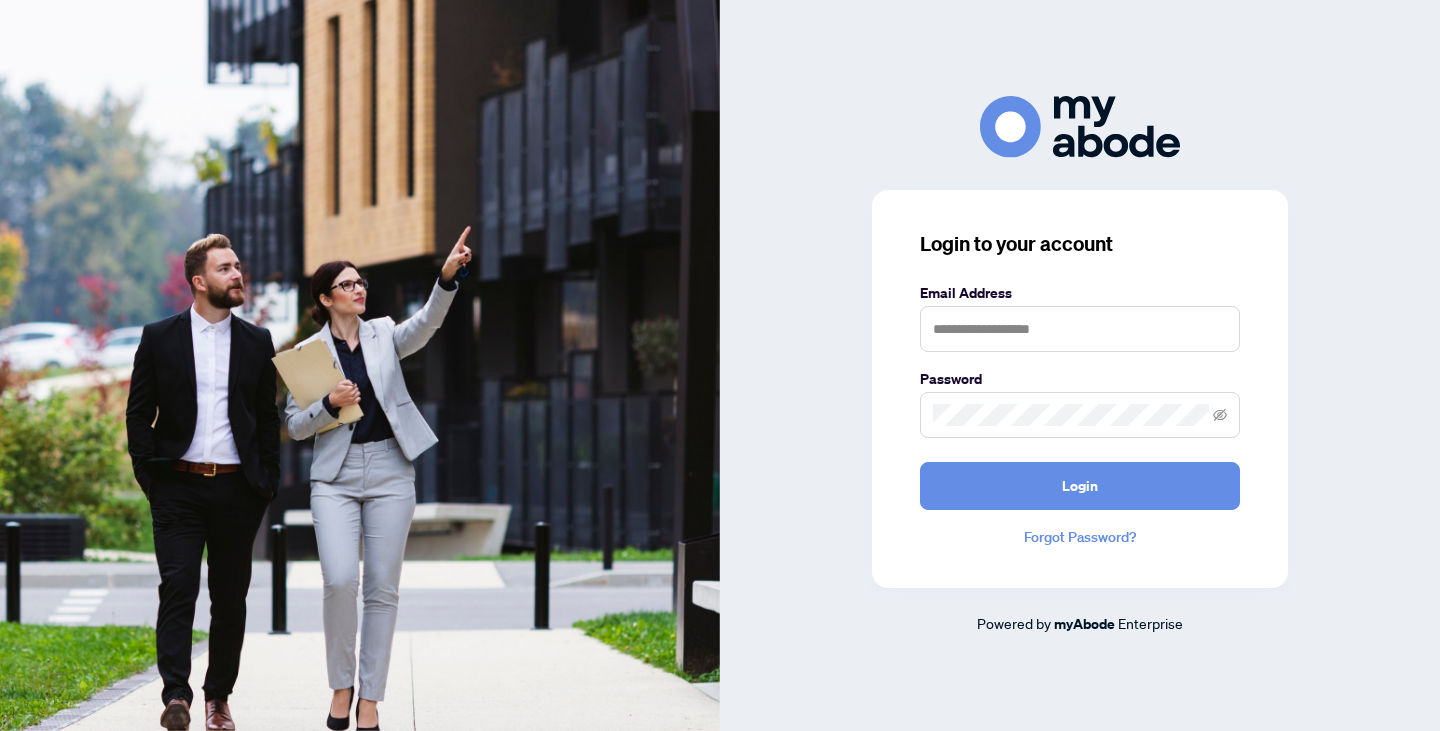 scroll, scrollTop: 0, scrollLeft: 0, axis: both 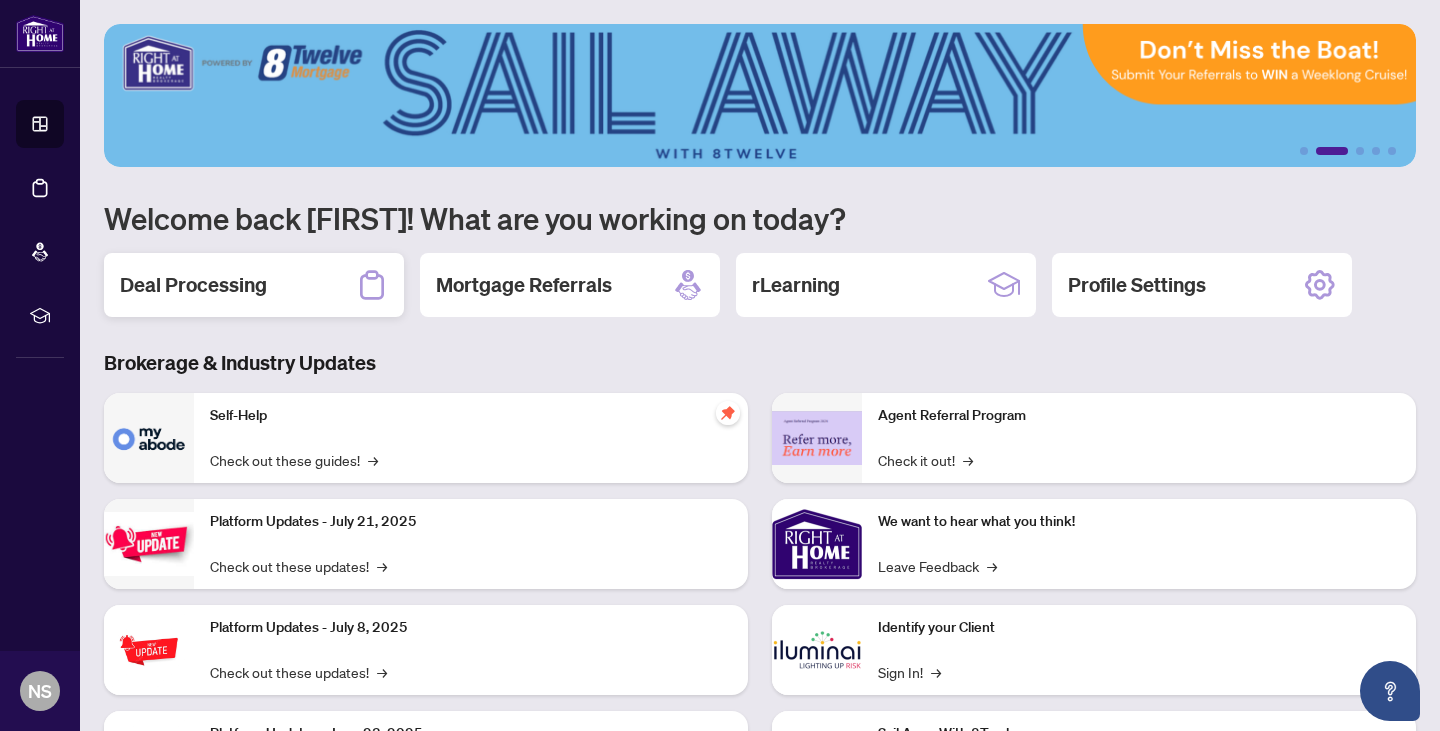 click on "Deal Processing" at bounding box center [254, 285] 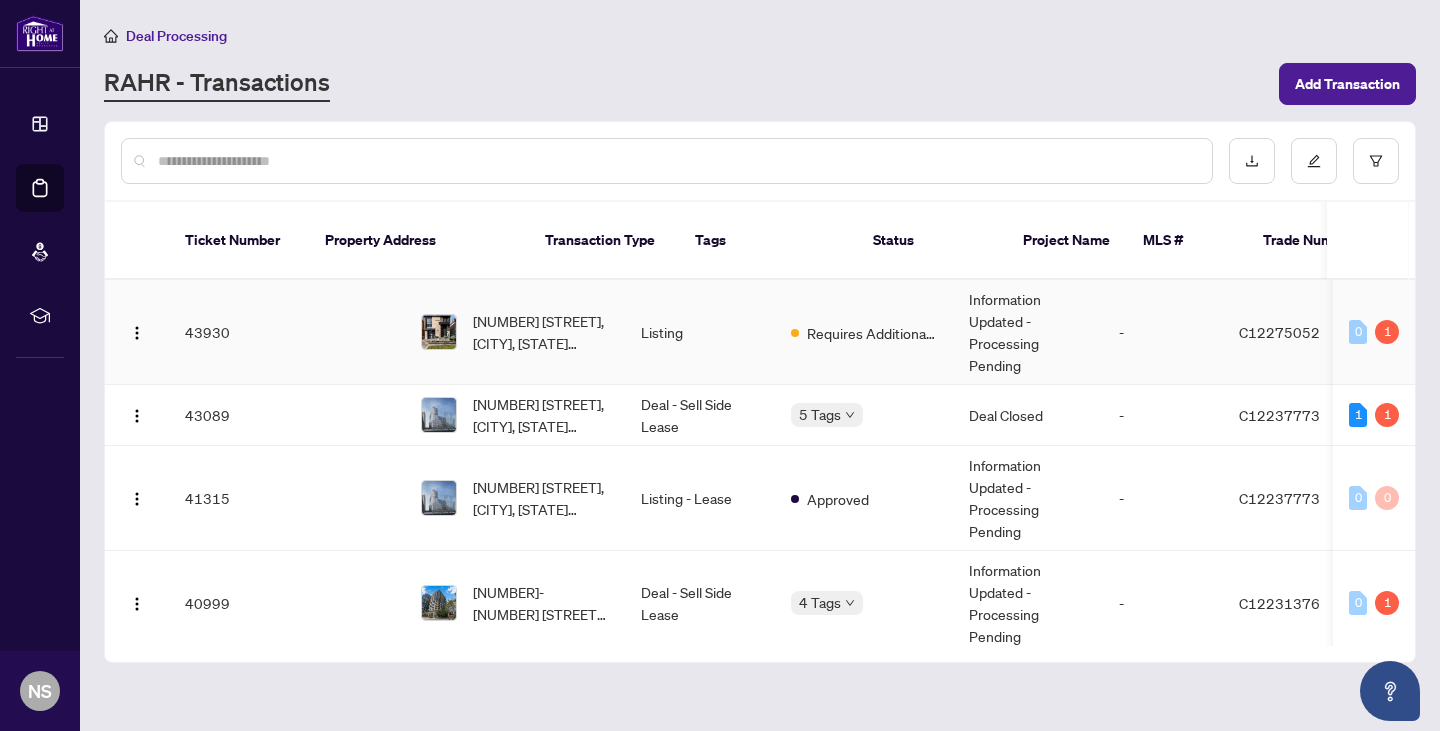 click on "Information Updated - Processing Pending" at bounding box center [1028, 332] 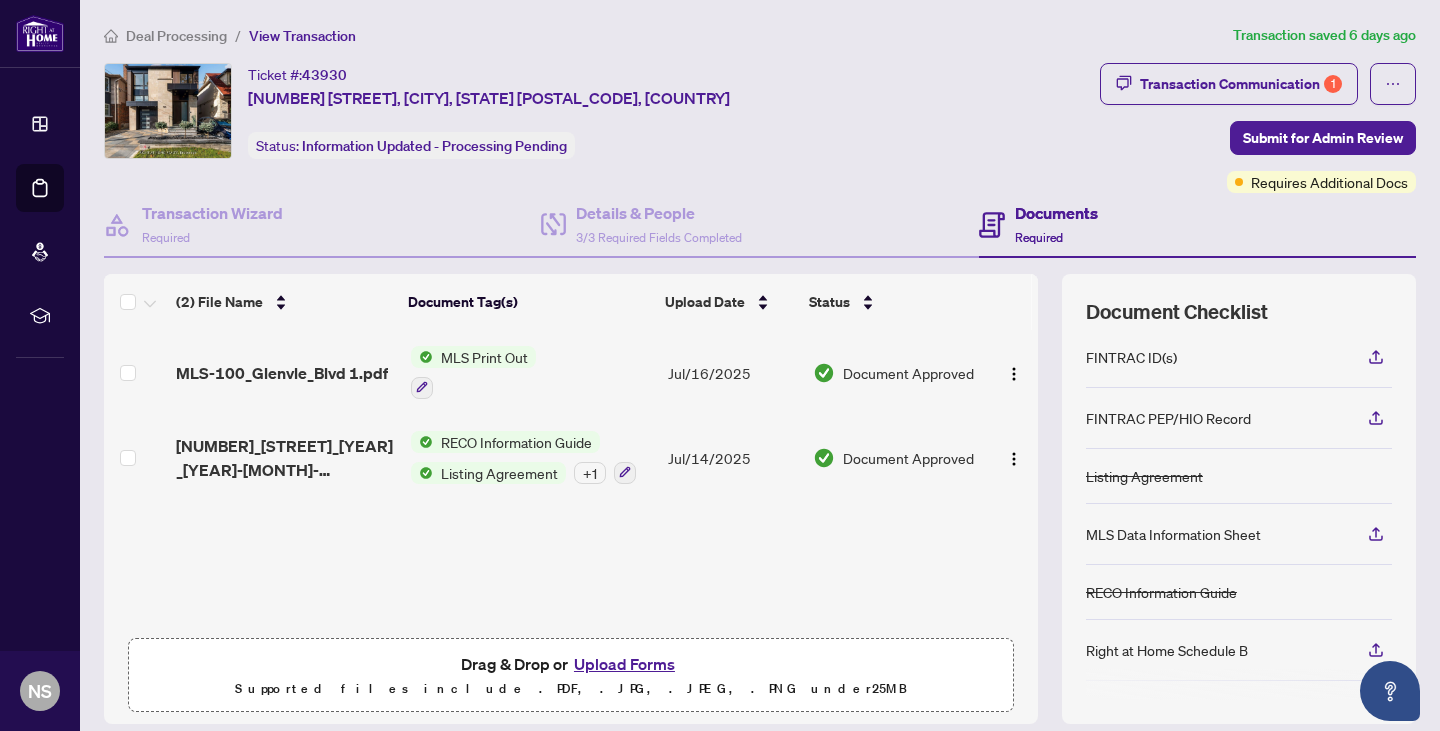 scroll, scrollTop: 0, scrollLeft: 0, axis: both 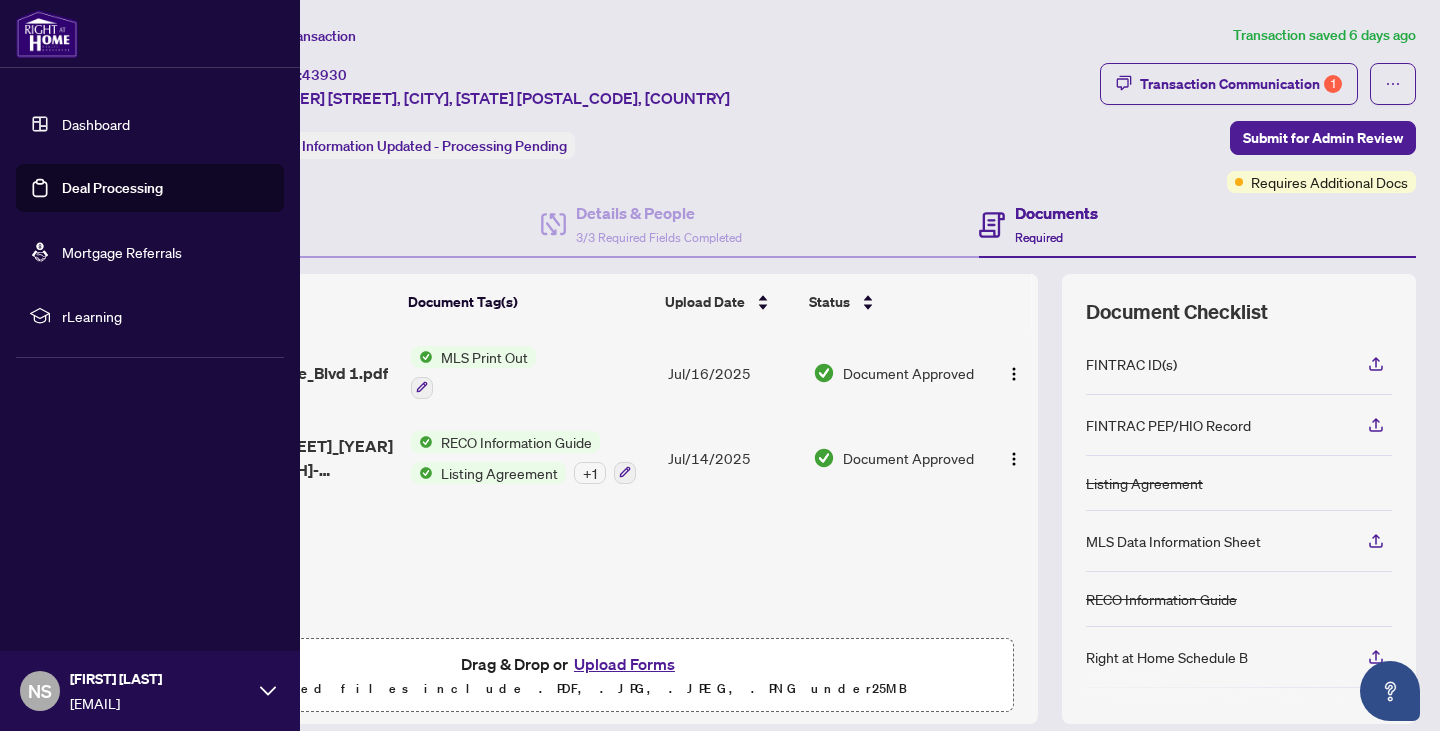 click at bounding box center [47, 34] 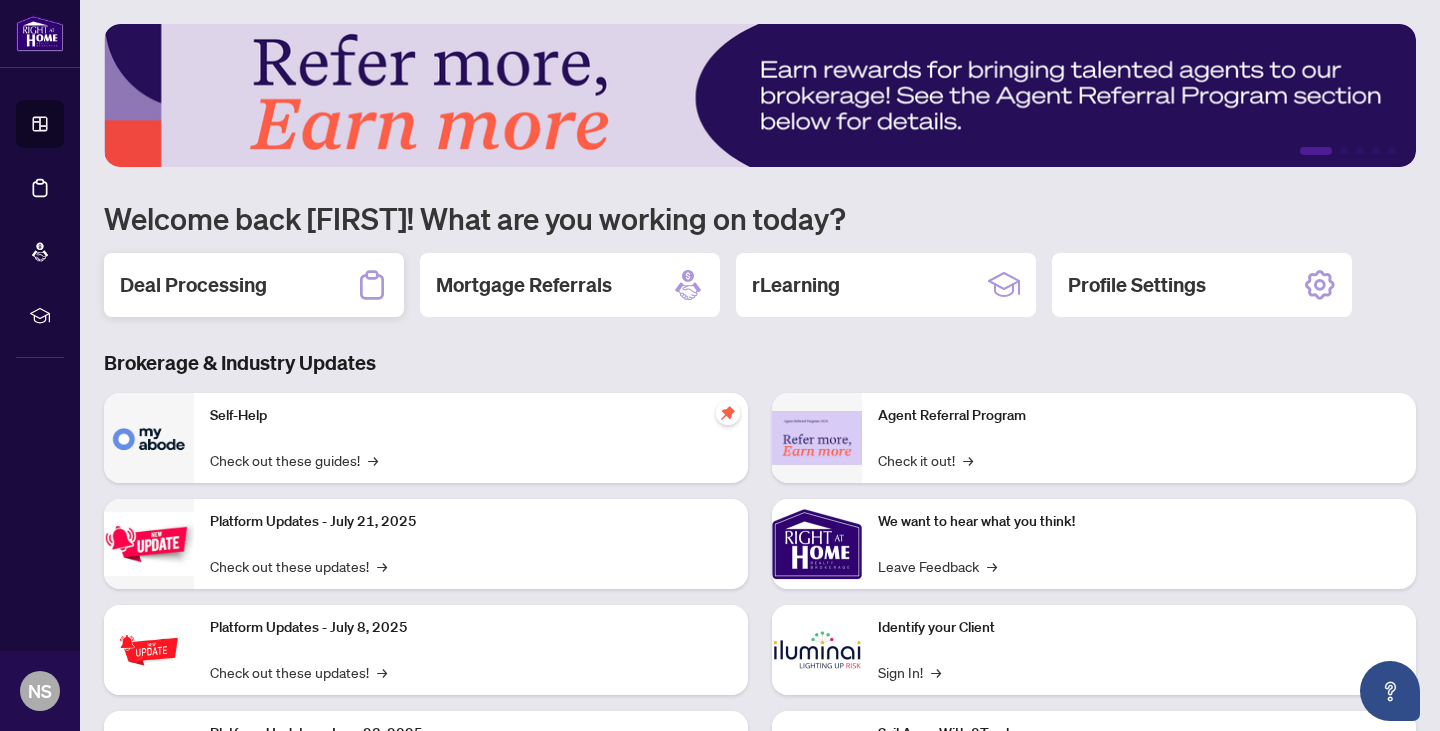 click on "Deal Processing" at bounding box center [193, 285] 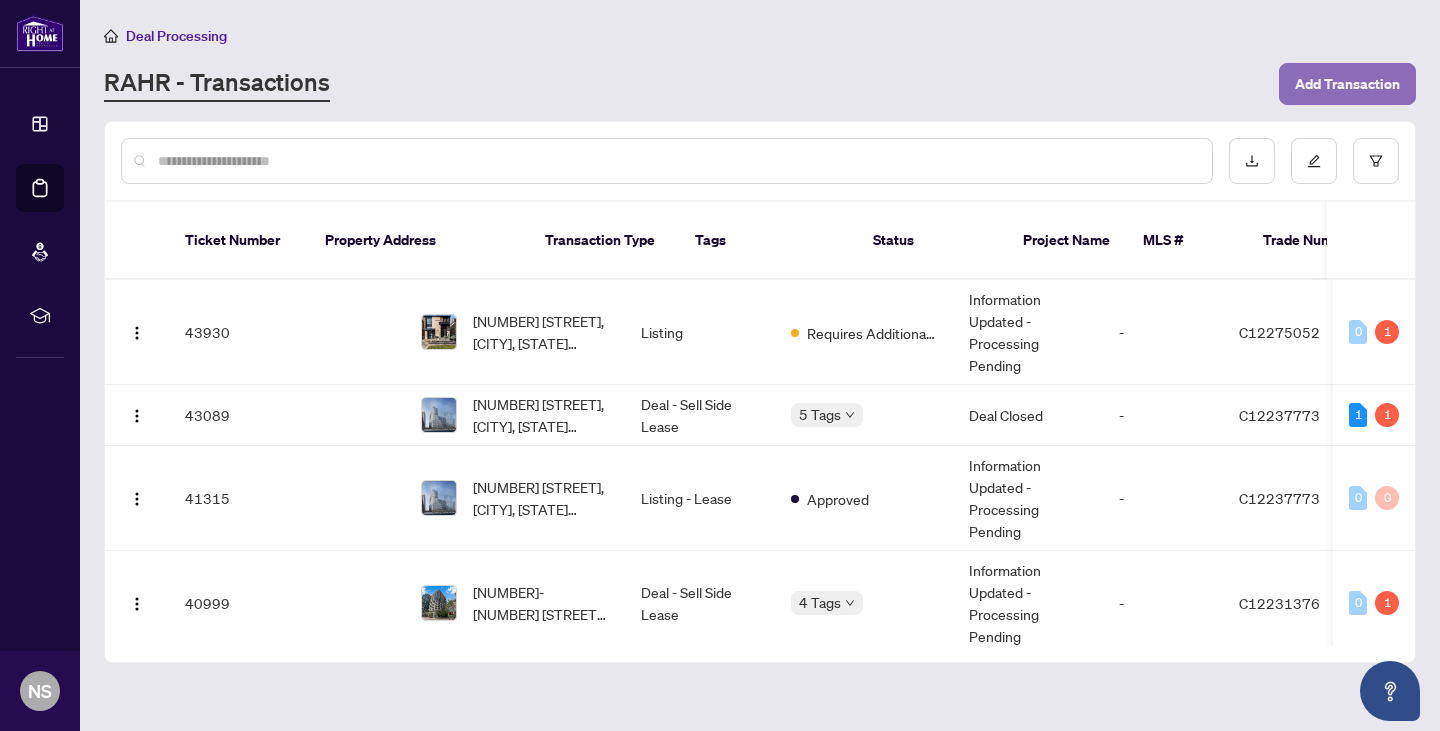 click on "Add Transaction" at bounding box center (1347, 84) 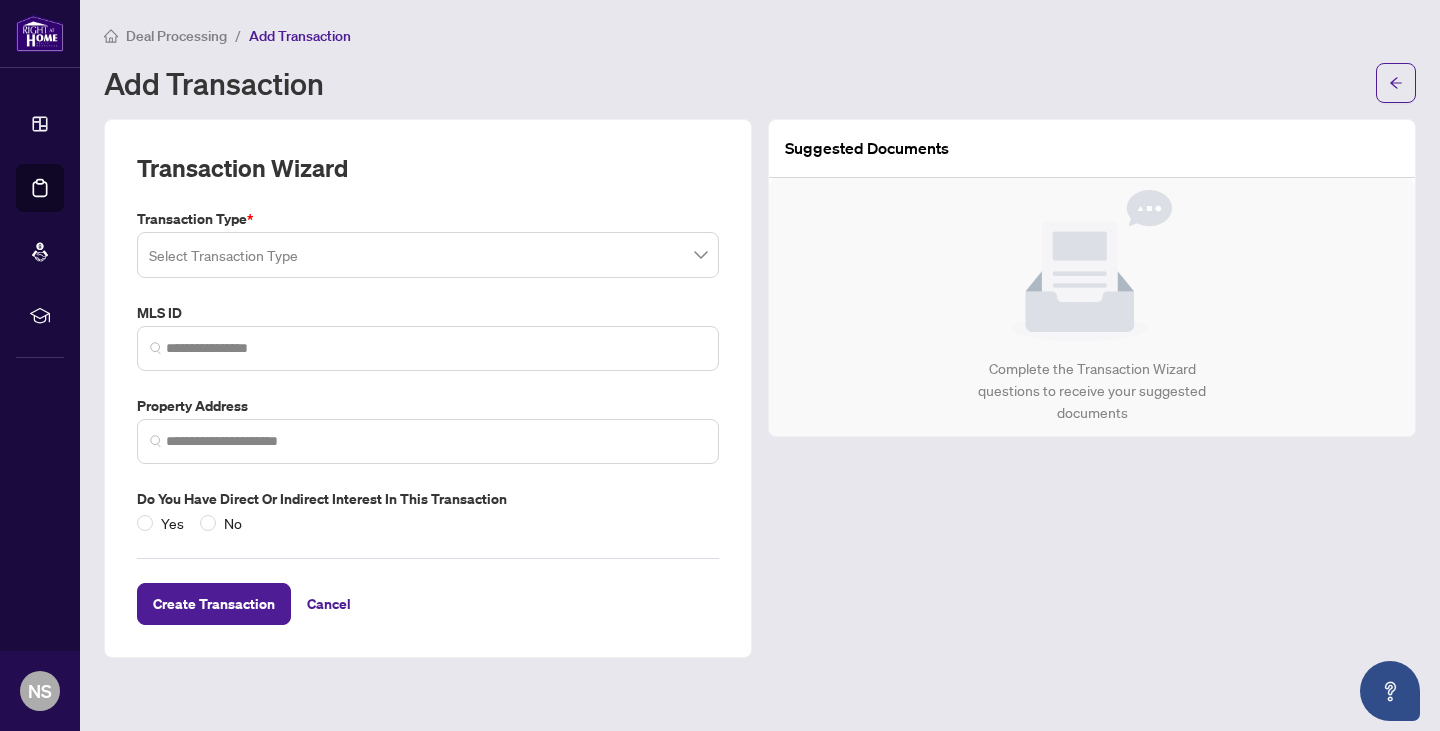 click at bounding box center [428, 255] 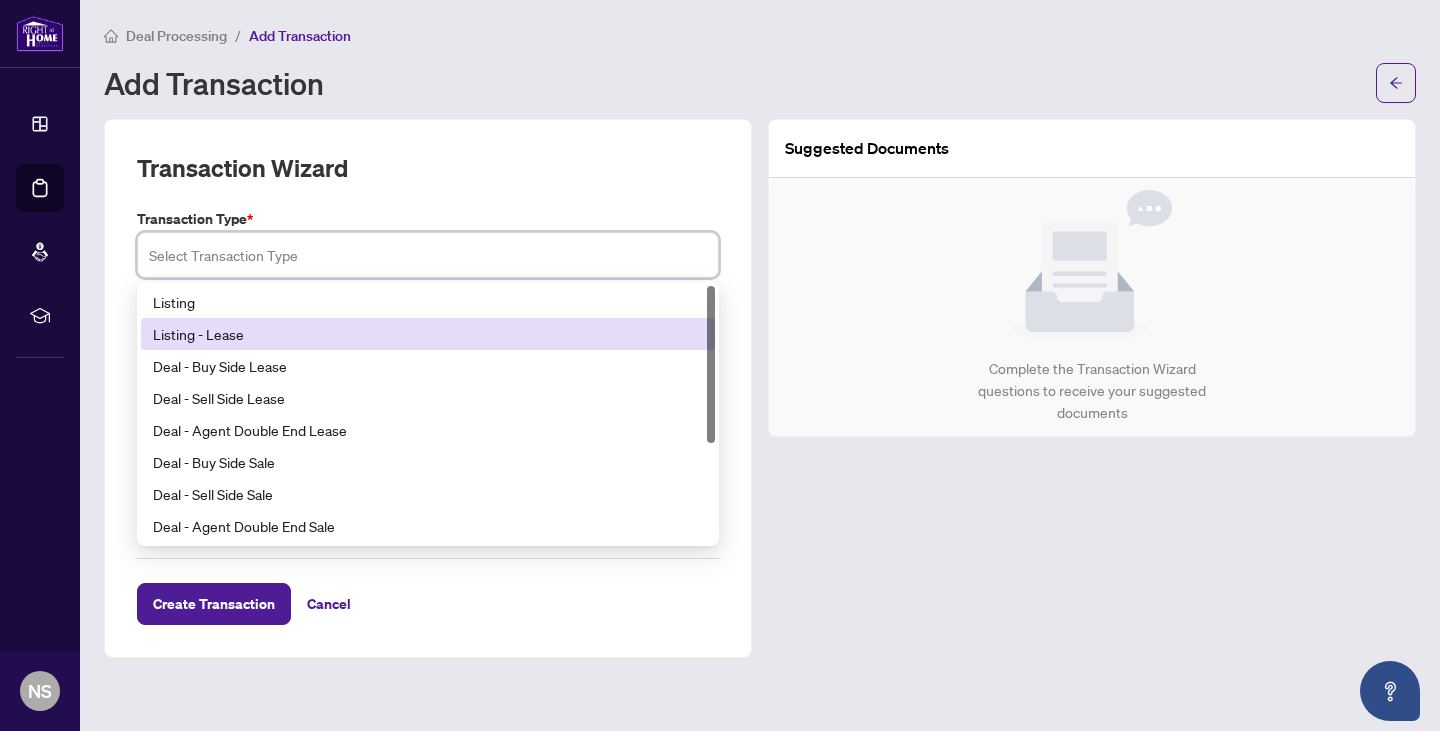 click on "Listing - Lease" at bounding box center [428, 334] 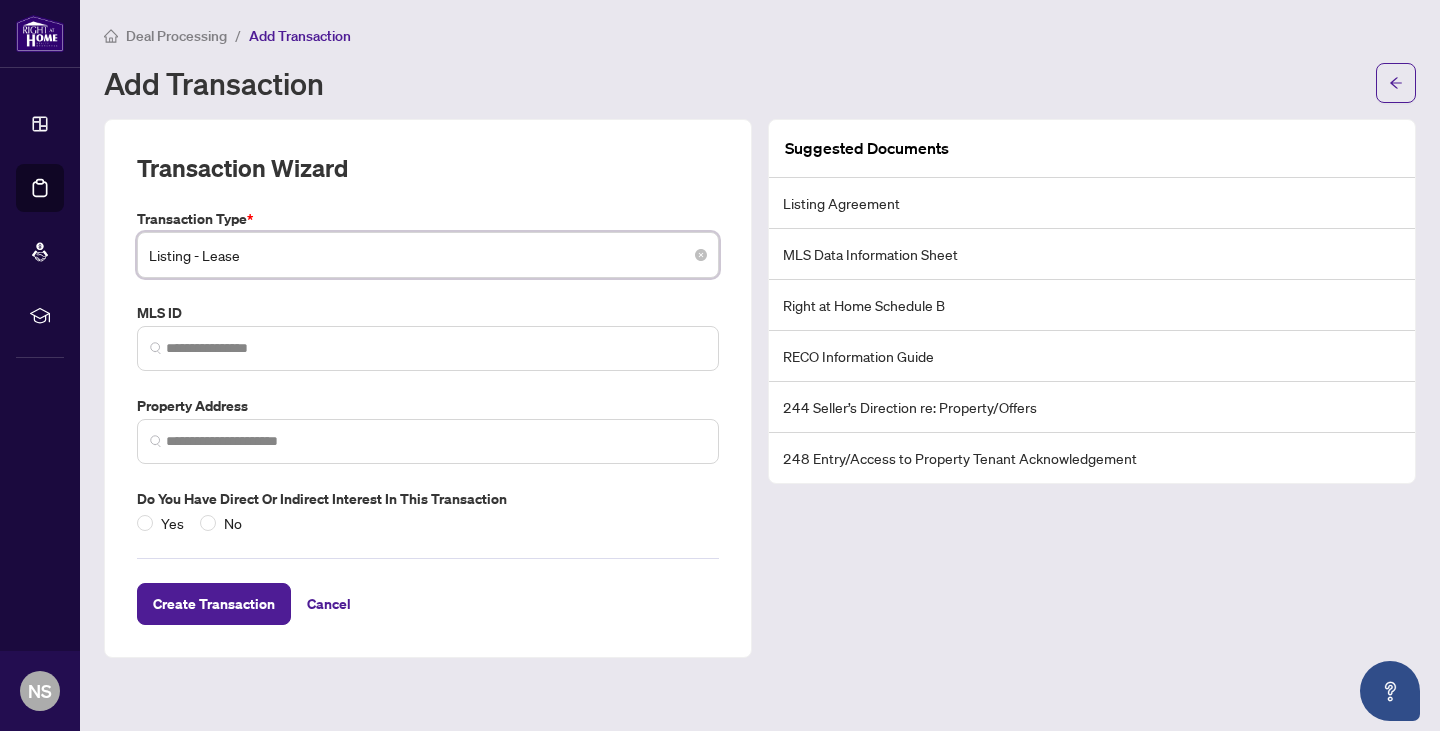 click at bounding box center [428, 348] 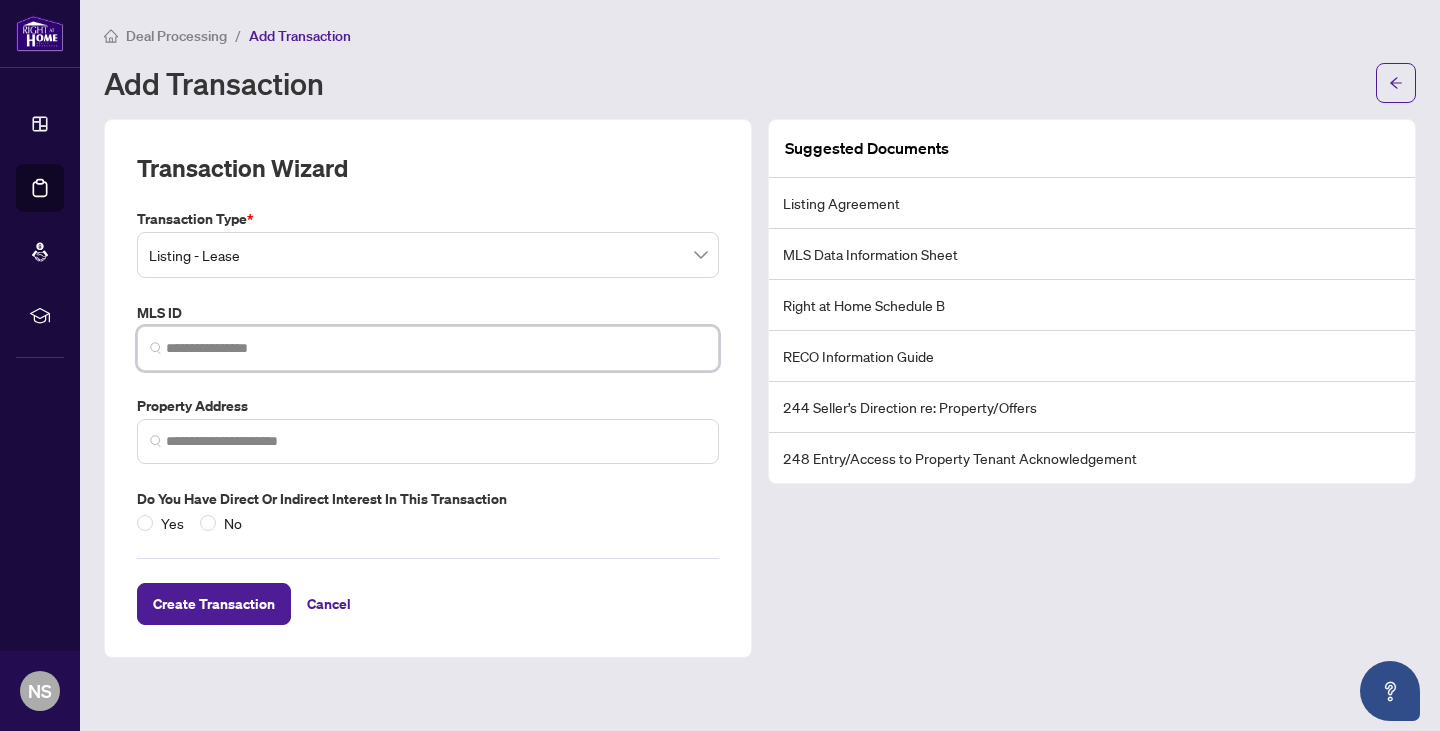 paste on "*********" 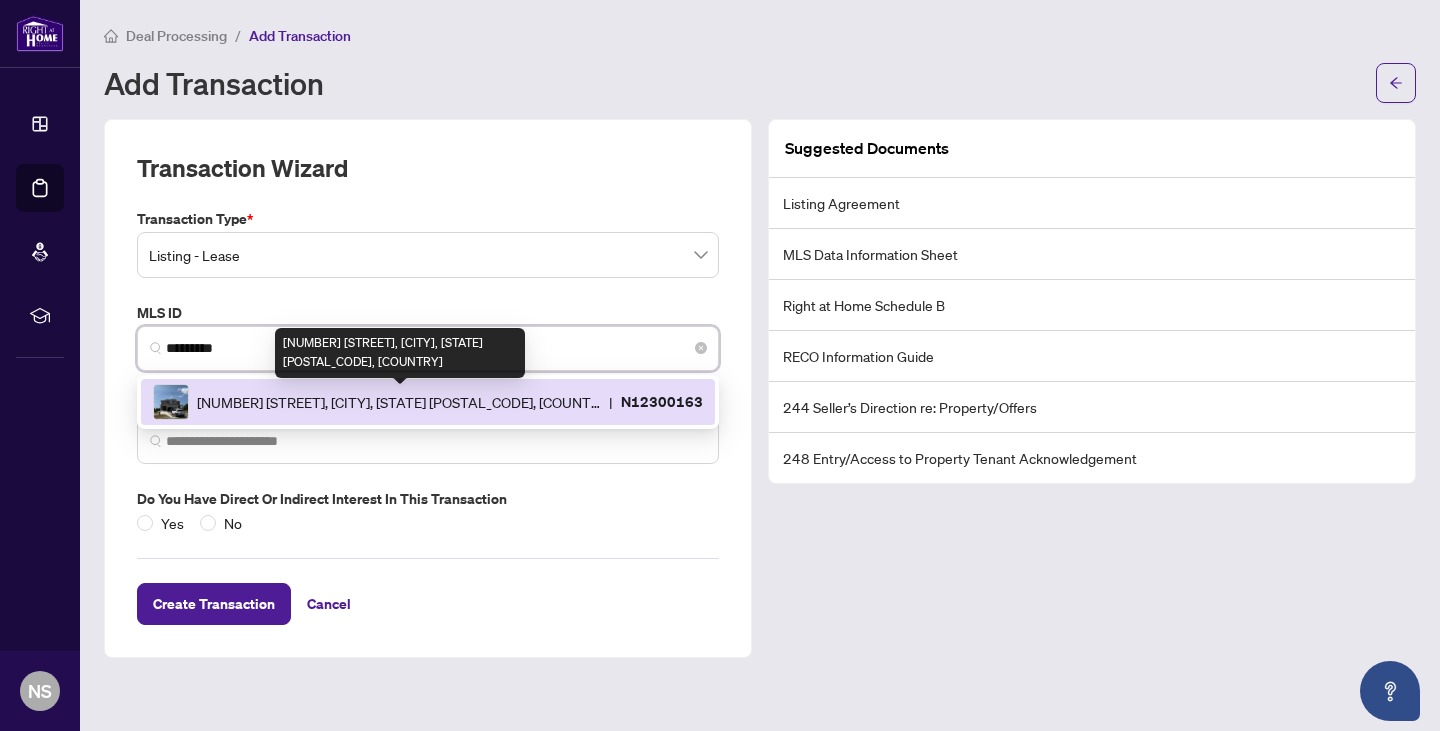 click on "[NUMBER] [STREET], [CITY], [STATE] [POSTAL_CODE], [COUNTRY]" at bounding box center (399, 402) 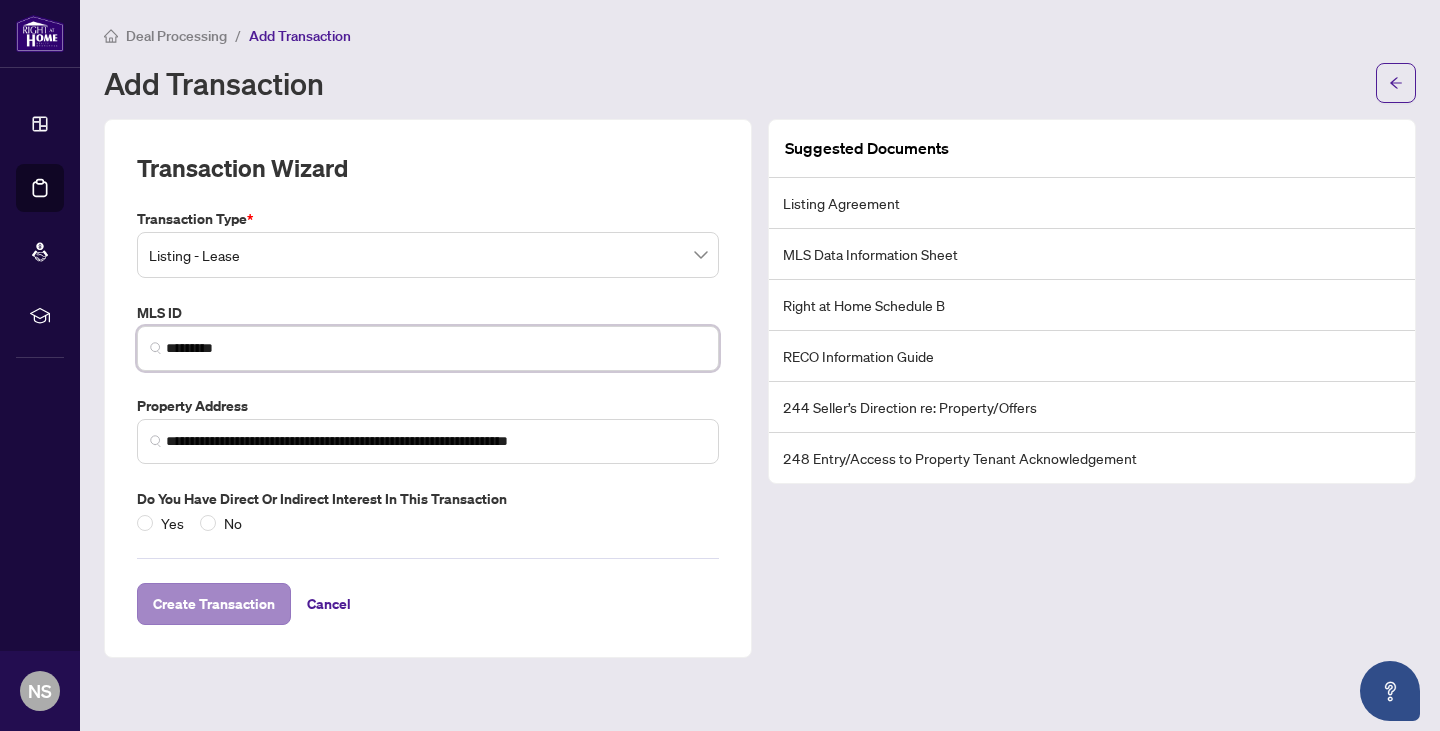 type on "*********" 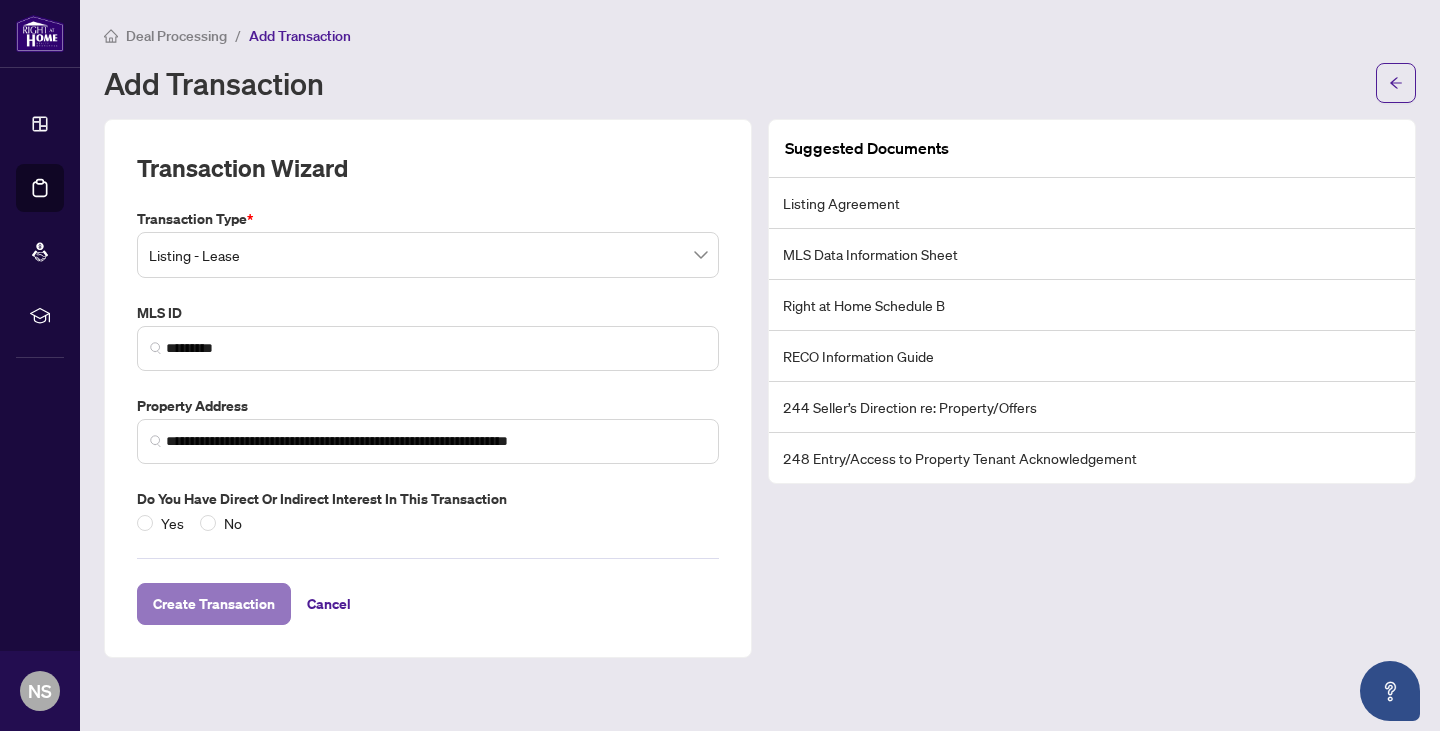 click on "Create Transaction" at bounding box center [214, 604] 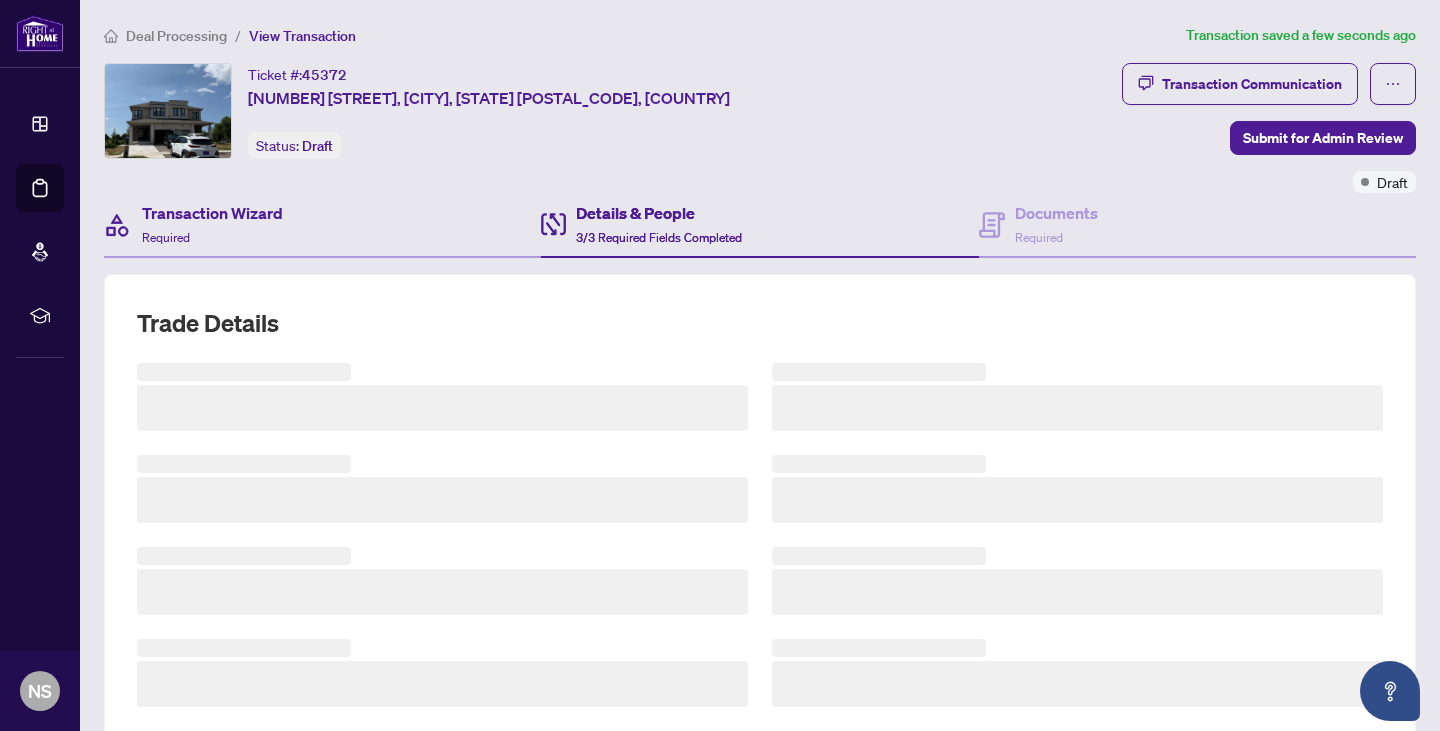 click on "Transaction Wizard Required" at bounding box center (322, 225) 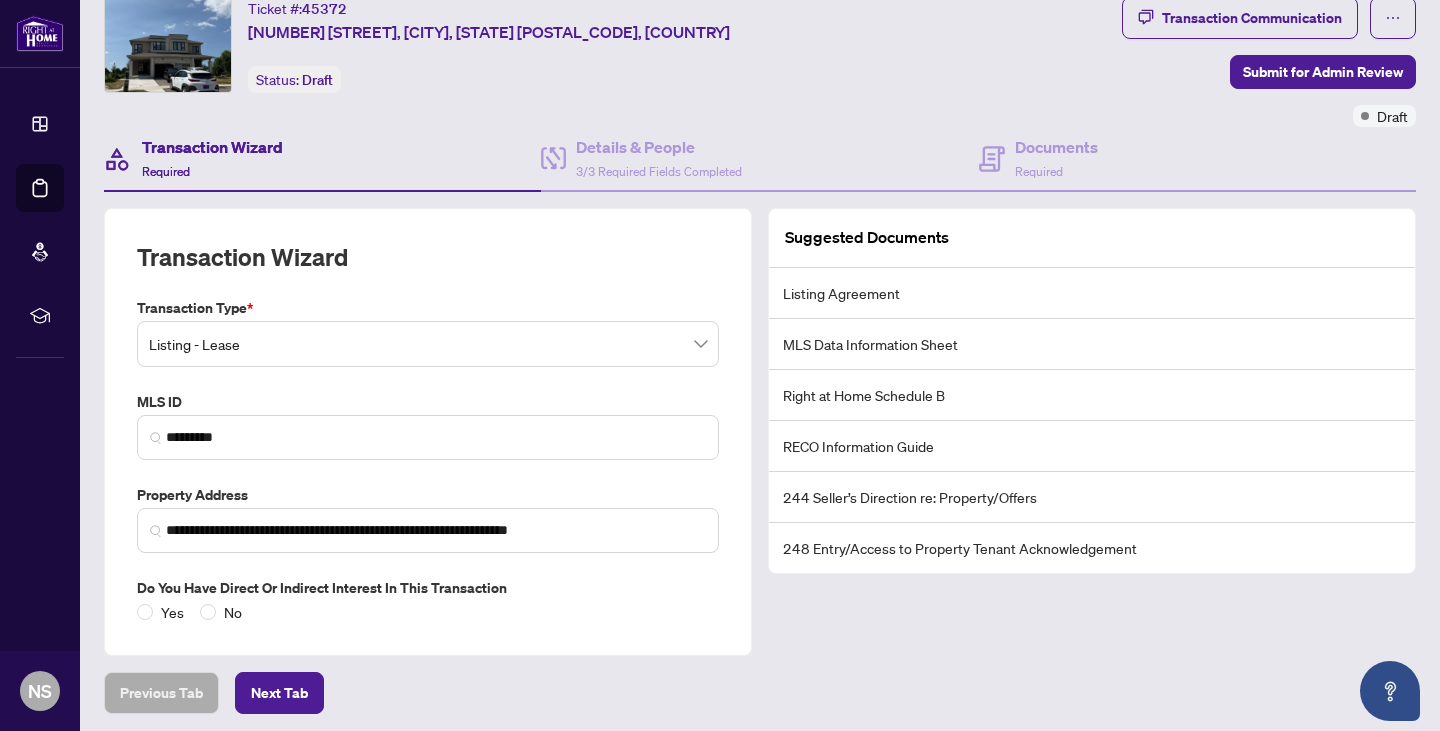 scroll, scrollTop: 141, scrollLeft: 0, axis: vertical 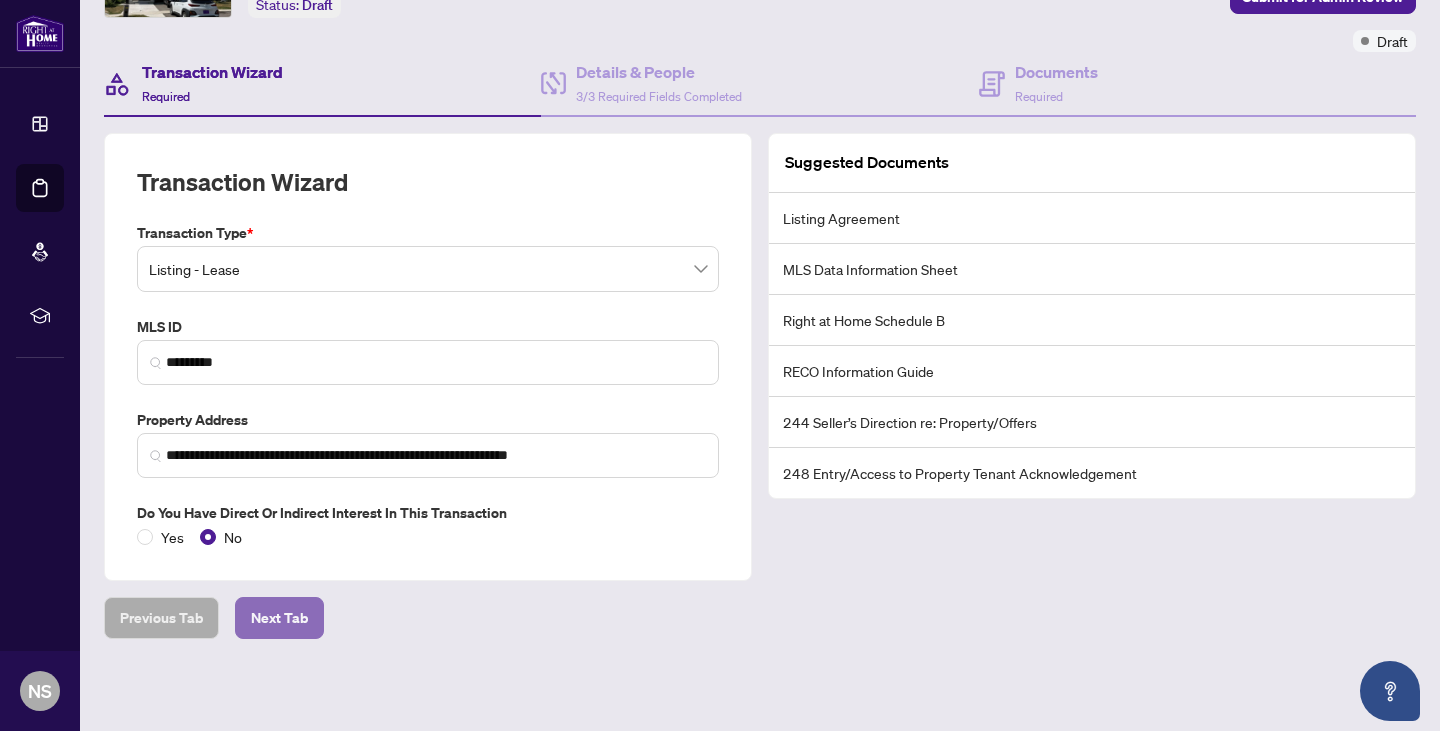 click on "Next Tab" at bounding box center [279, 618] 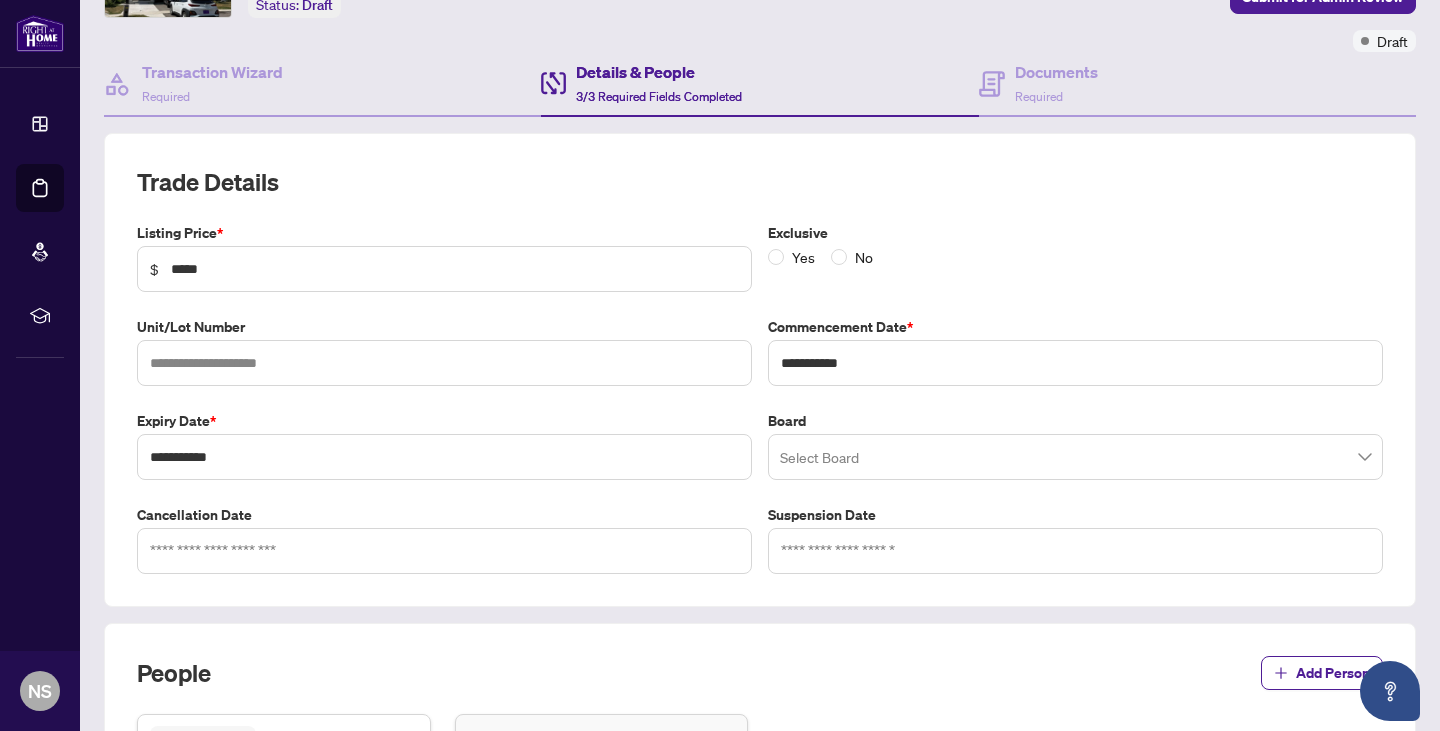 scroll, scrollTop: 55, scrollLeft: 0, axis: vertical 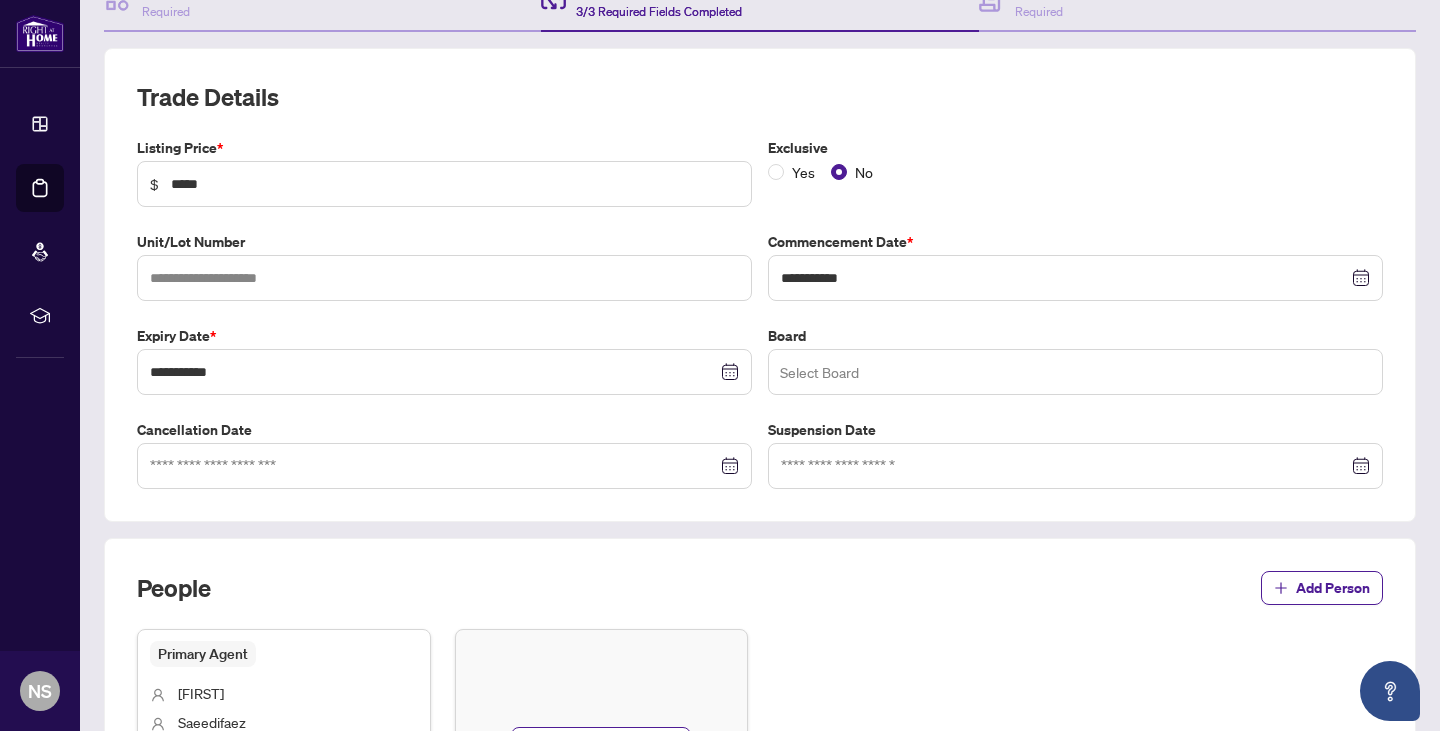 click at bounding box center (1075, 372) 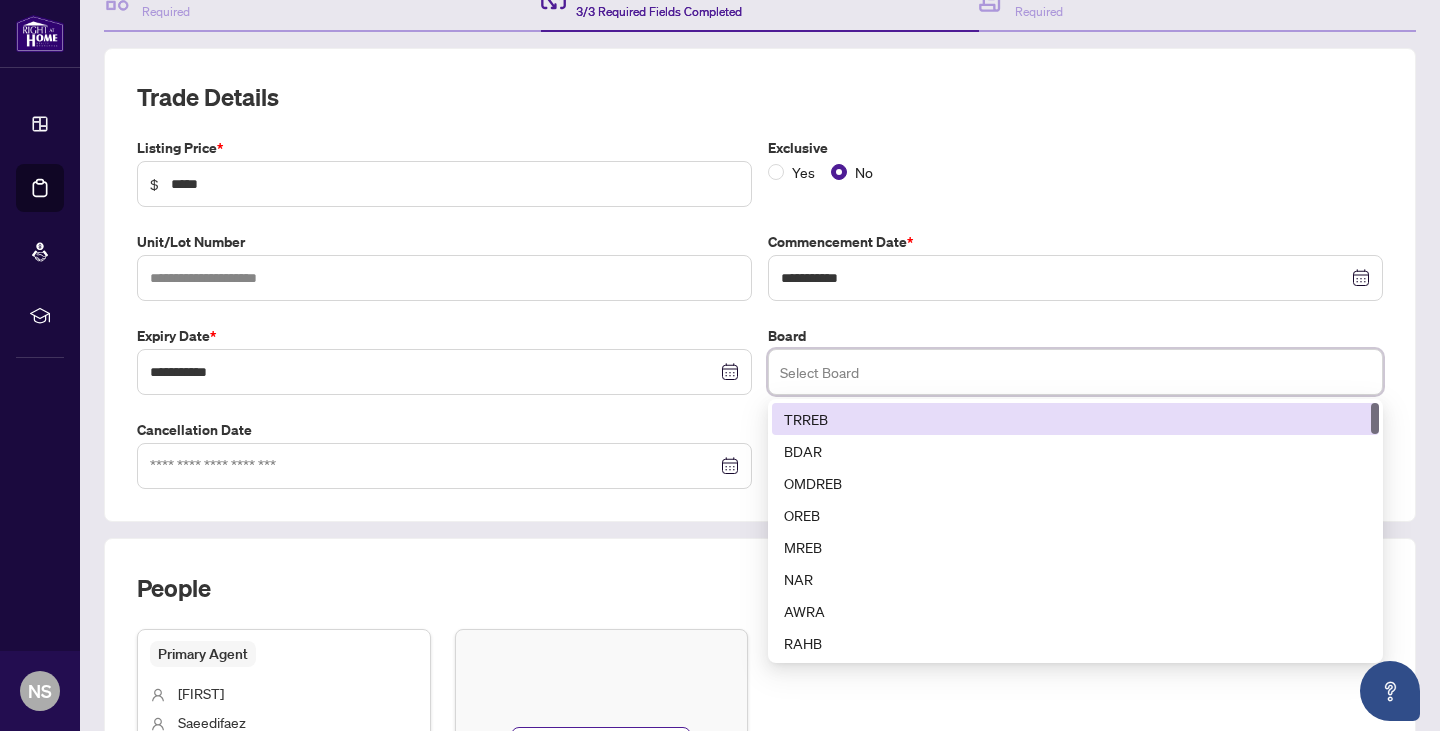 click on "TRREB" at bounding box center [1075, 419] 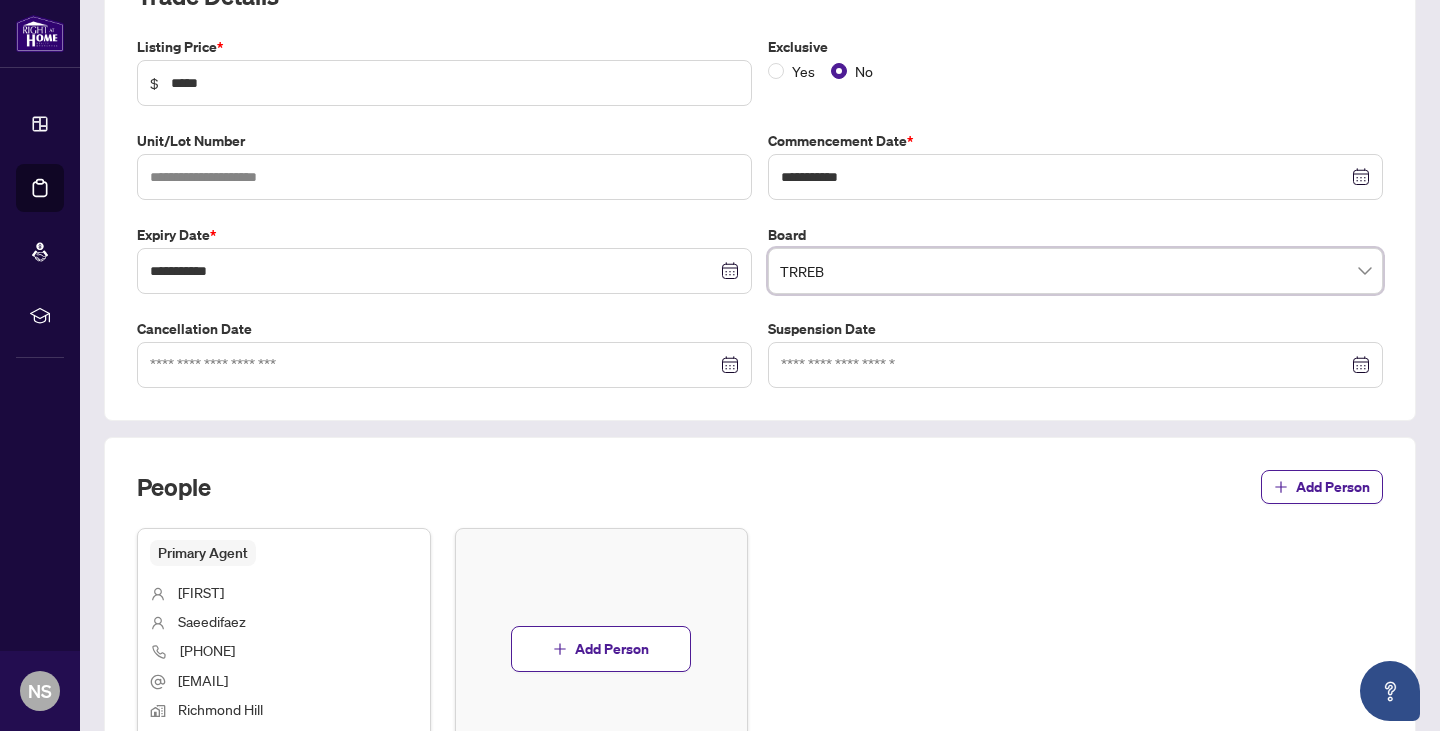 scroll, scrollTop: 549, scrollLeft: 0, axis: vertical 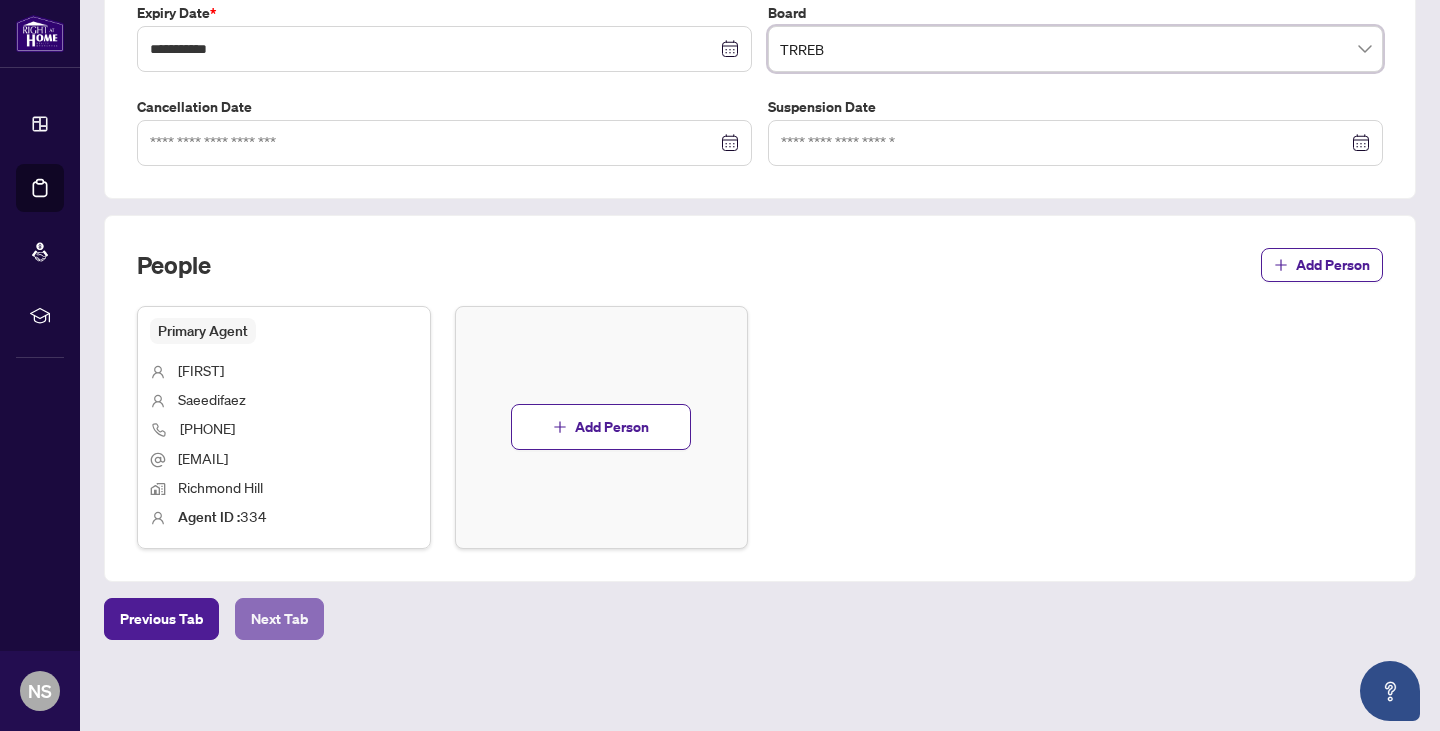 click on "Next Tab" at bounding box center (279, 619) 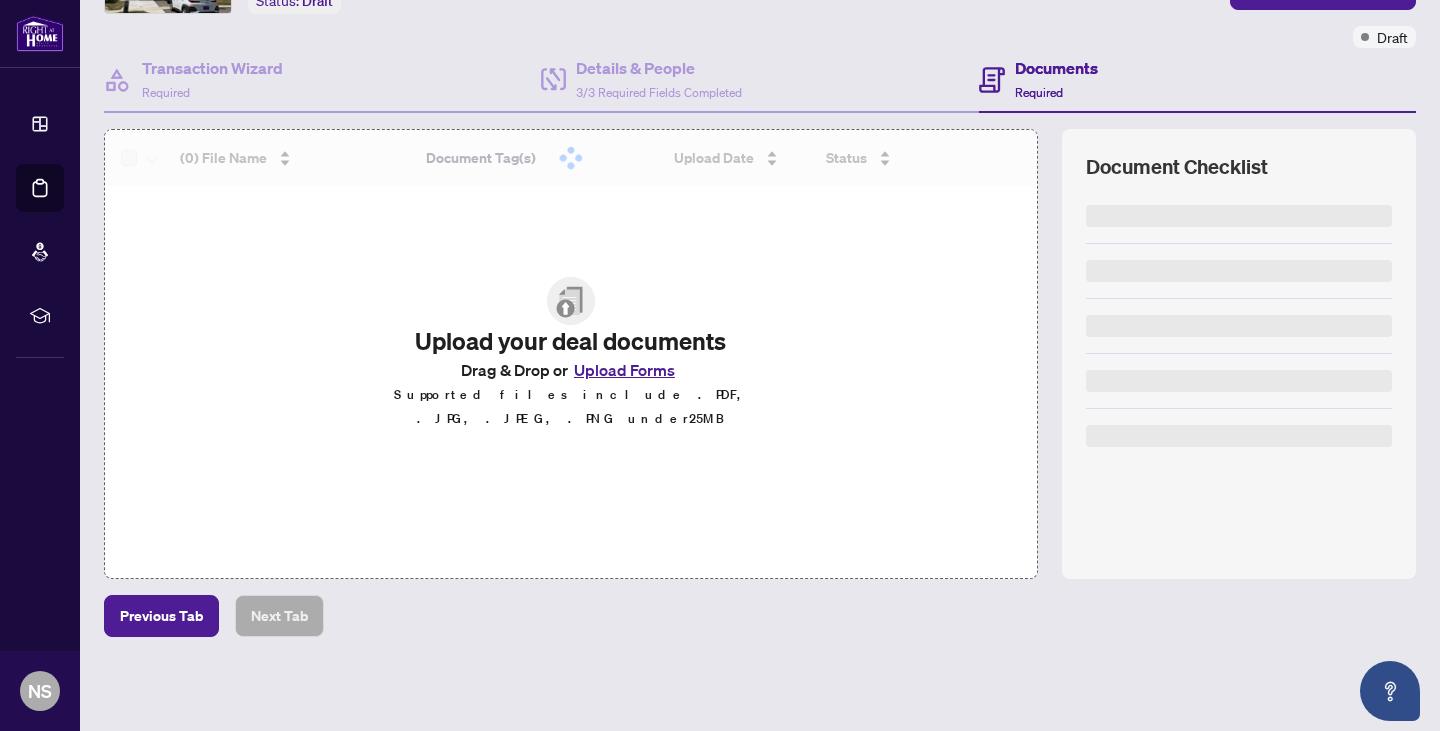 scroll, scrollTop: 143, scrollLeft: 0, axis: vertical 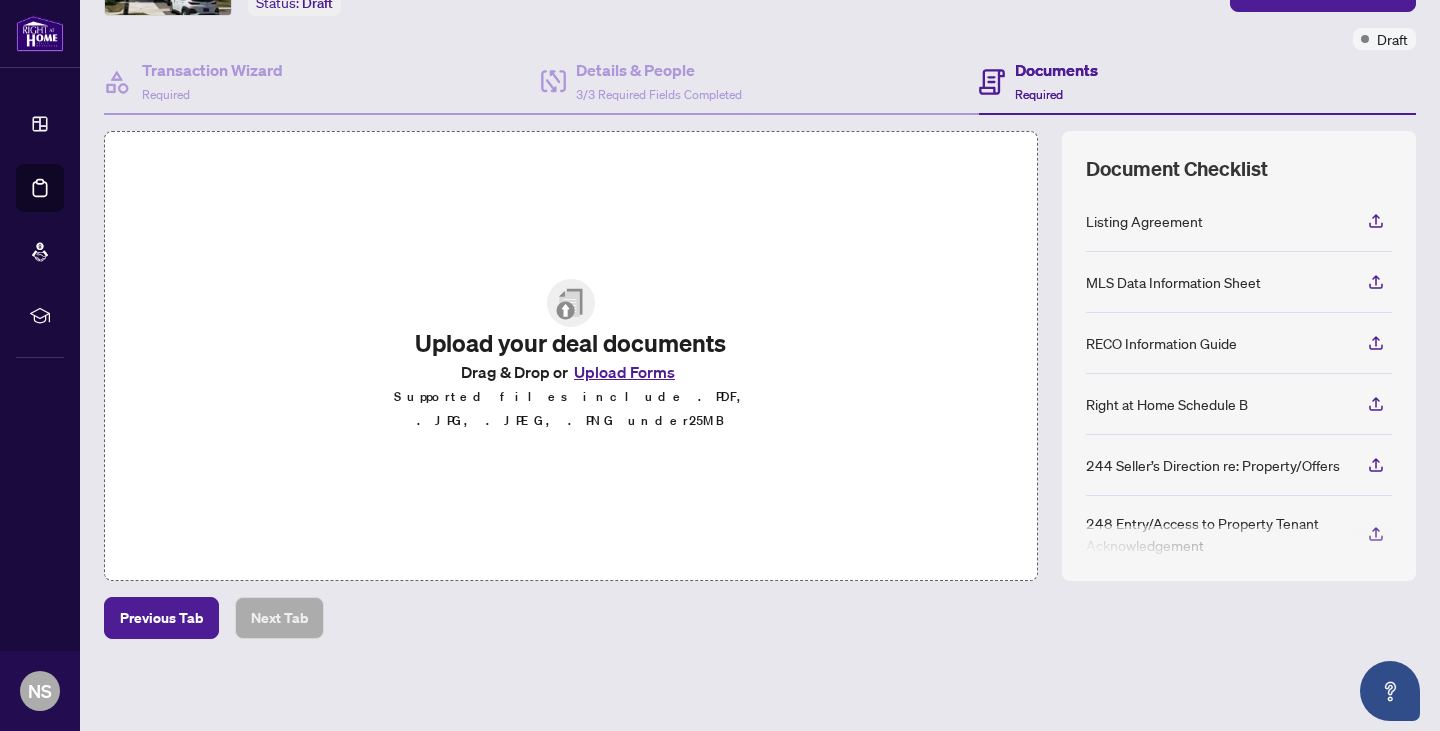 click on "Upload Forms" at bounding box center (624, 372) 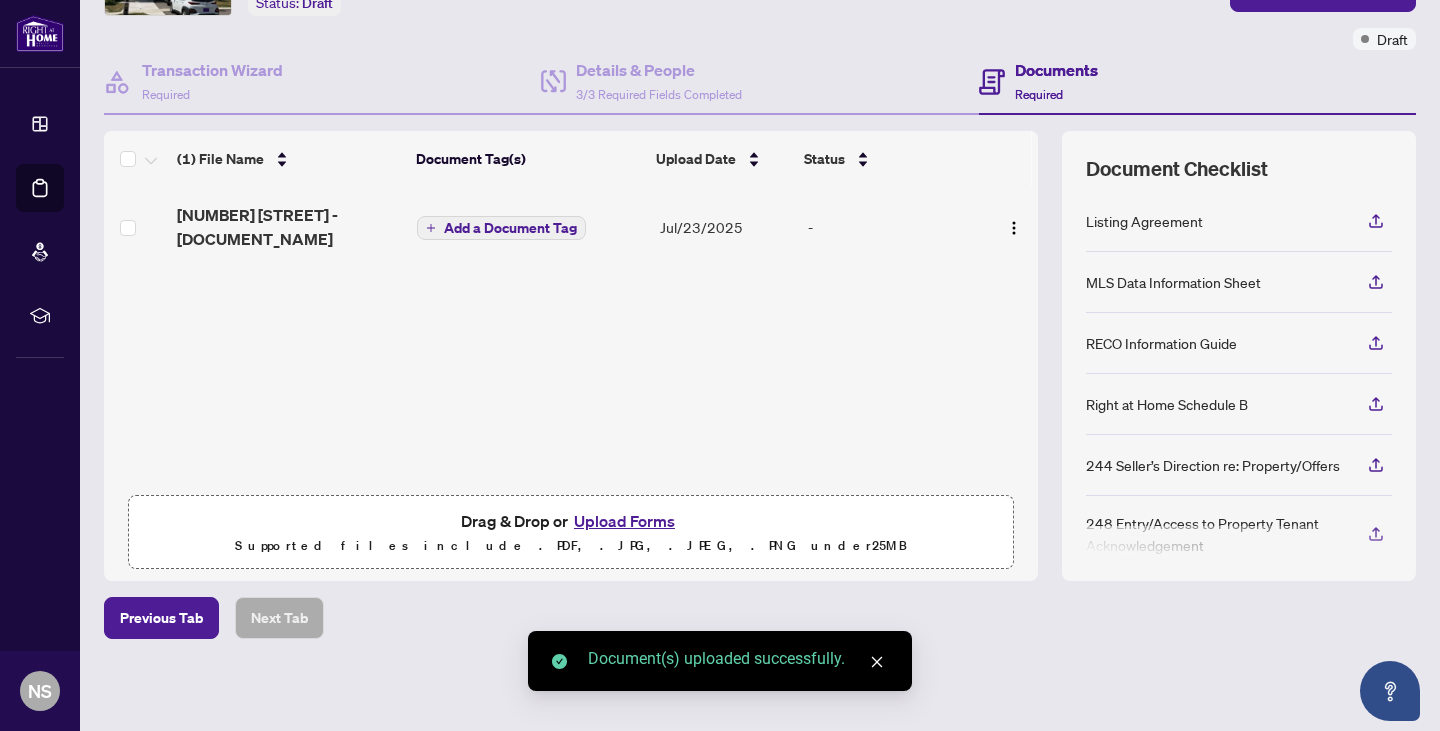 scroll, scrollTop: 0, scrollLeft: 0, axis: both 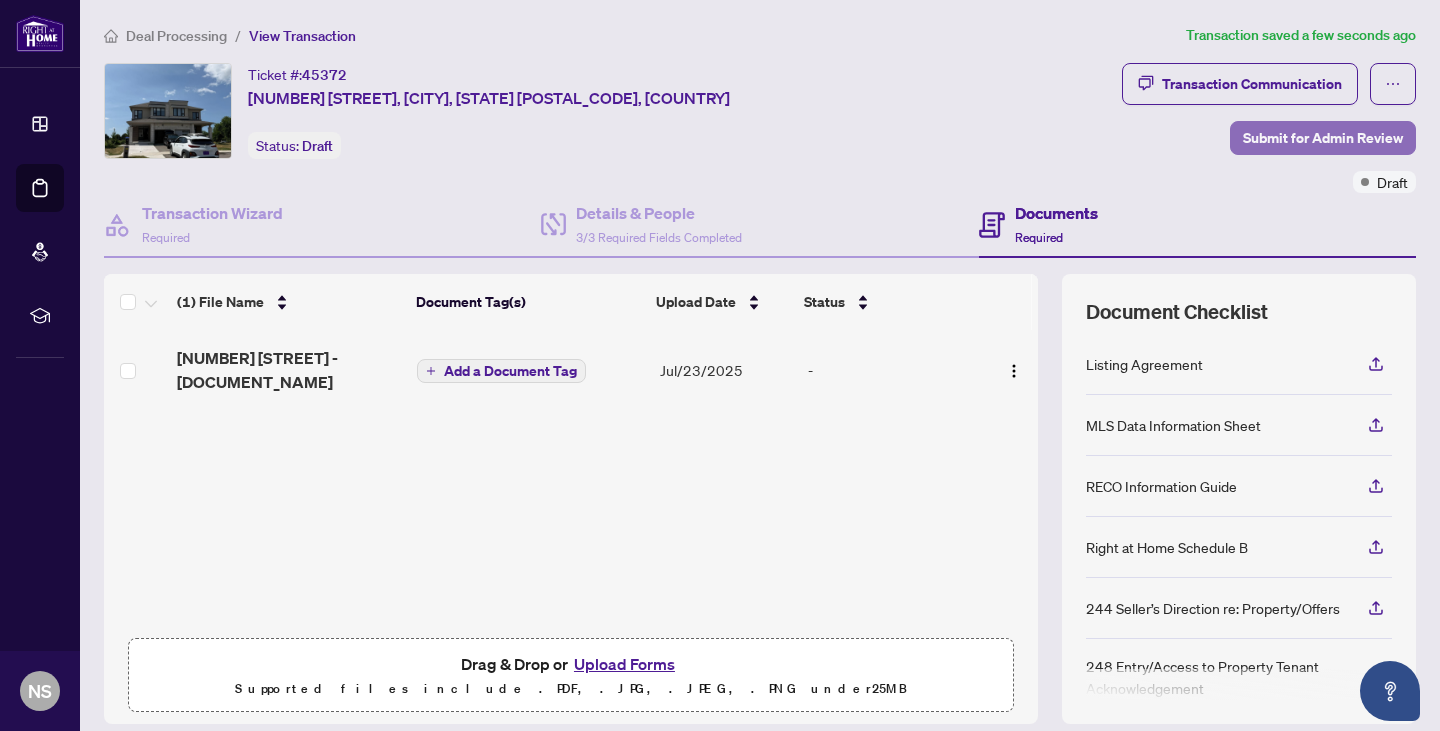 click on "Submit for Admin Review" at bounding box center (1323, 138) 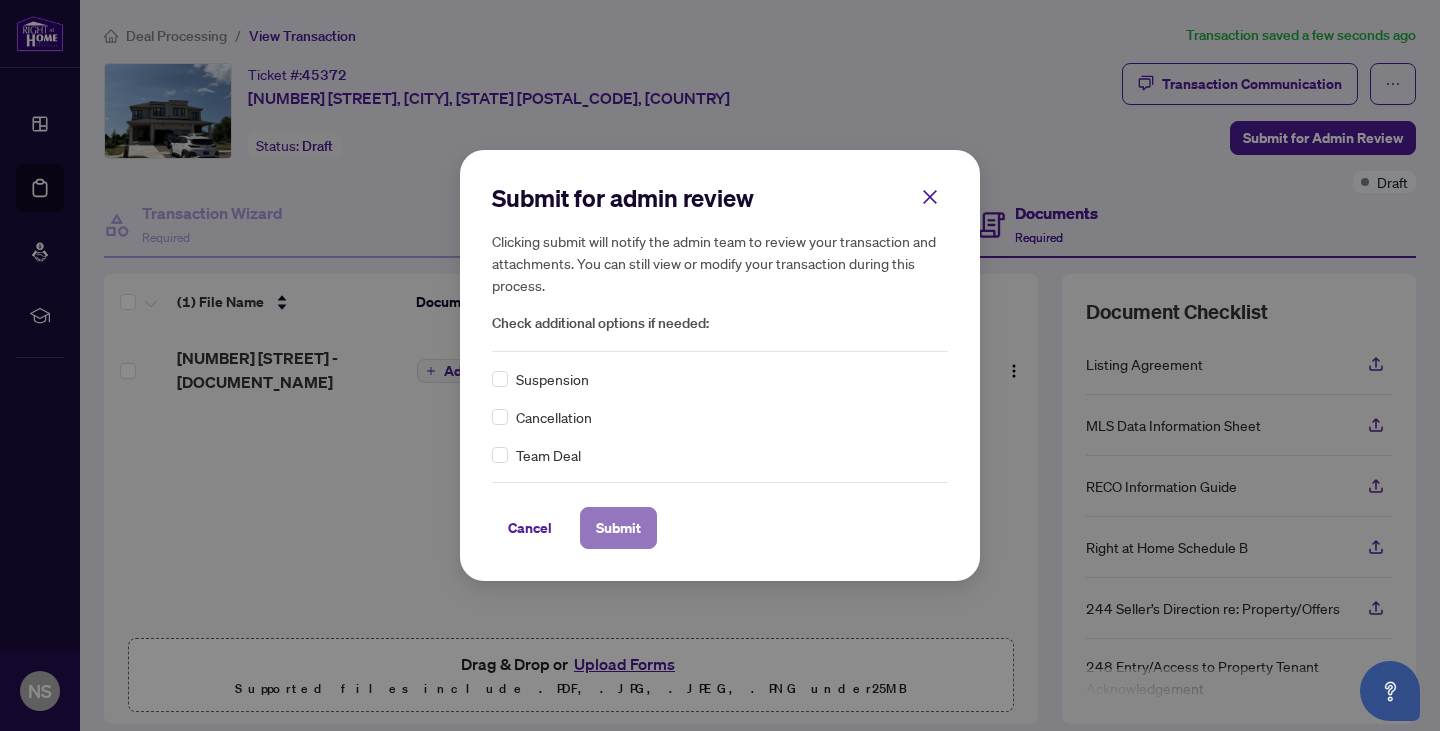 click on "Submit" at bounding box center (618, 528) 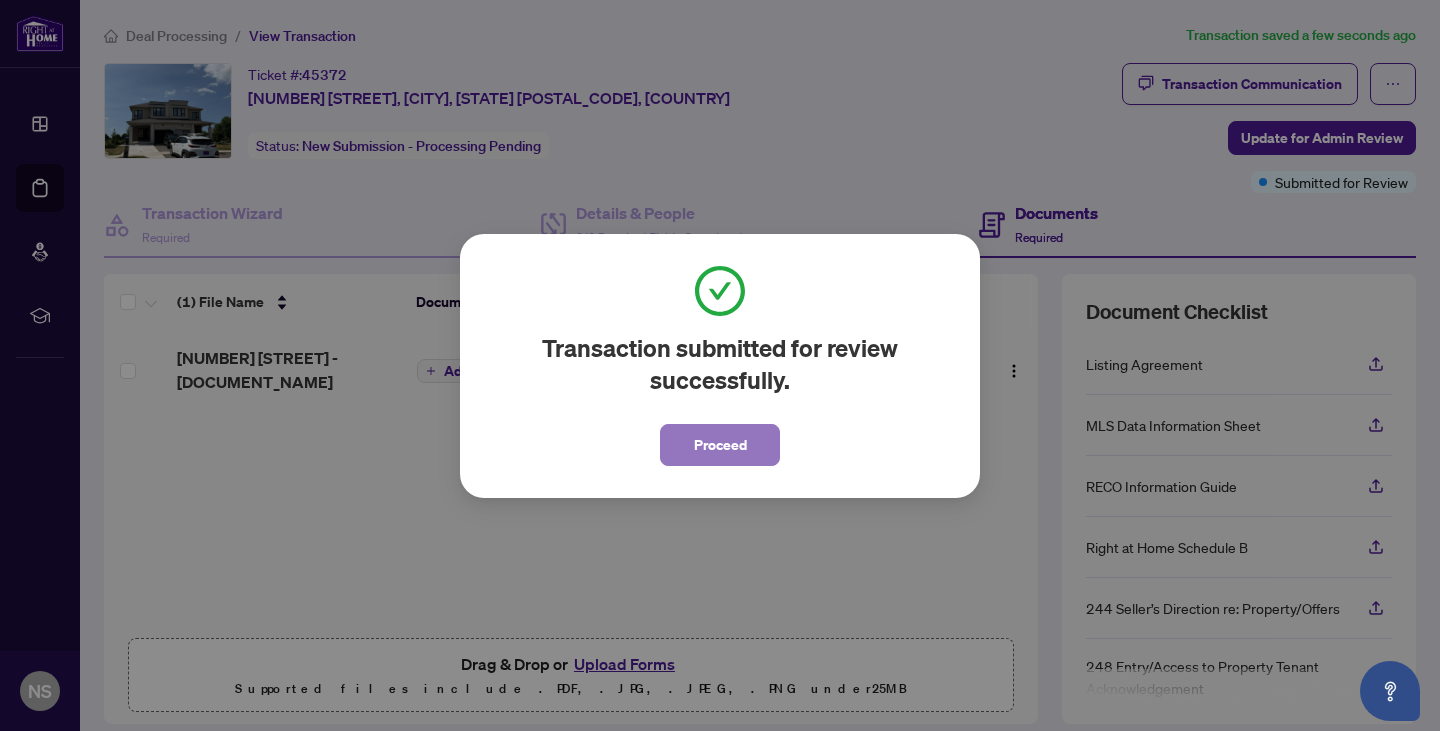 click on "Proceed" at bounding box center [720, 445] 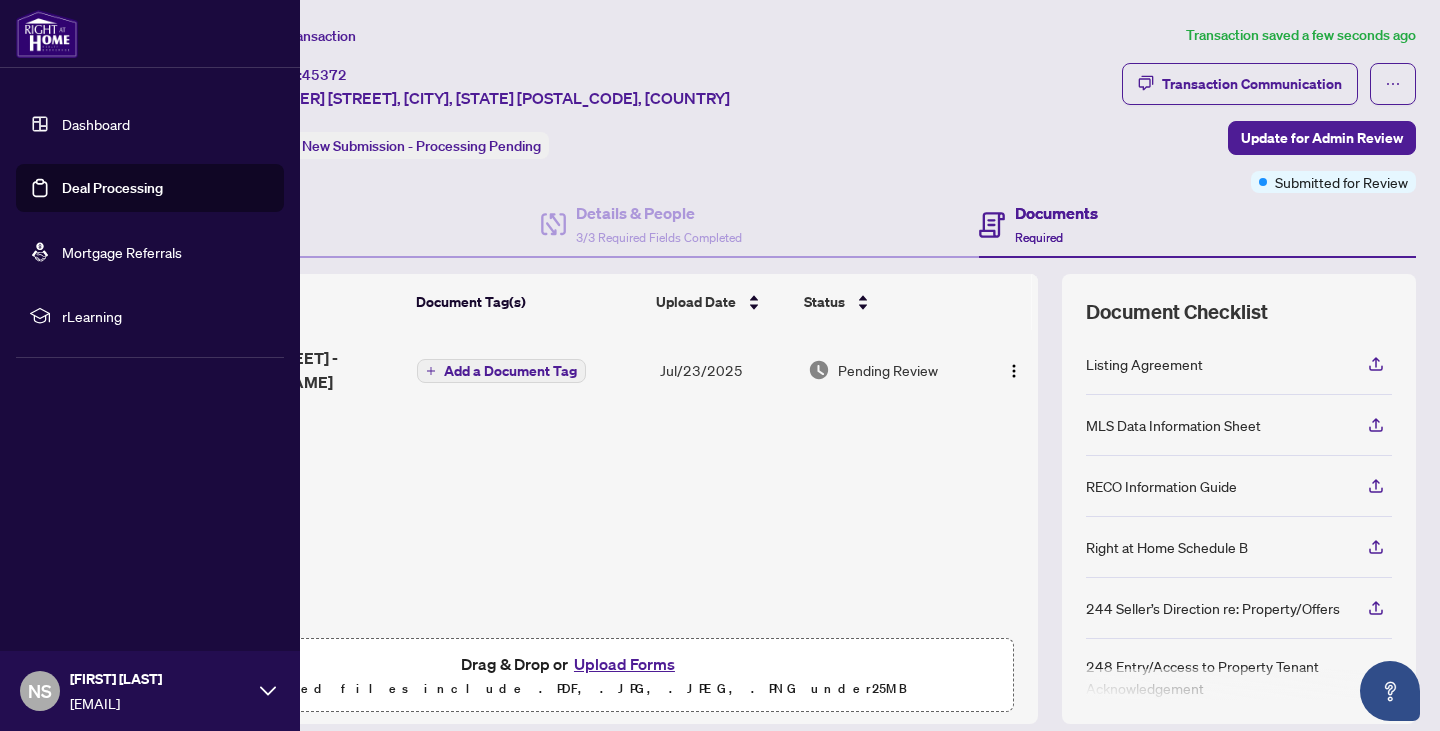 click on "Dashboard" at bounding box center [96, 124] 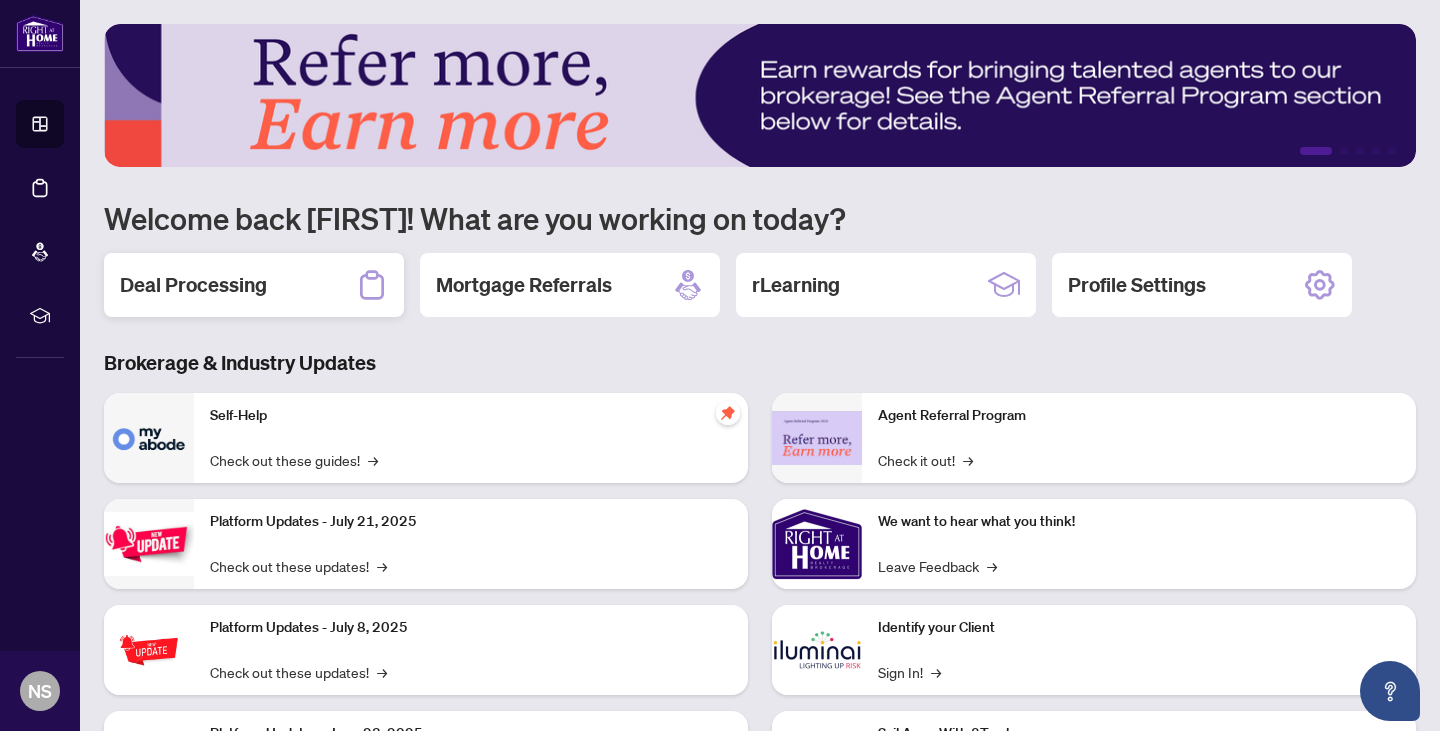 click on "Deal Processing" at bounding box center [193, 285] 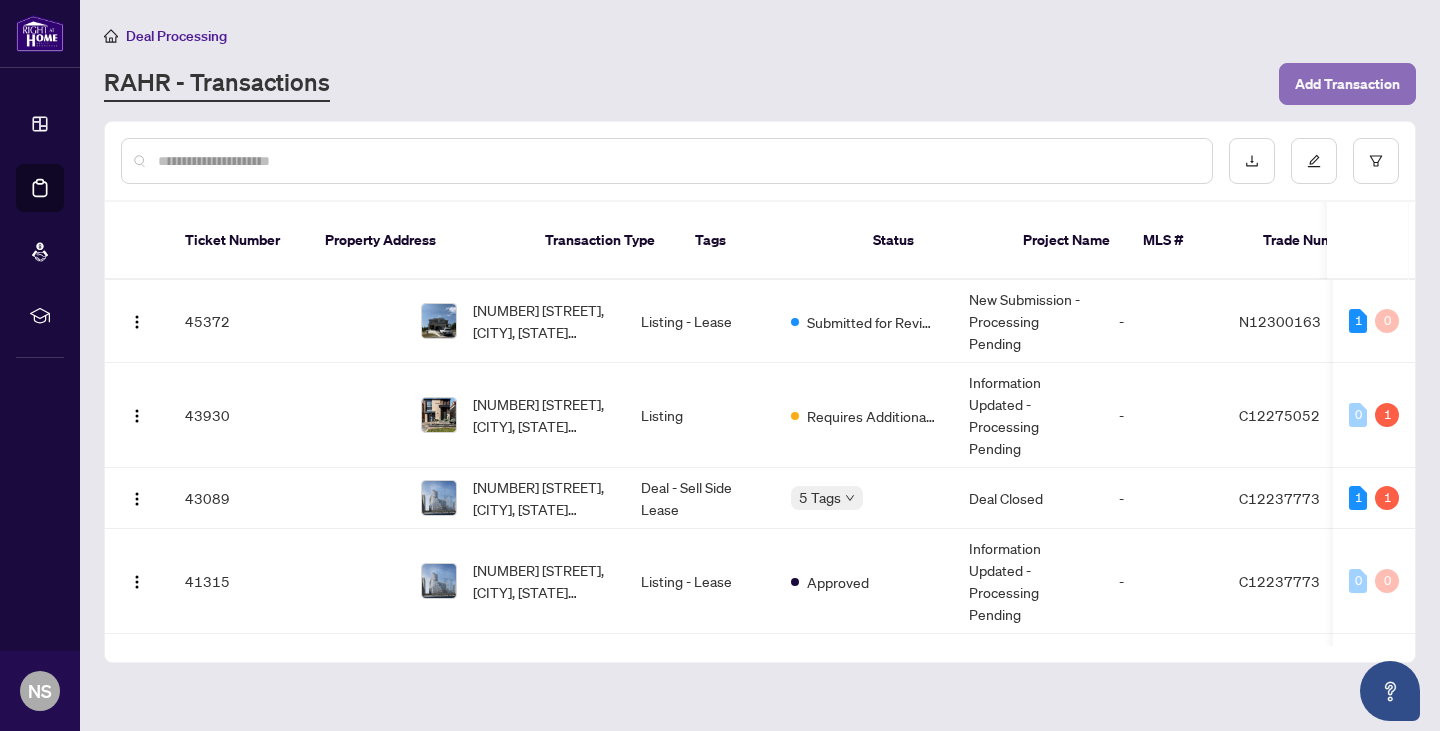 click on "Add Transaction" at bounding box center [1347, 84] 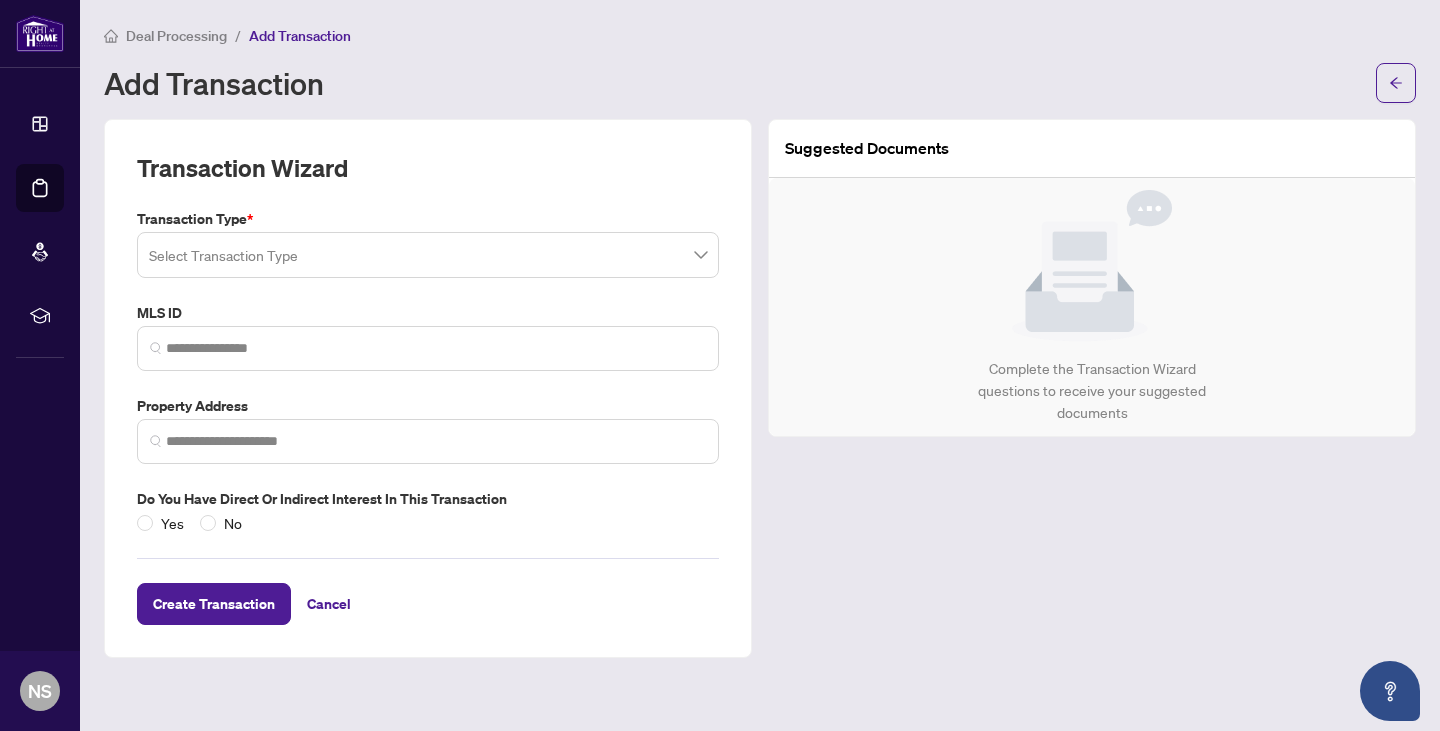 click at bounding box center [428, 255] 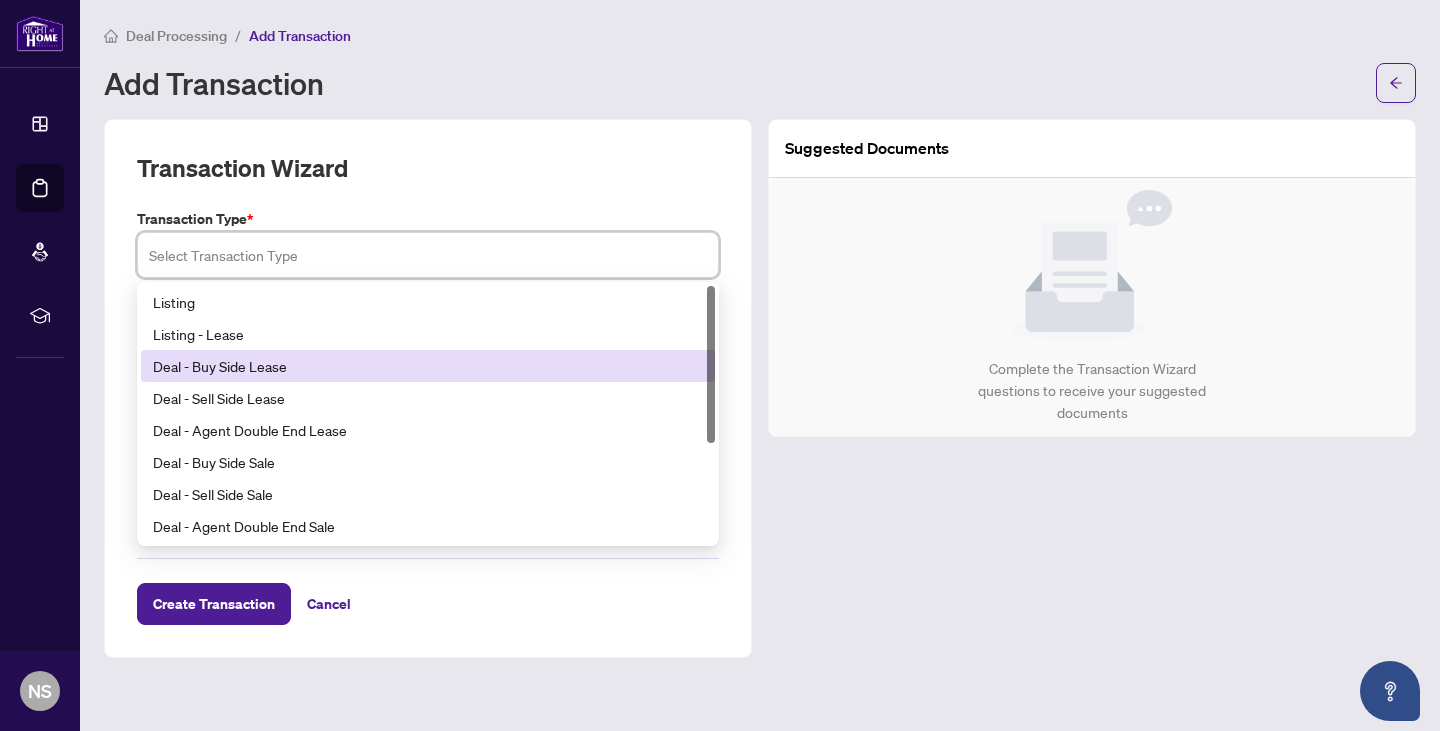 click on "Deal - Buy Side Lease" at bounding box center (428, 366) 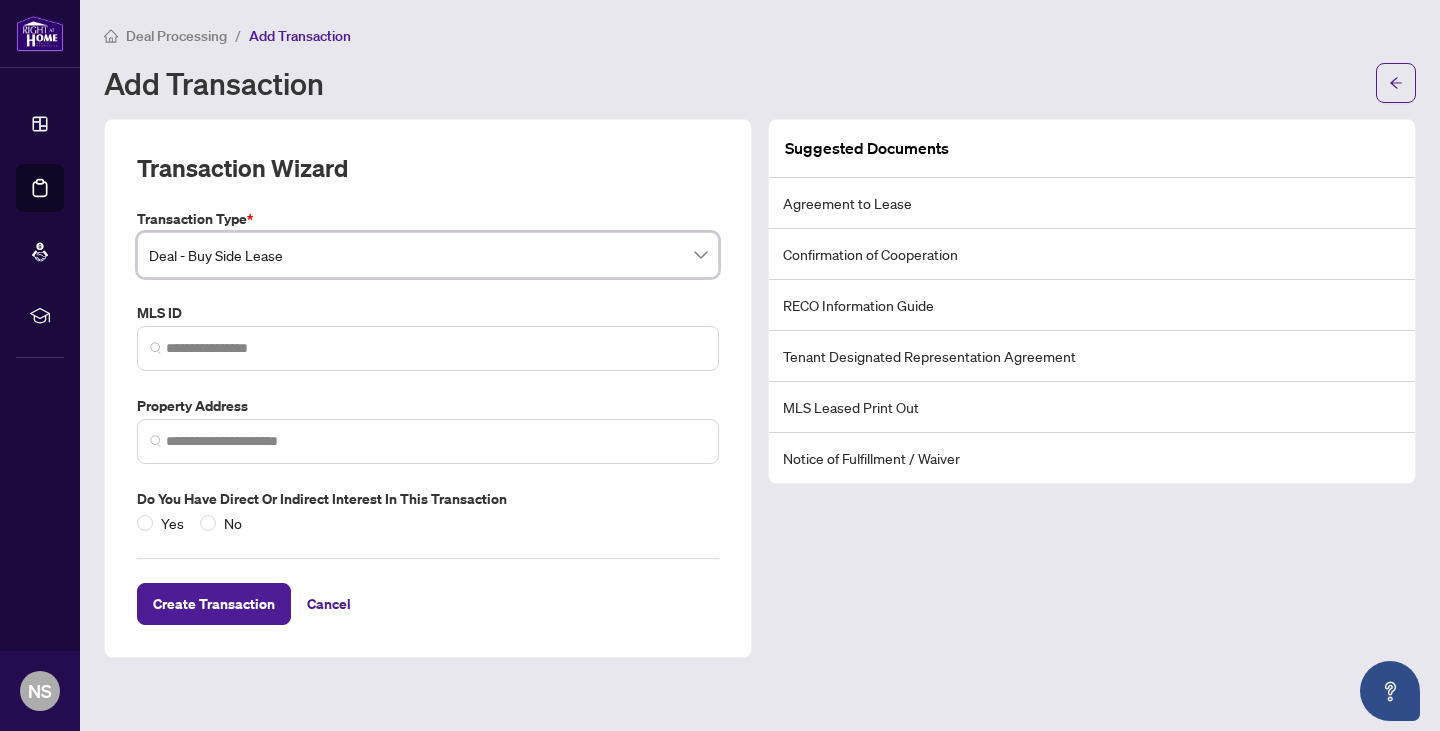 click at bounding box center [428, 348] 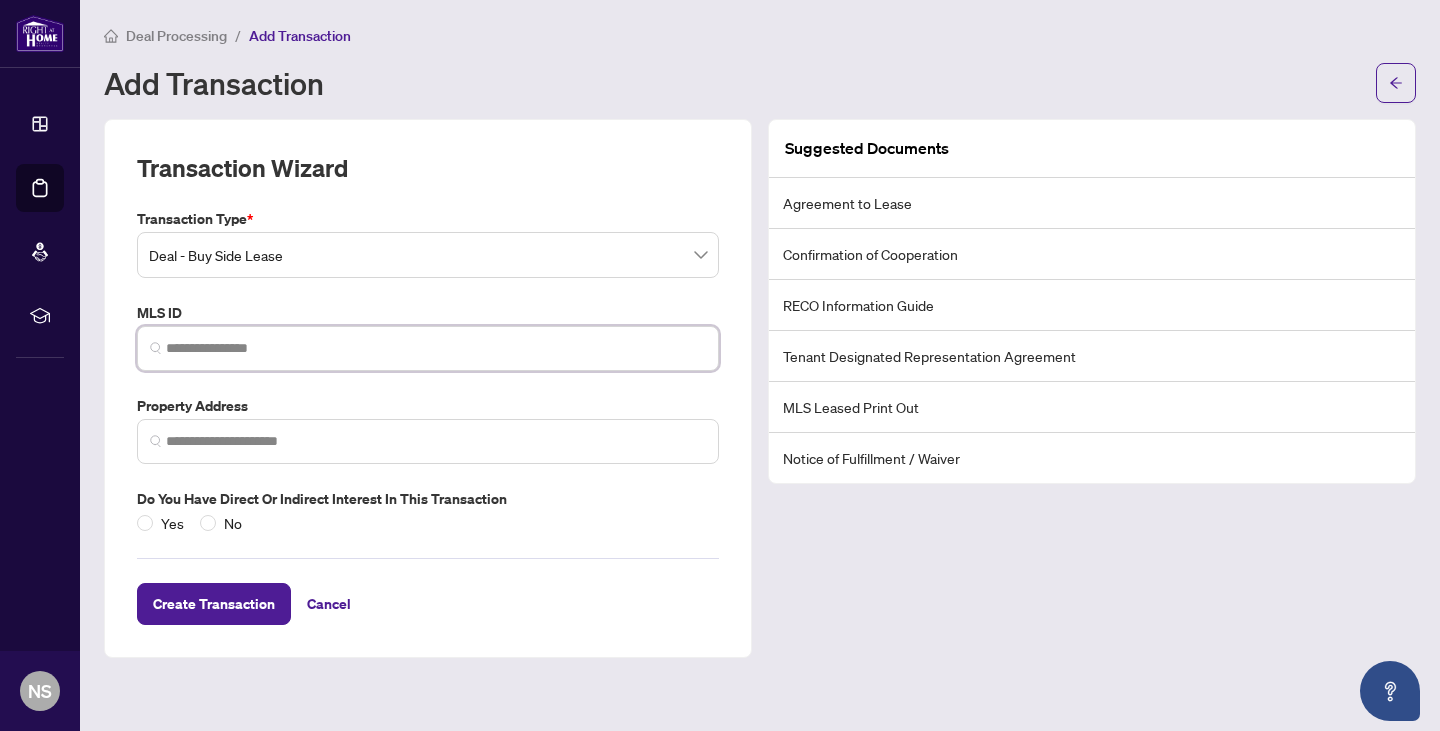 paste on "*********" 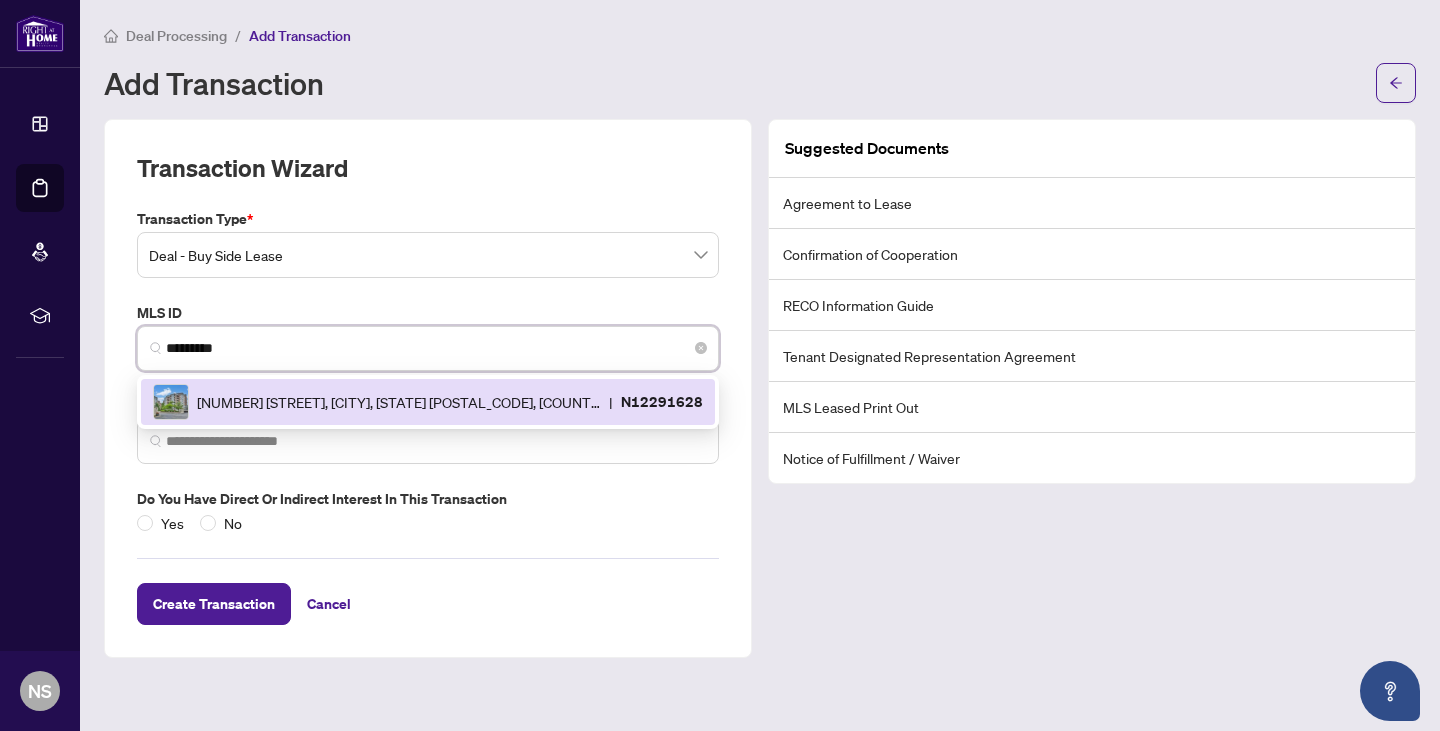 type on "*********" 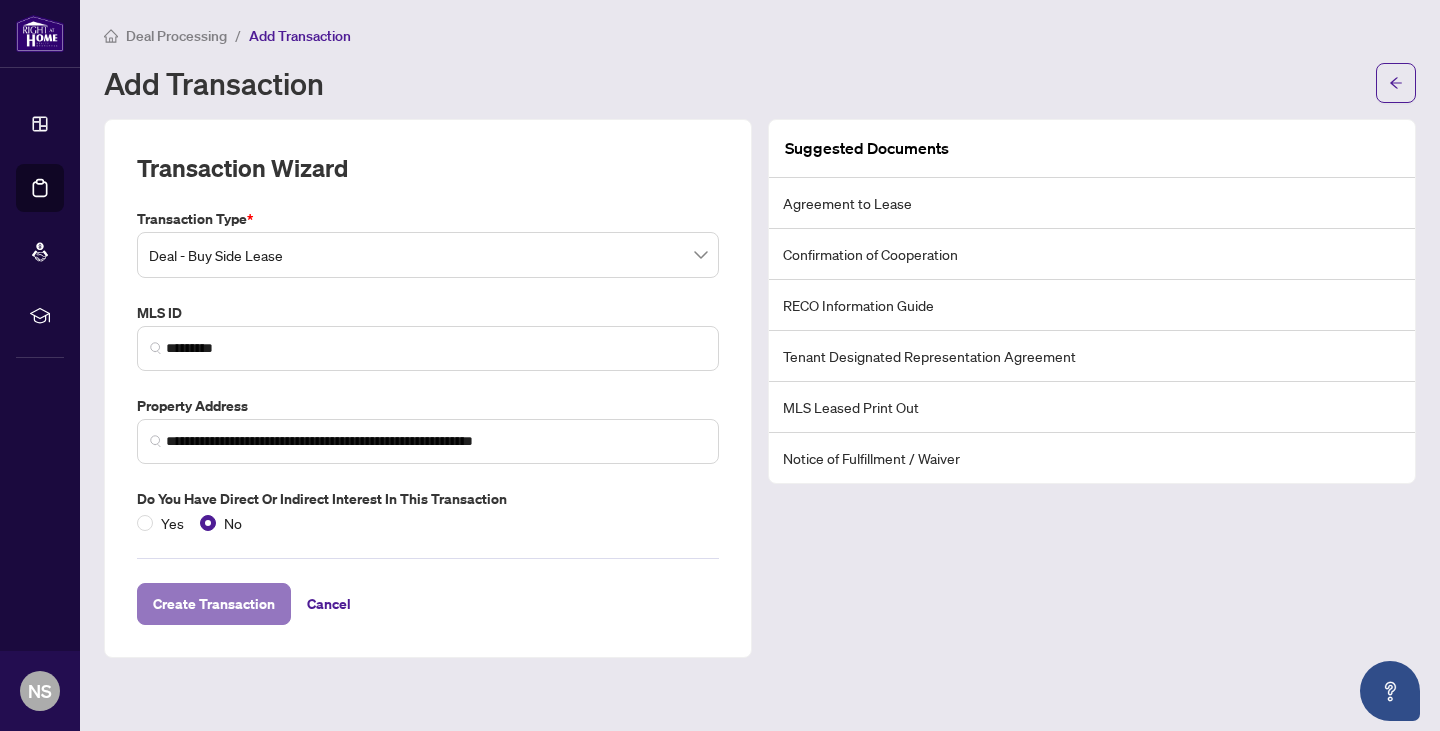 click on "Create Transaction" at bounding box center (214, 604) 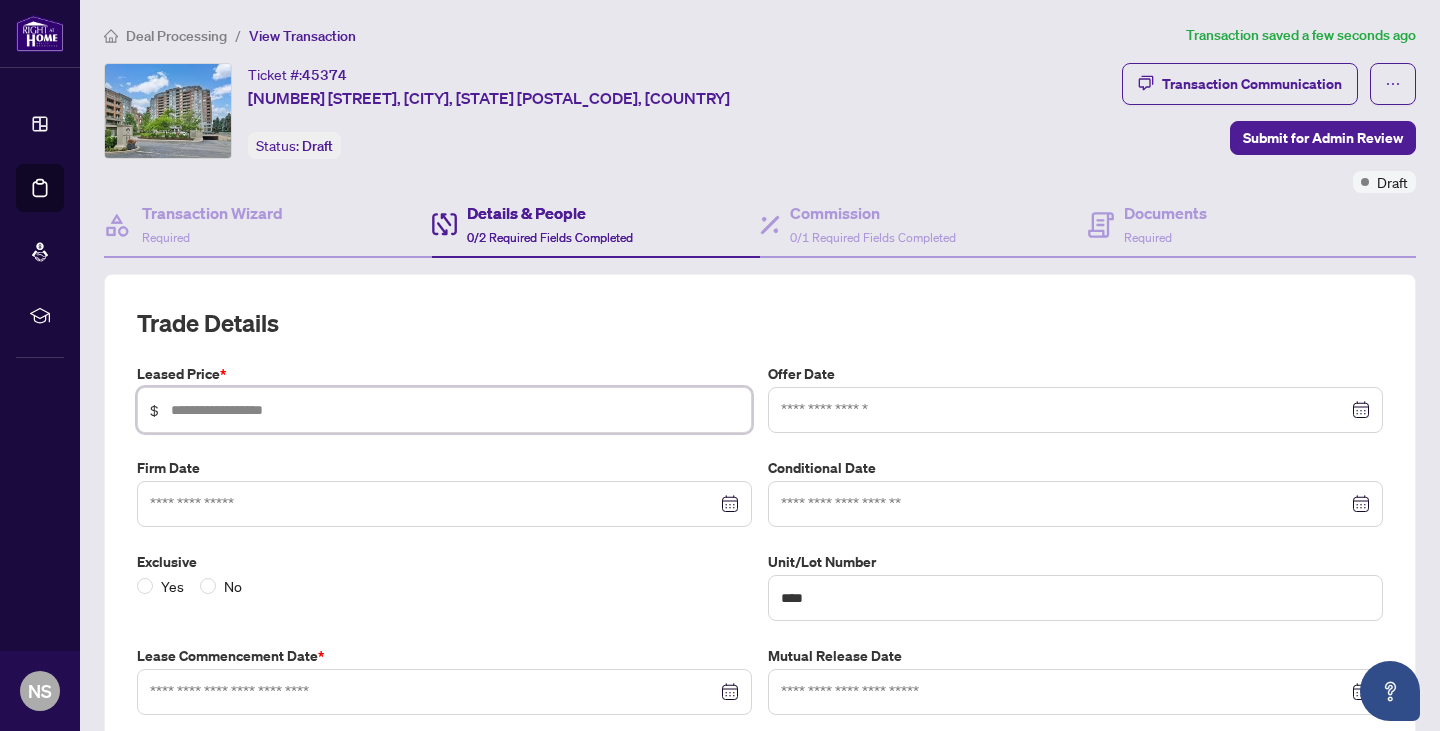 click at bounding box center (455, 410) 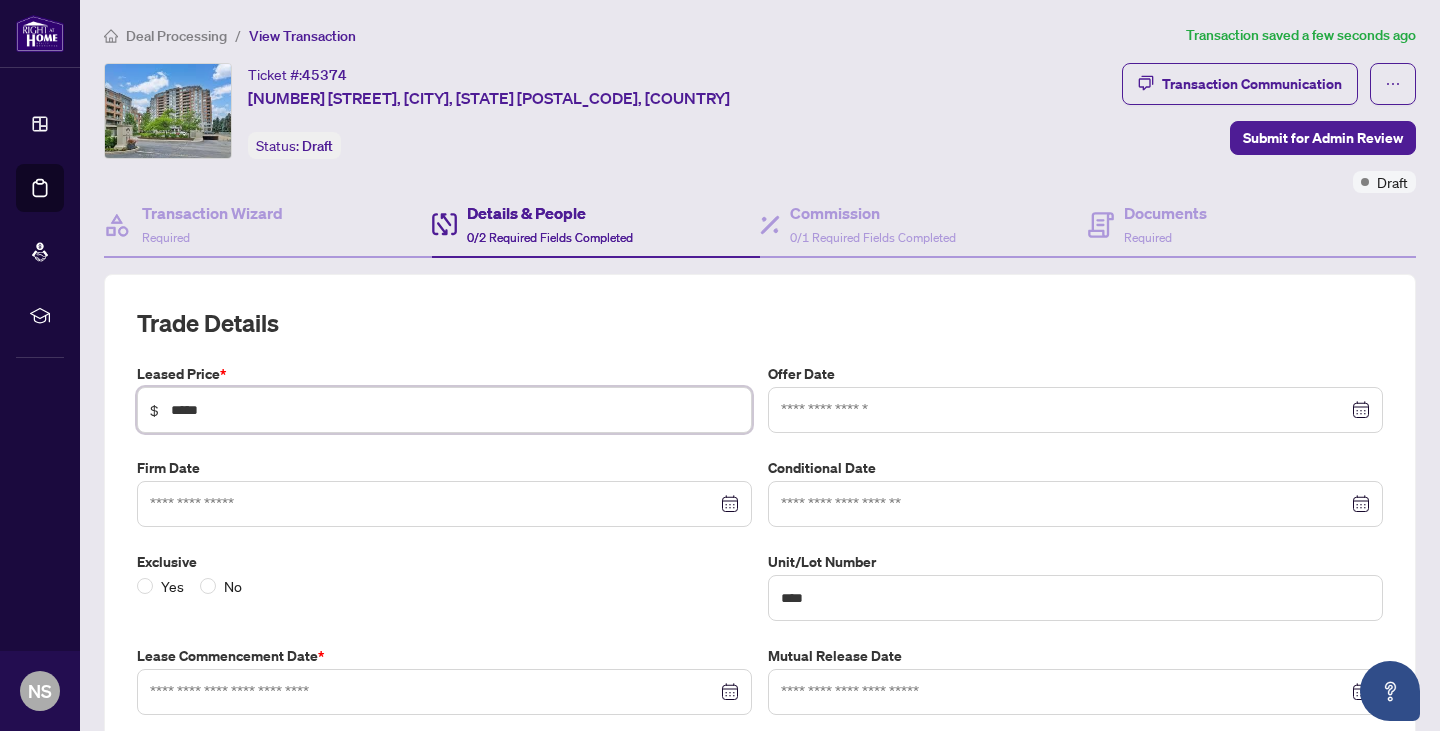 type on "*****" 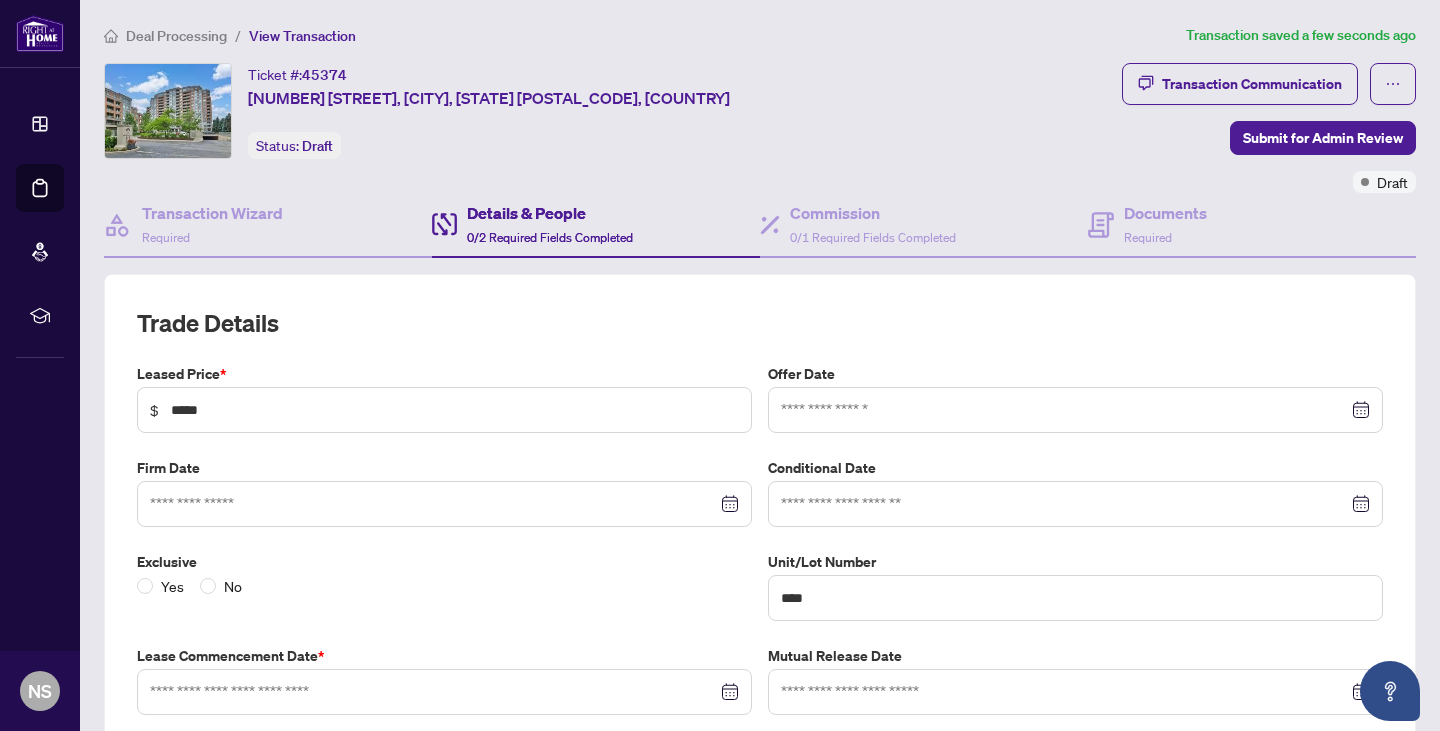 click on "Trade Details" at bounding box center (760, 323) 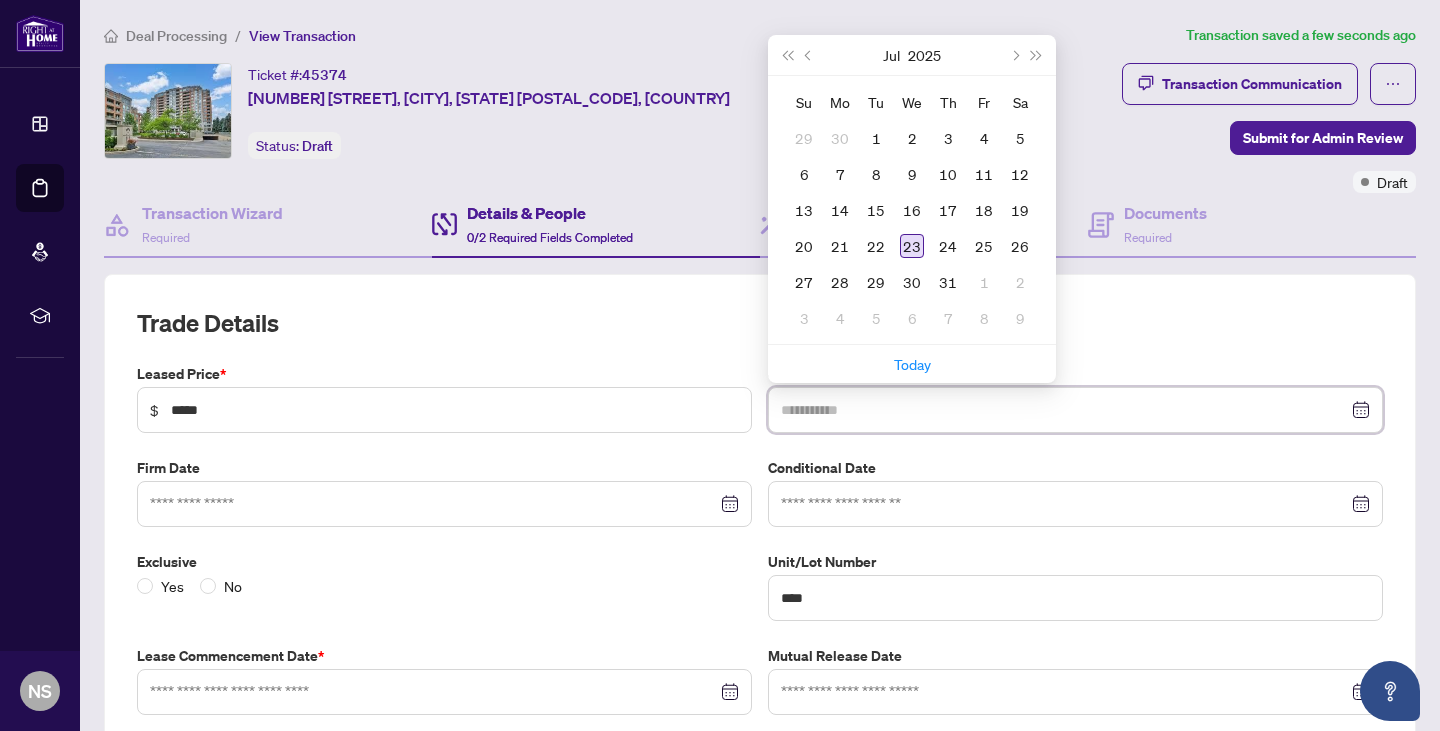 type on "**********" 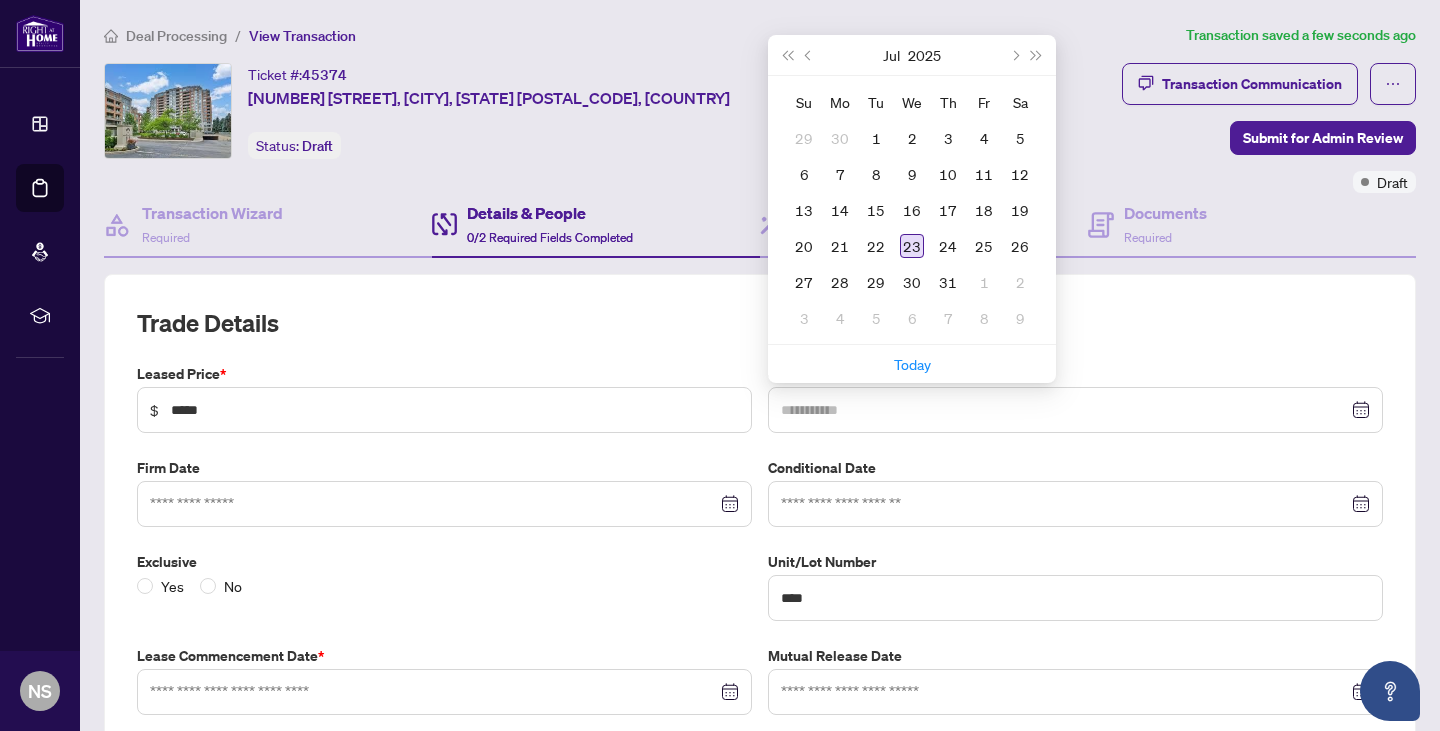 click on "23" at bounding box center (912, 246) 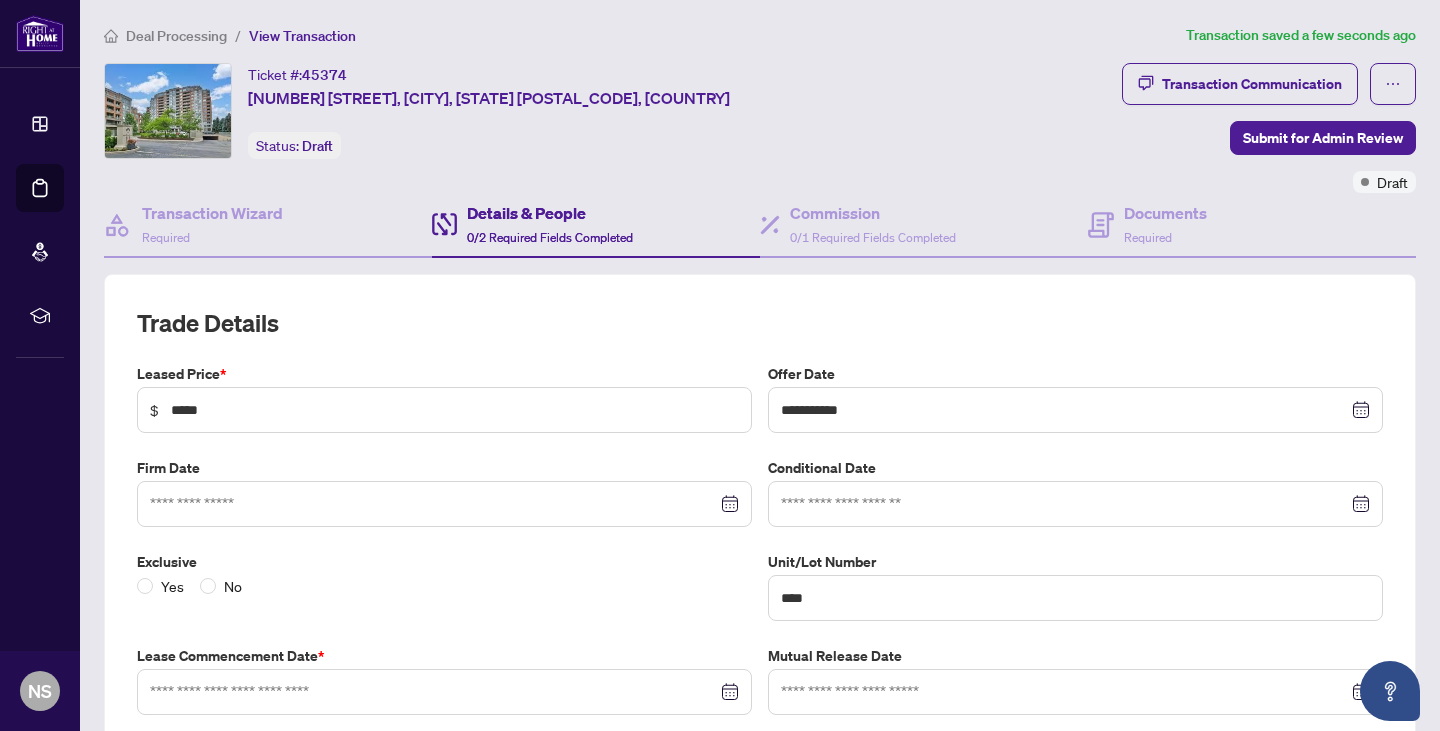 click at bounding box center [444, 504] 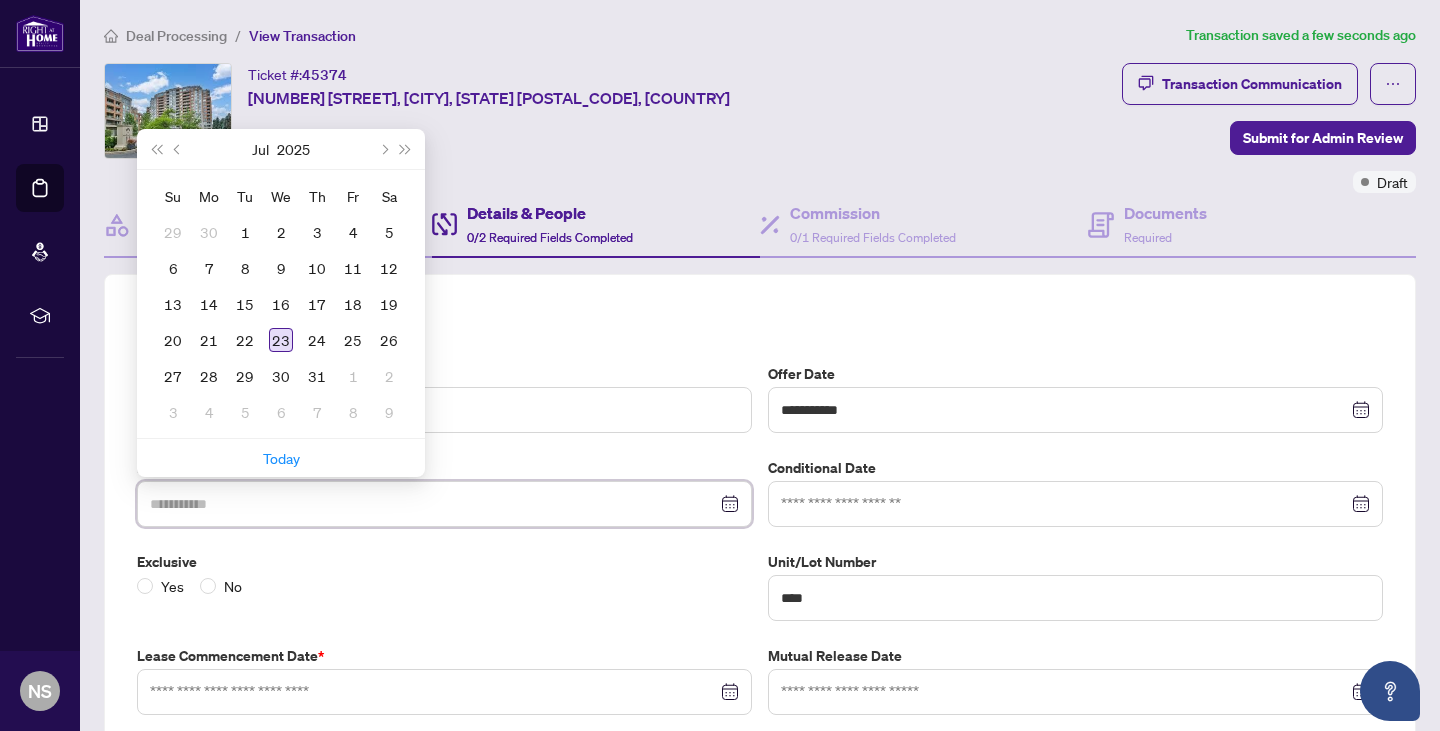 type on "**********" 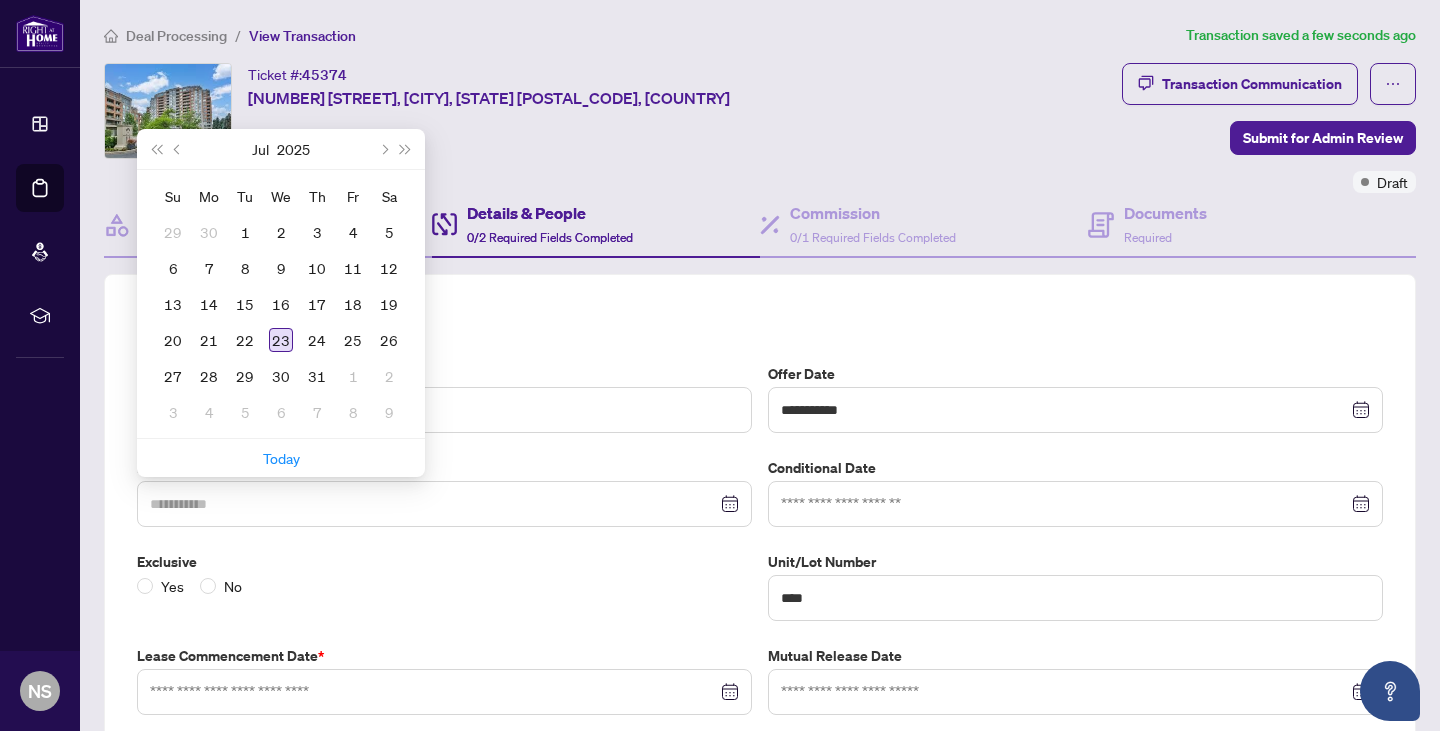 click on "23" at bounding box center (281, 340) 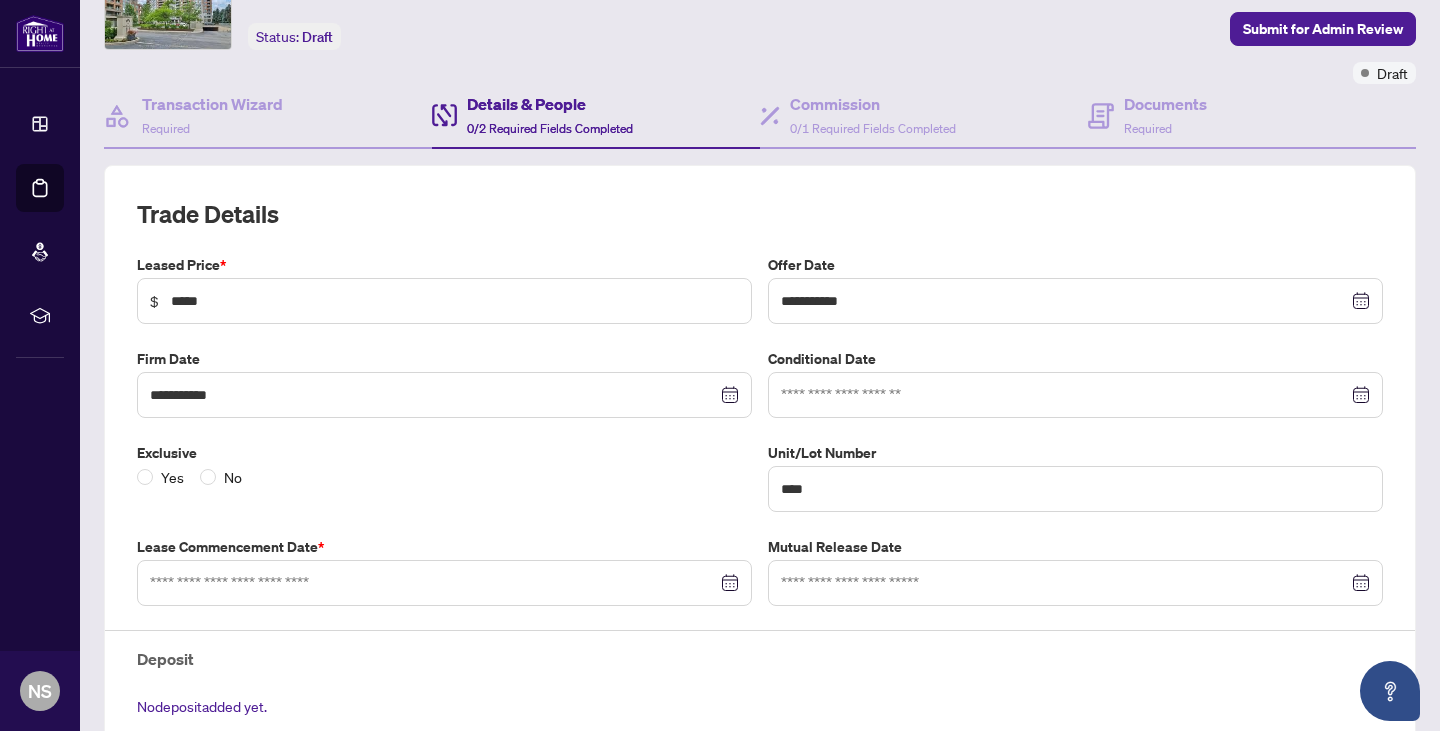 scroll, scrollTop: 265, scrollLeft: 0, axis: vertical 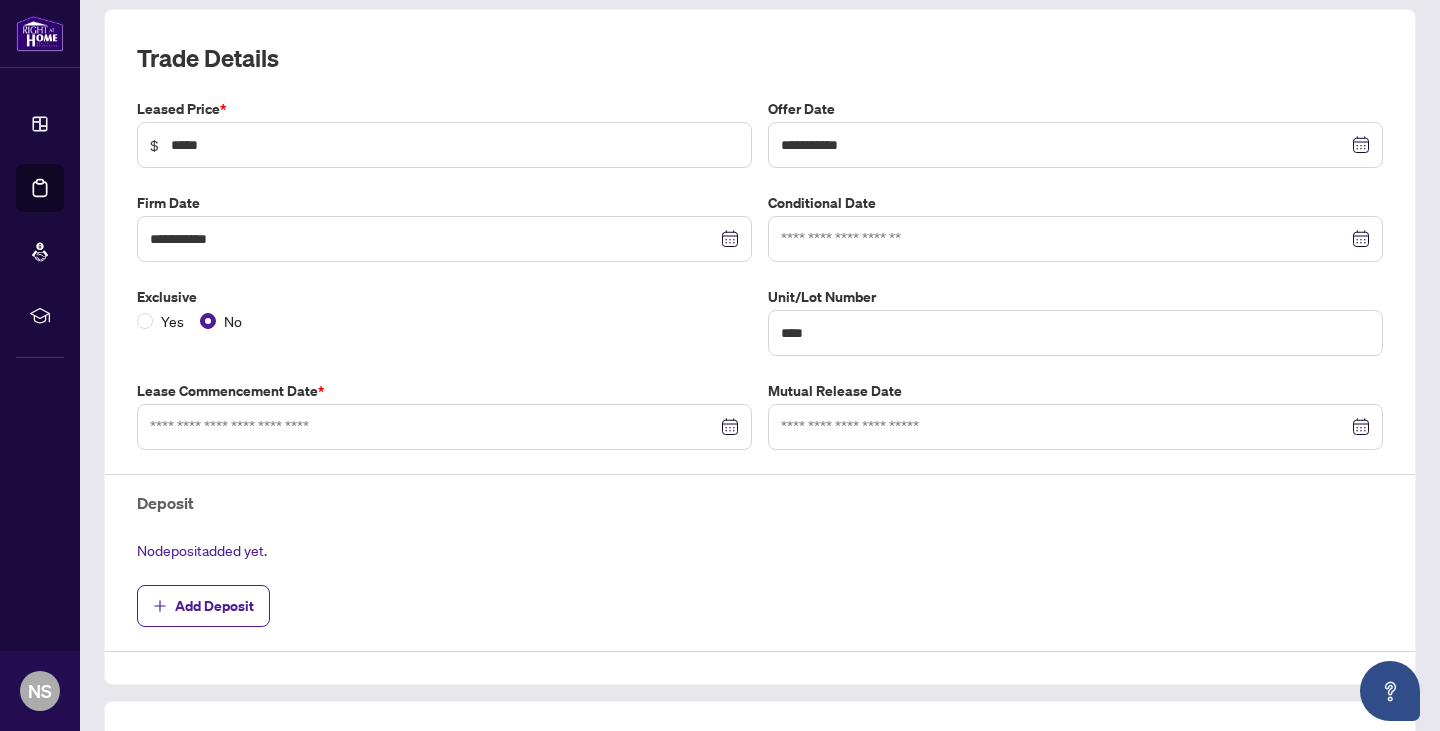 click at bounding box center [444, 427] 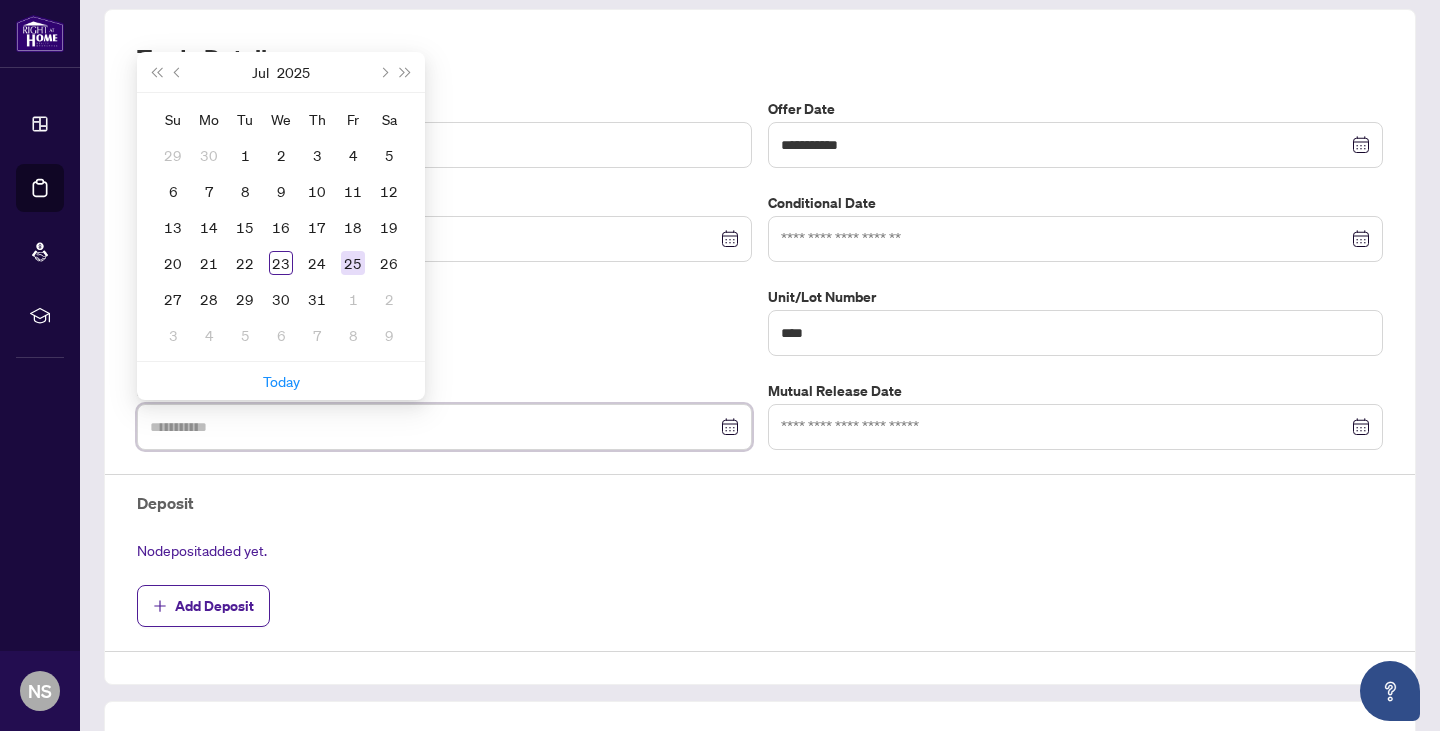 type on "**********" 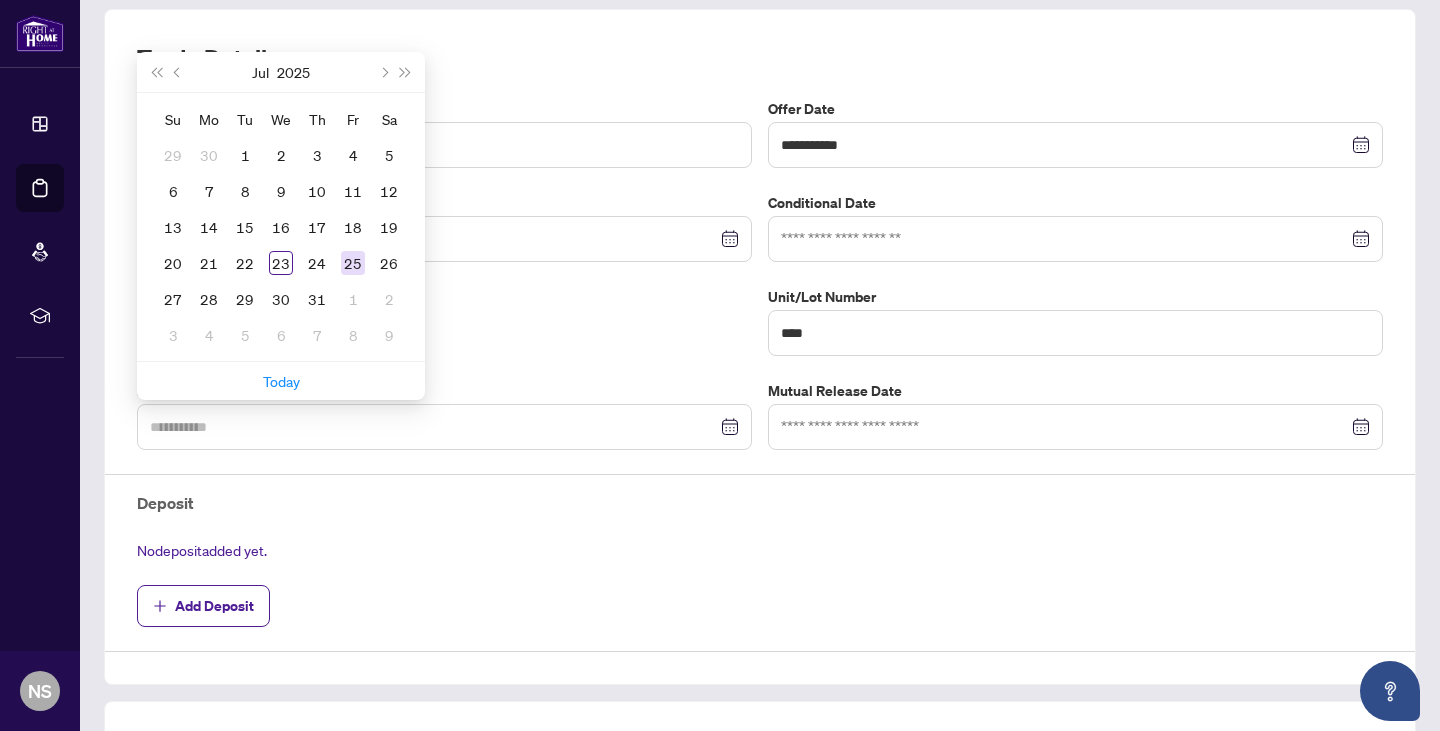 click on "25" at bounding box center [353, 263] 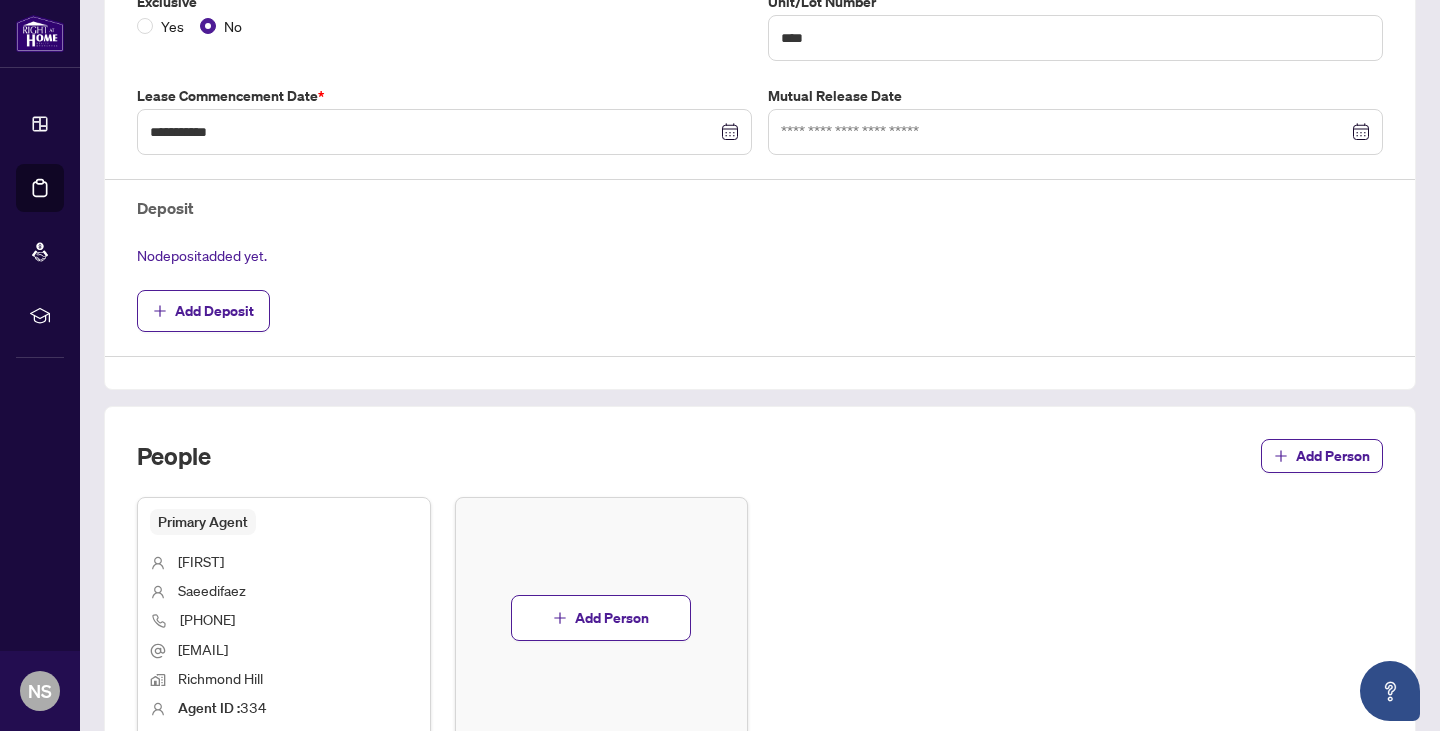 scroll, scrollTop: 751, scrollLeft: 0, axis: vertical 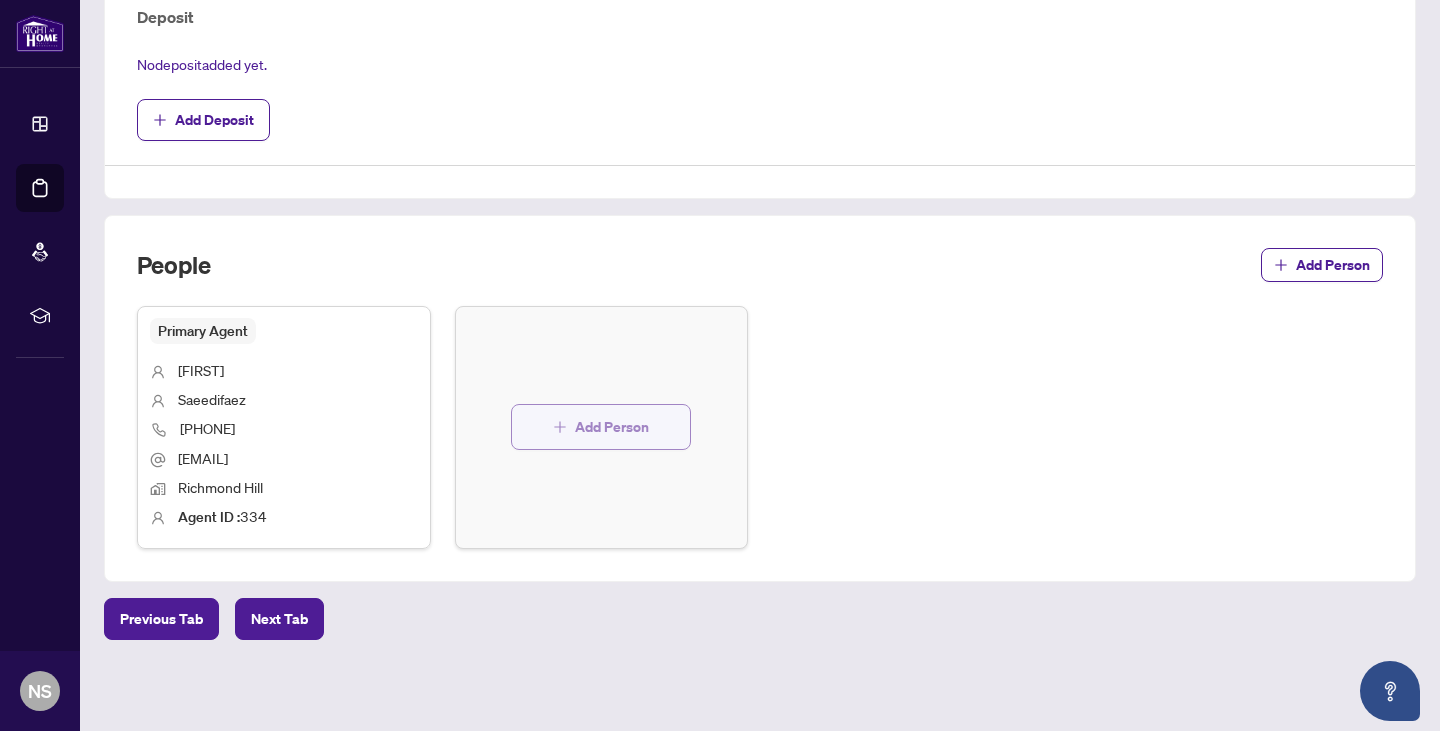click on "Add Person" at bounding box center (601, 427) 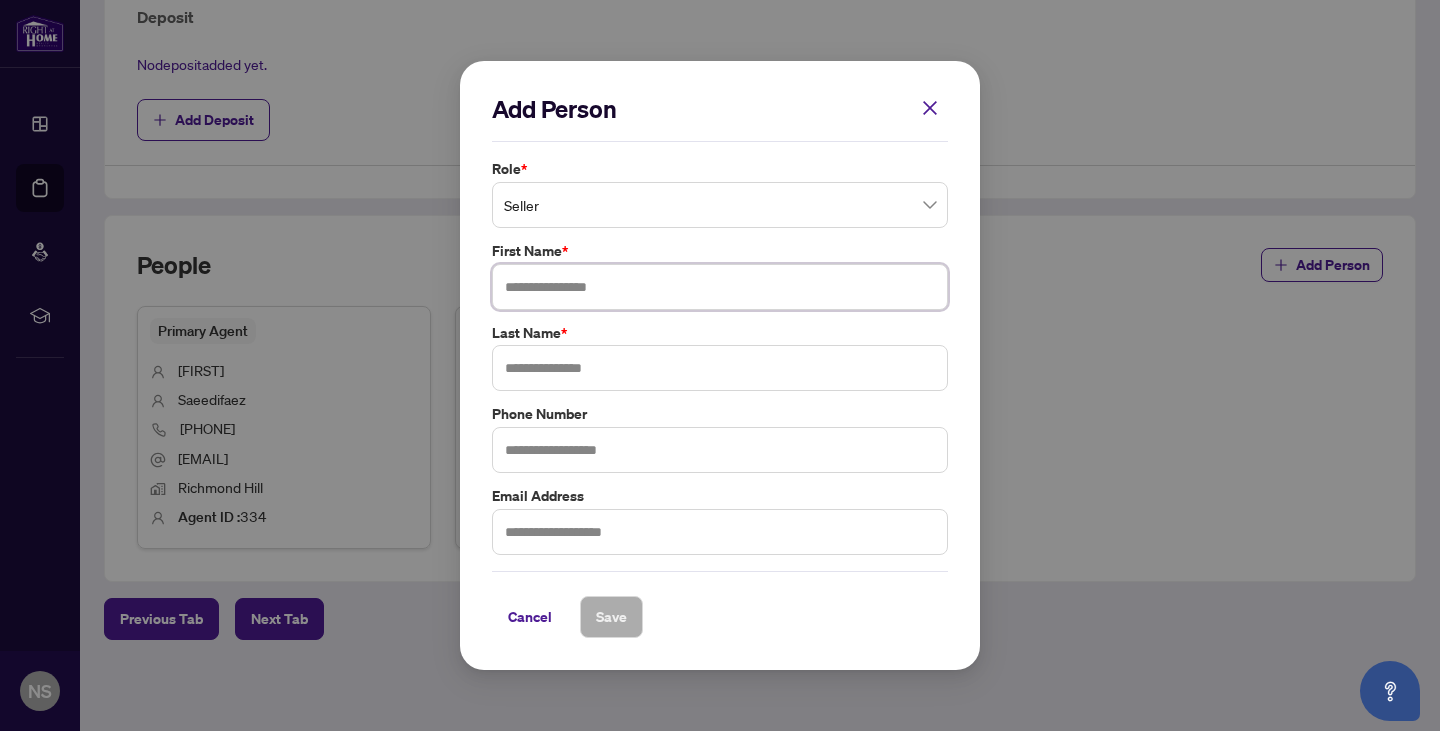 click at bounding box center [720, 287] 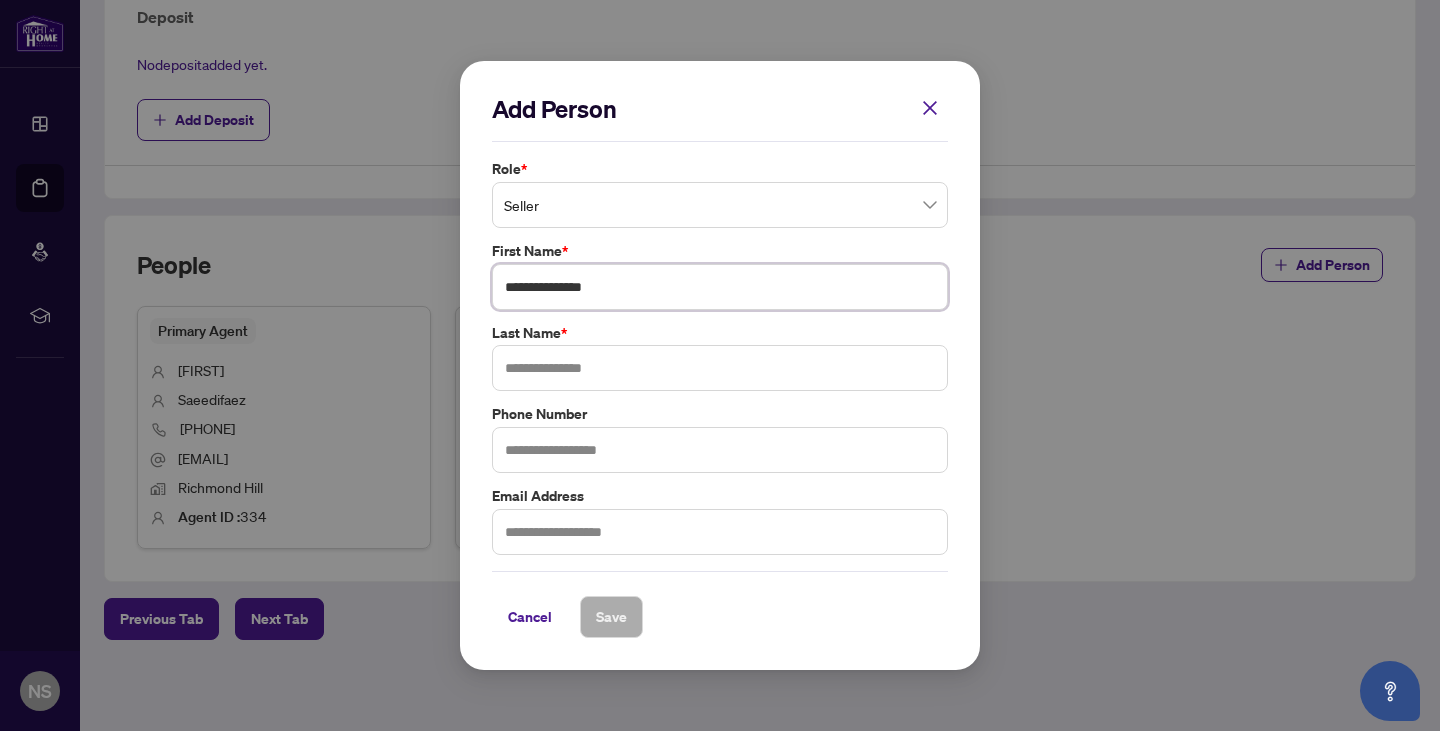 drag, startPoint x: 538, startPoint y: 288, endPoint x: 729, endPoint y: 287, distance: 191.00262 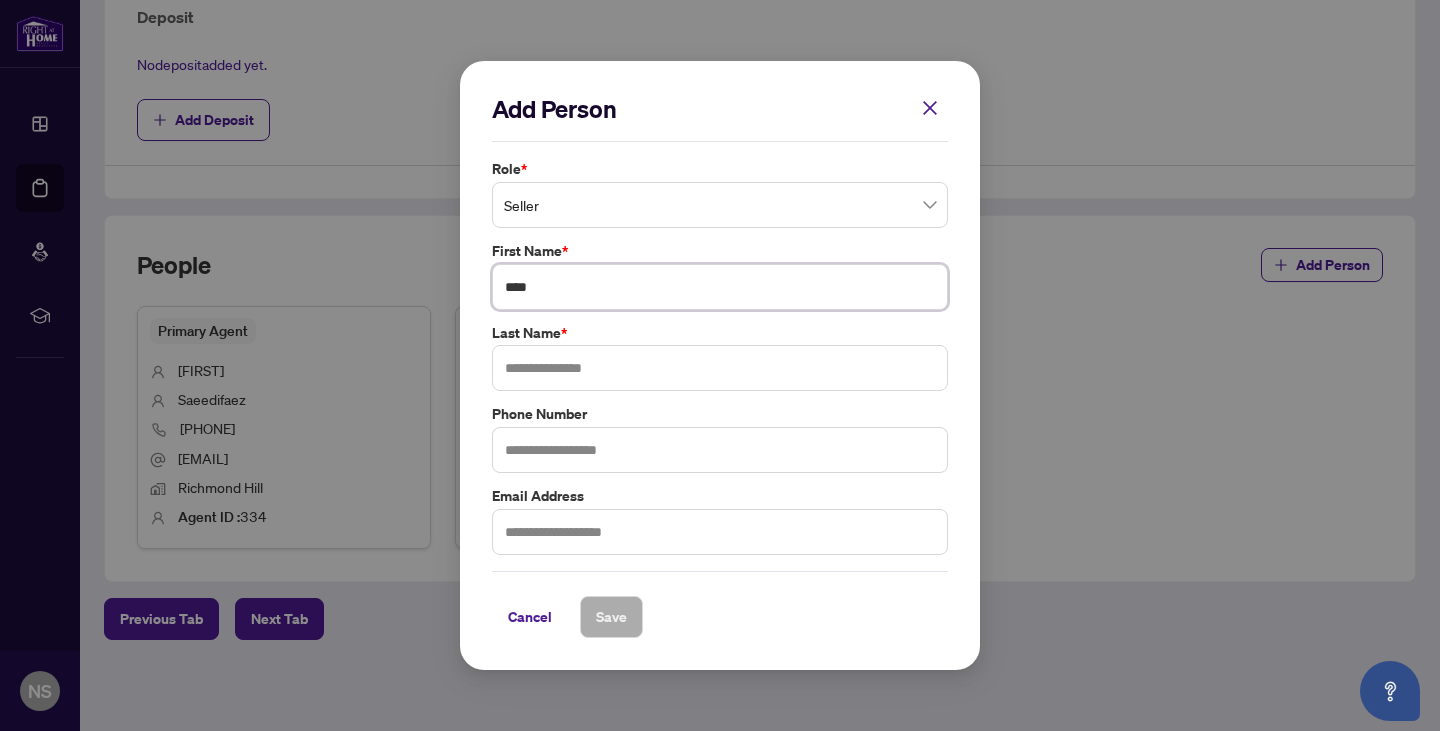 type on "****" 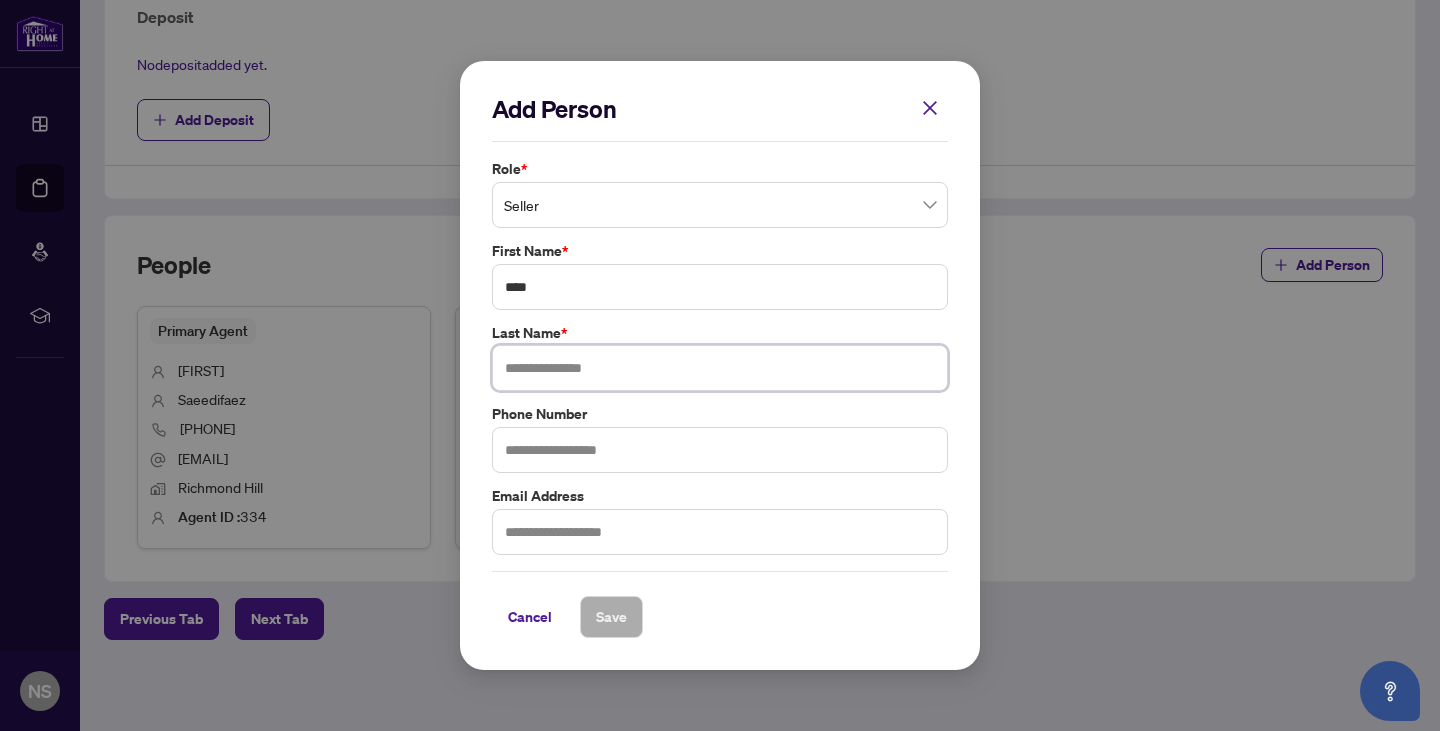 click at bounding box center (720, 368) 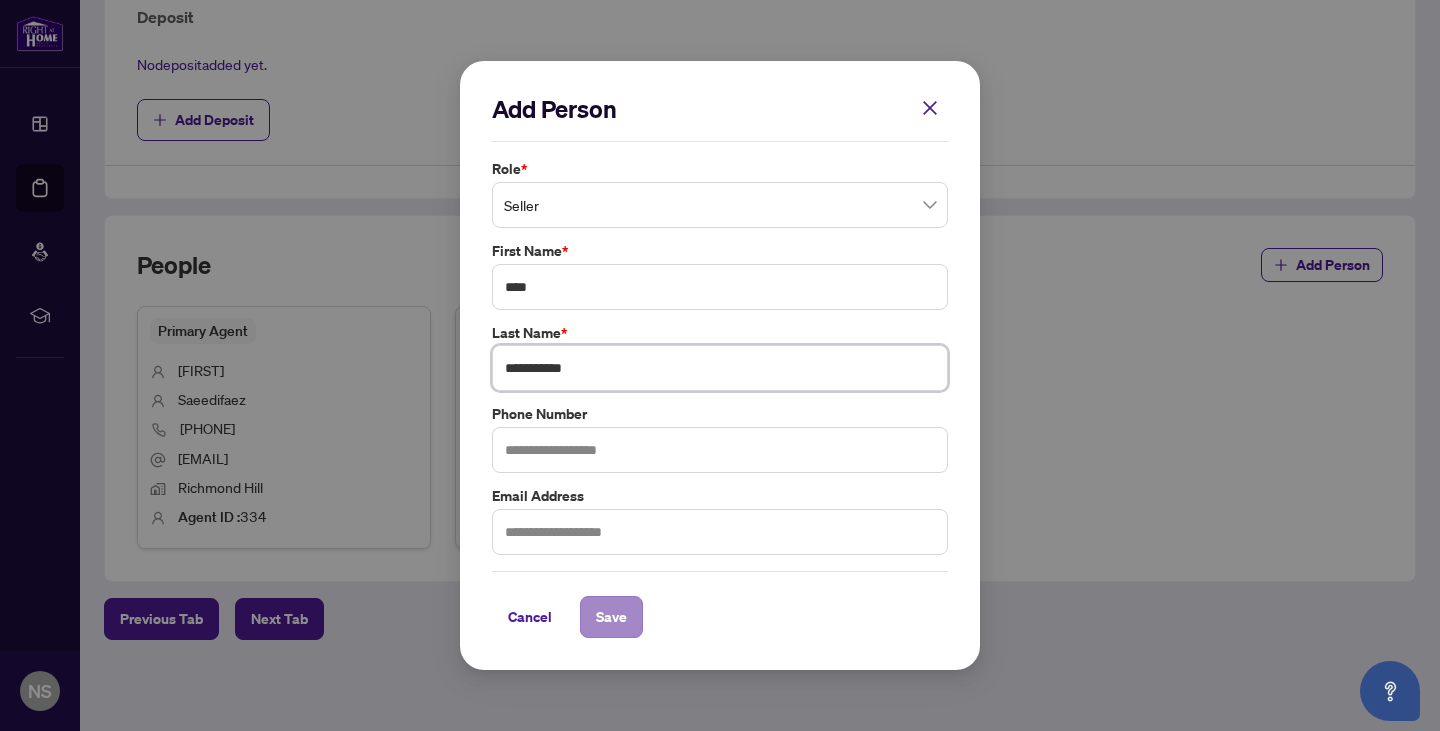 type on "**********" 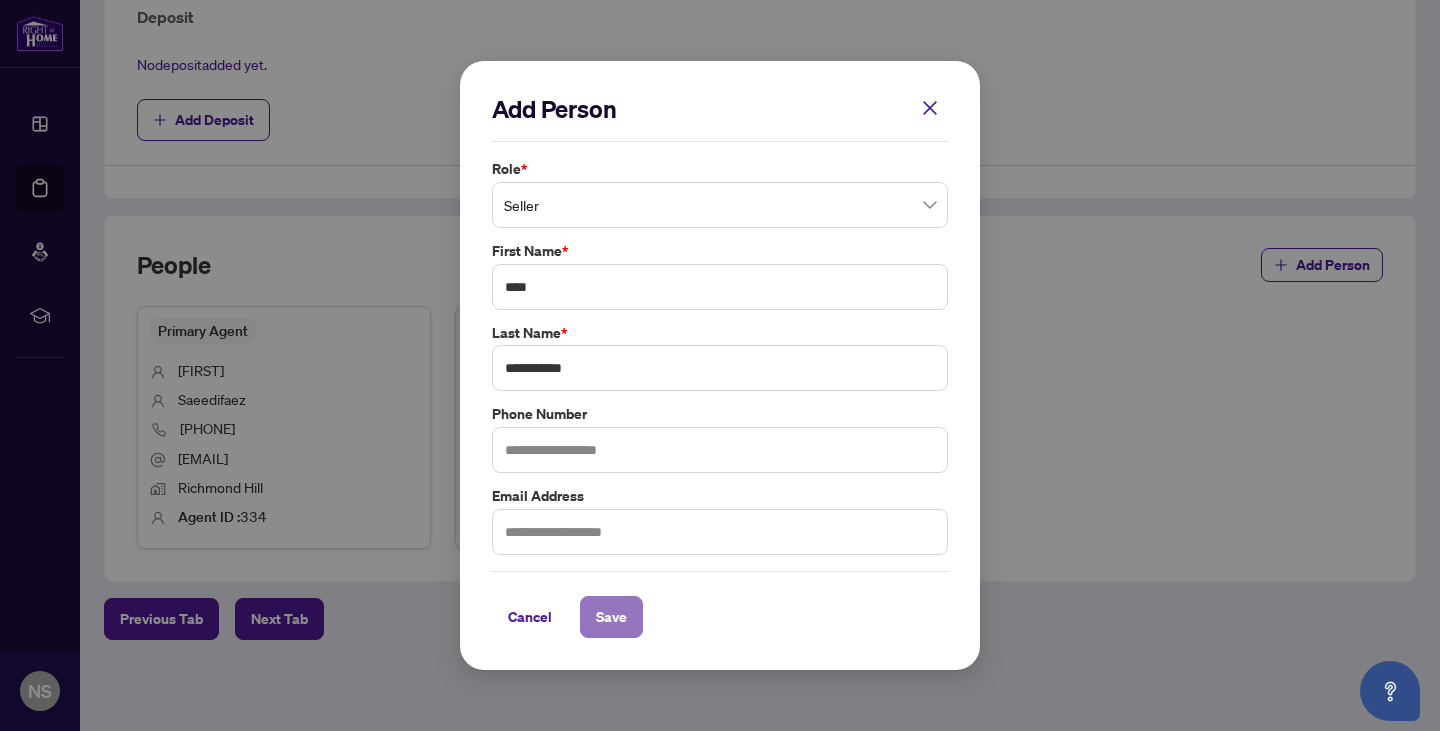 click on "Save" at bounding box center (611, 617) 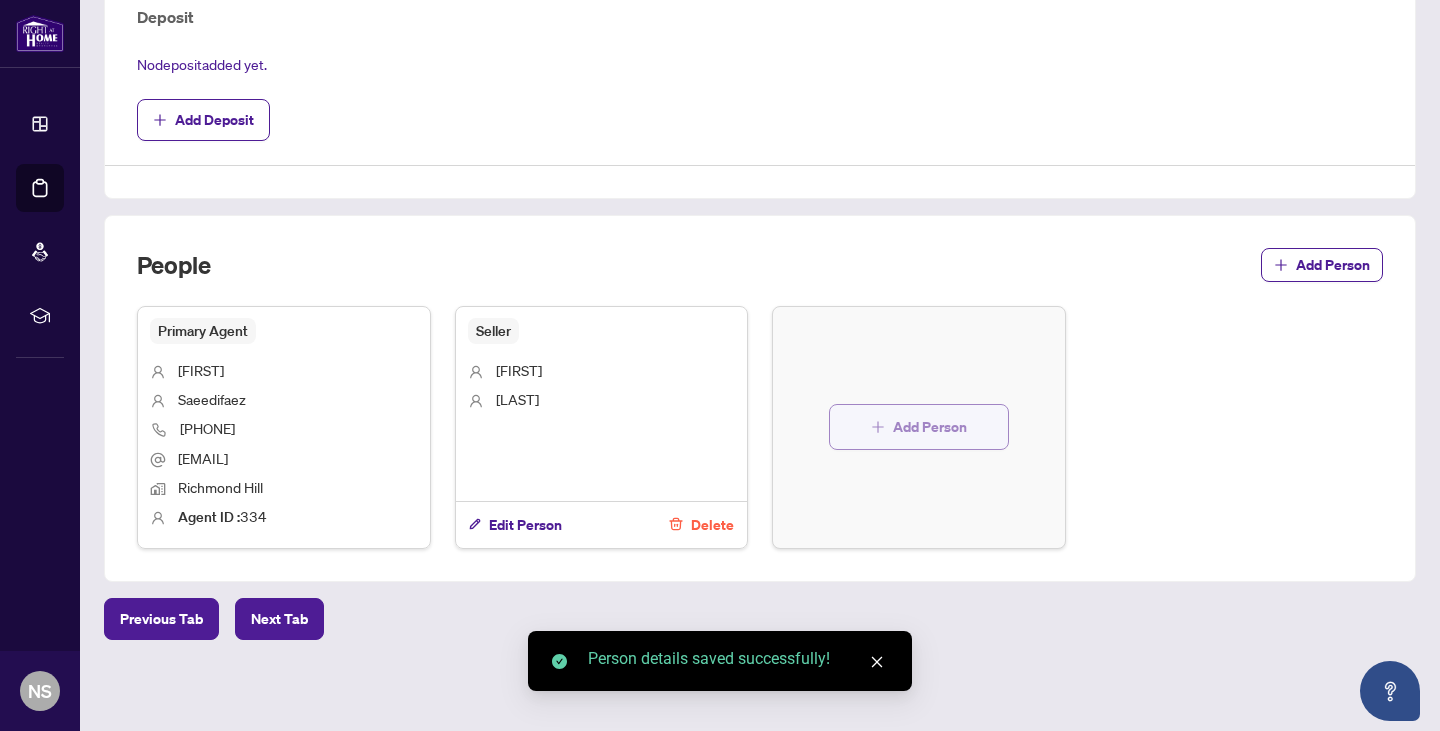 click on "Add Person" at bounding box center (930, 427) 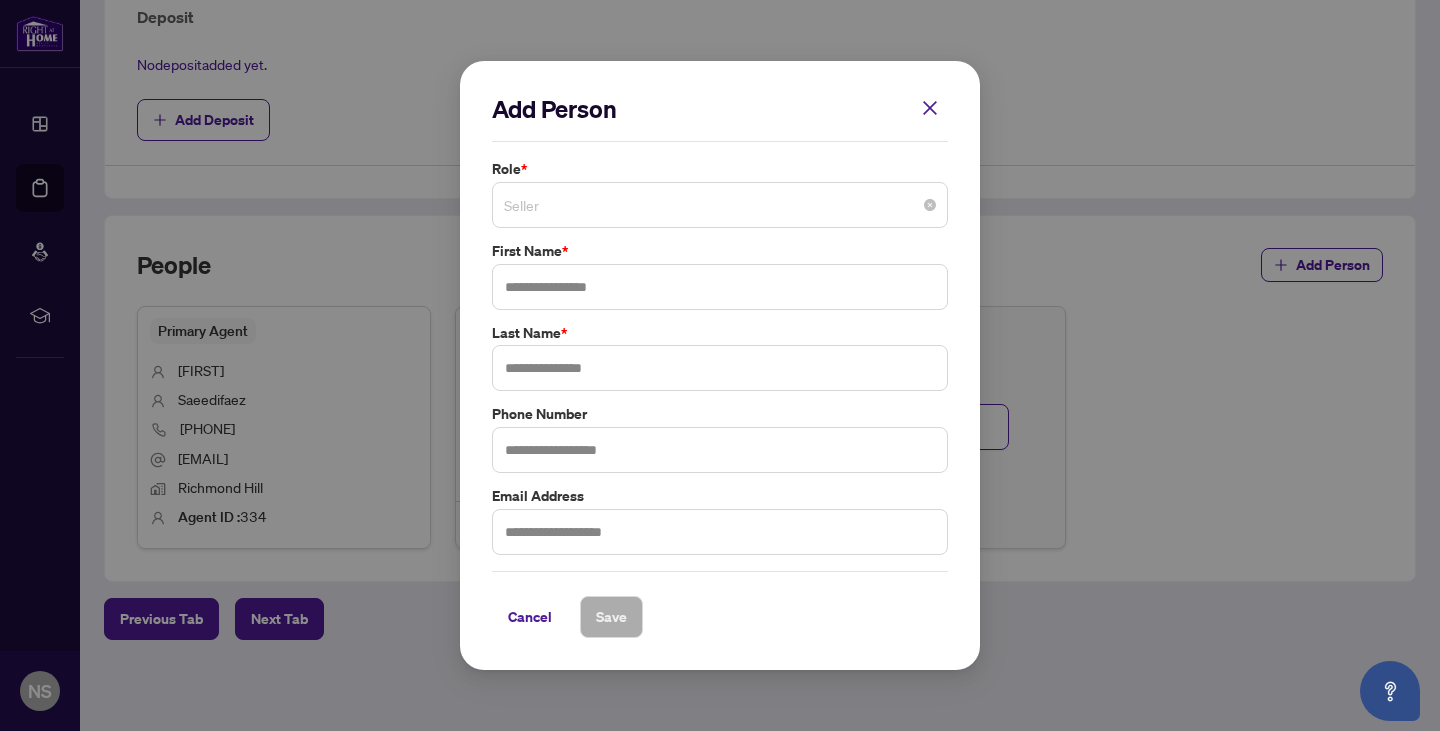 click on "Seller" at bounding box center [720, 205] 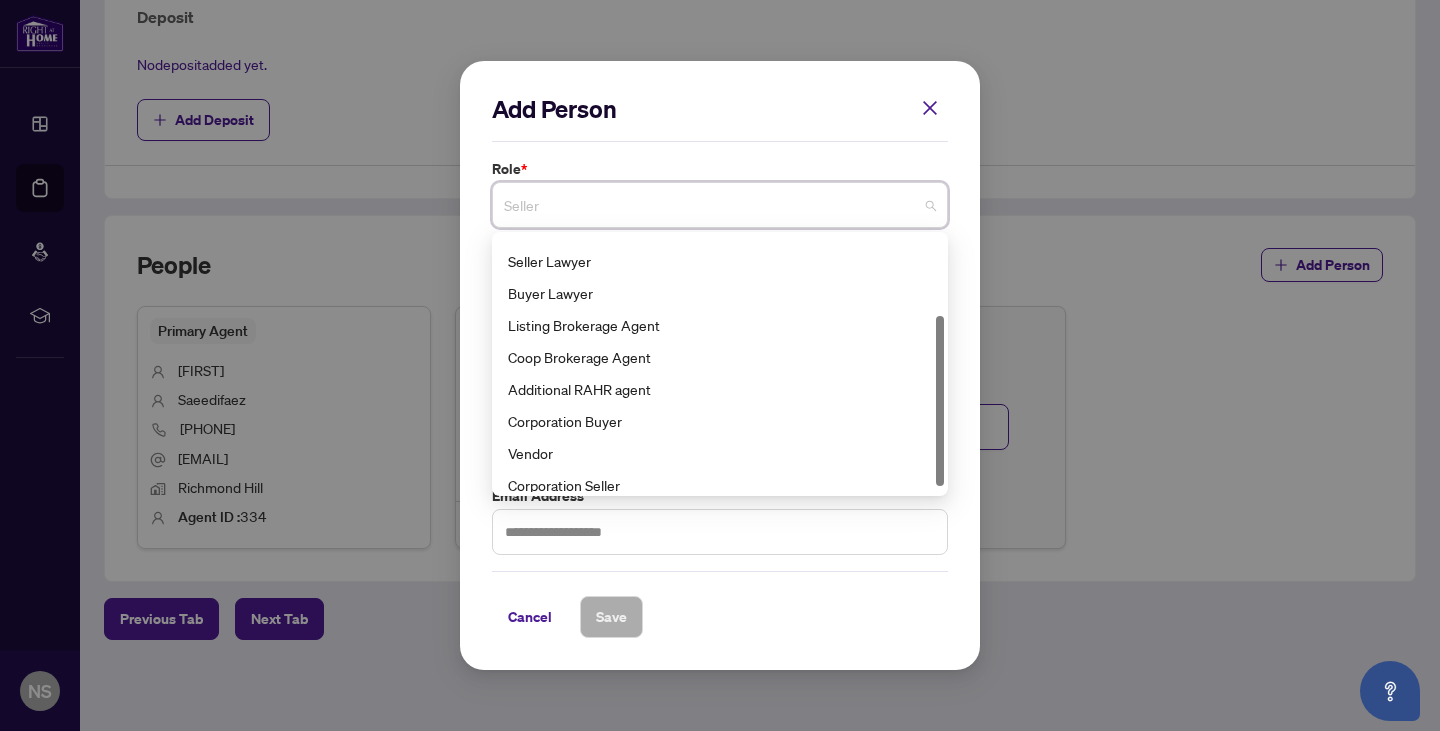 scroll, scrollTop: 120, scrollLeft: 0, axis: vertical 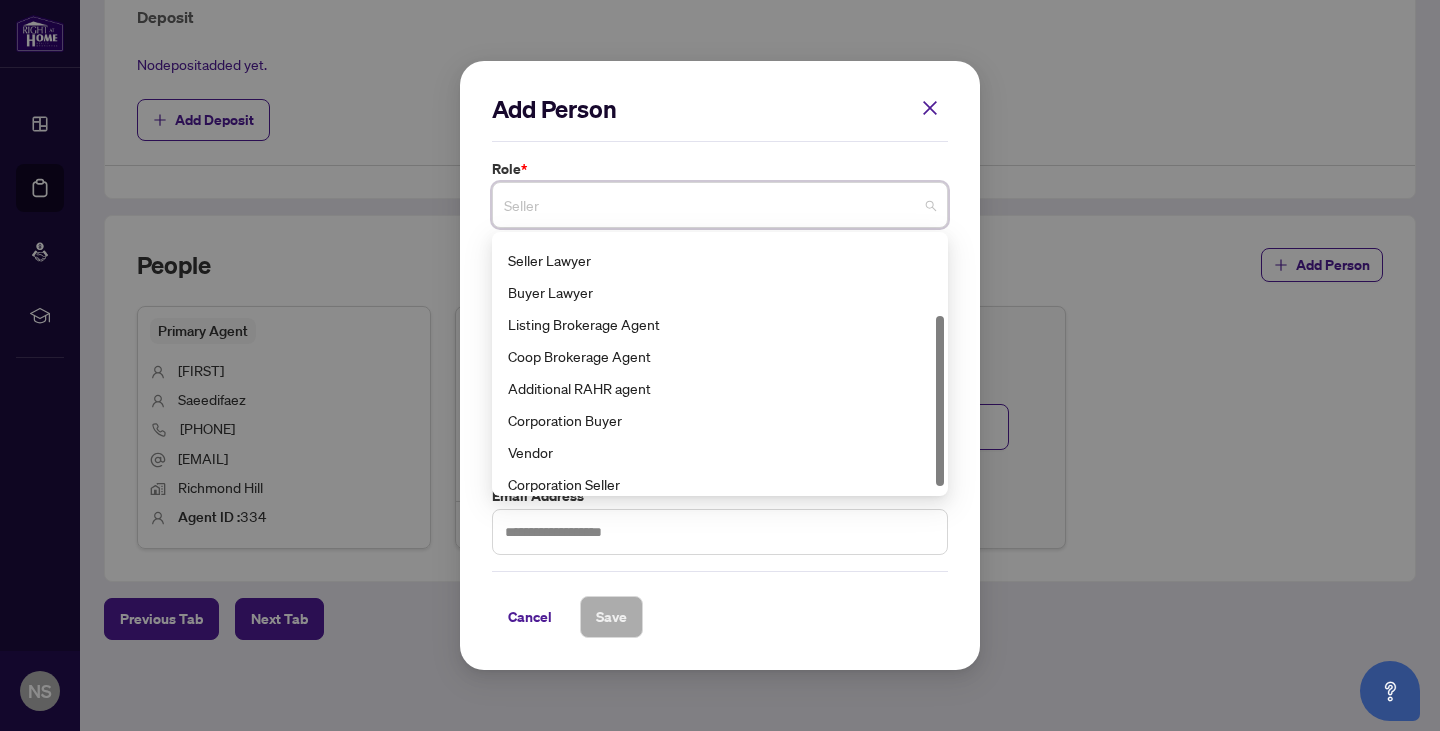 click on "Listing Brokerage Agent" at bounding box center [720, 324] 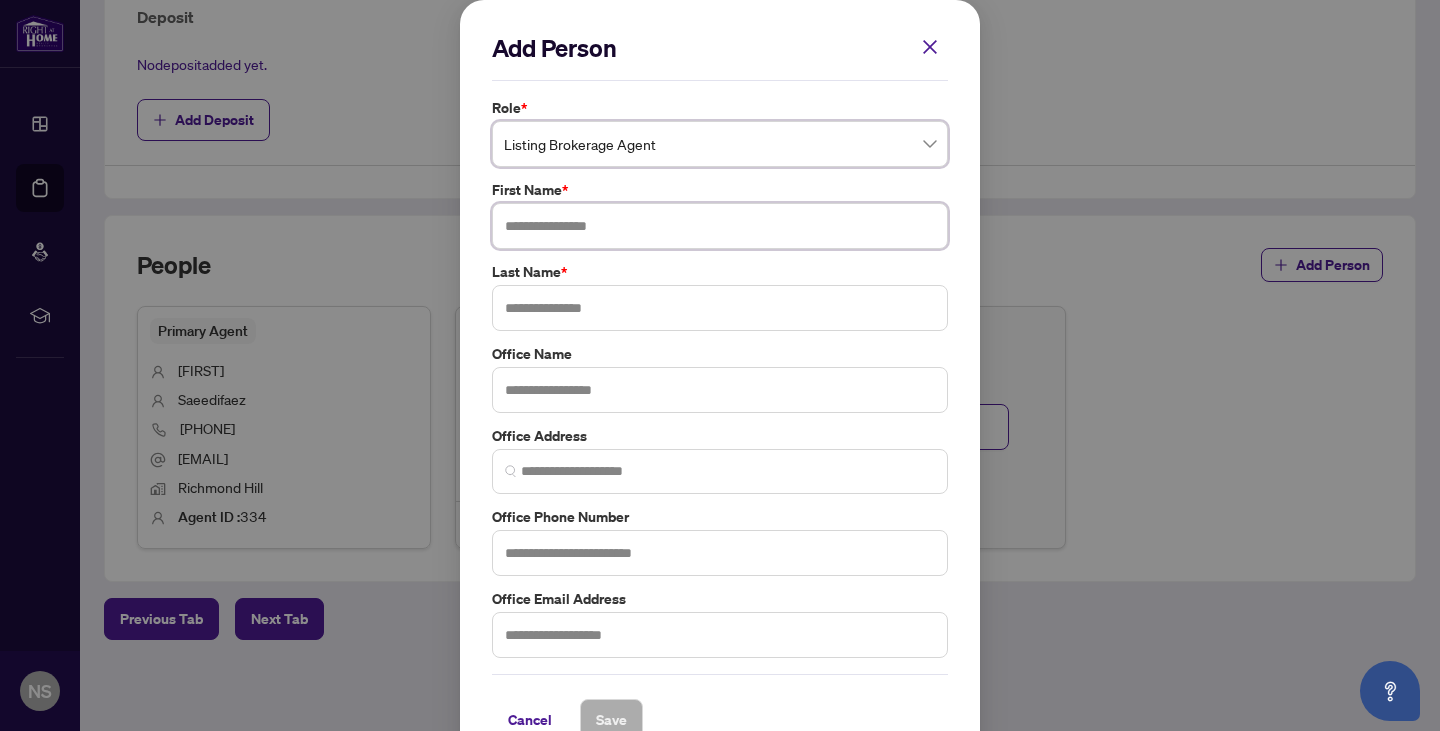 click at bounding box center [720, 226] 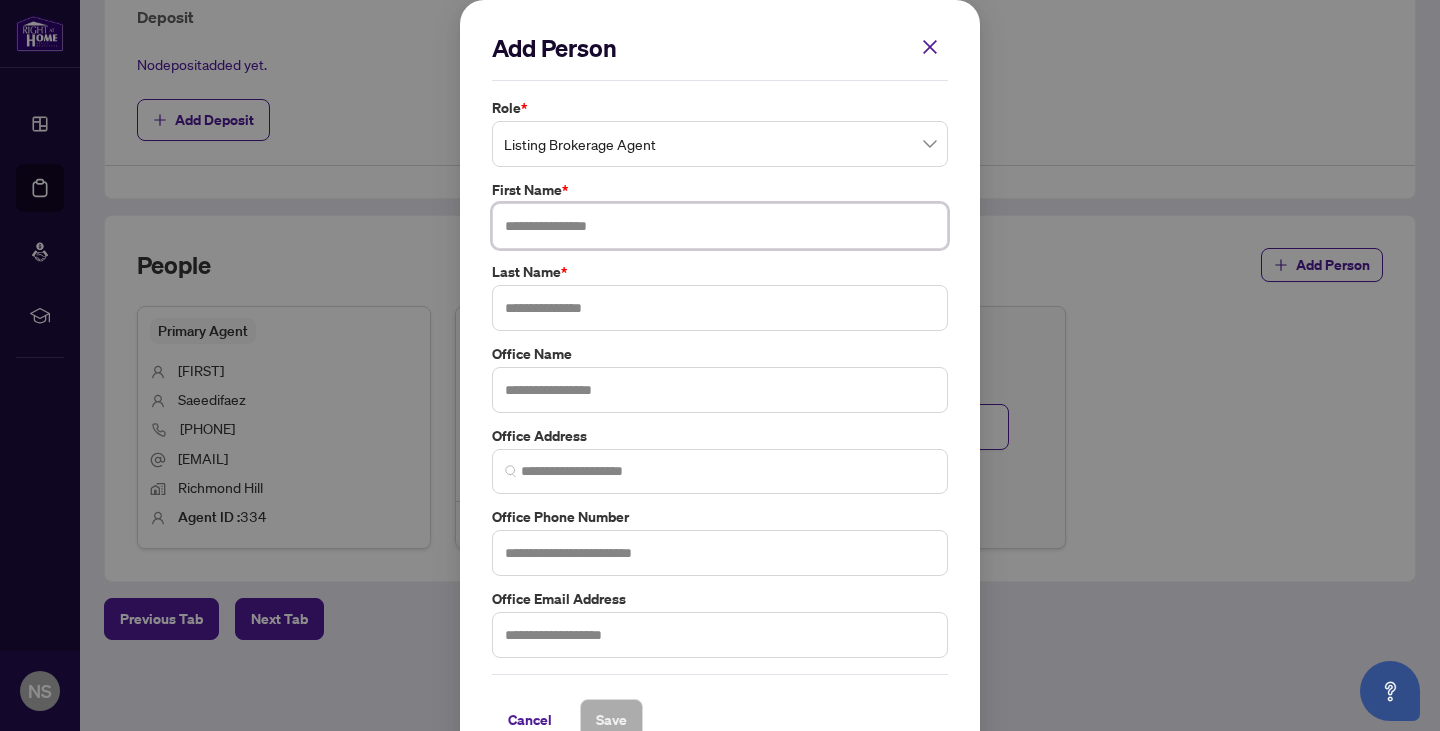 paste on "**********" 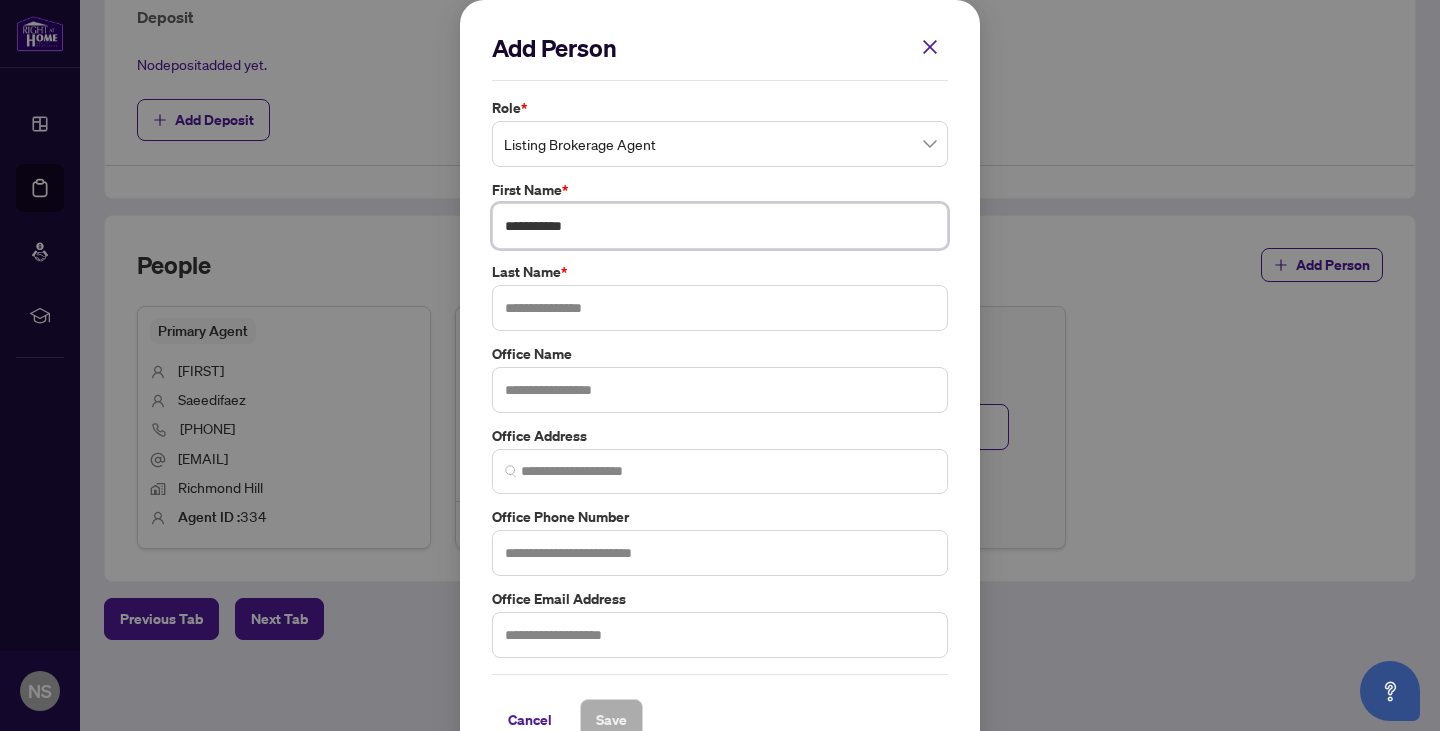 drag, startPoint x: 595, startPoint y: 225, endPoint x: 414, endPoint y: 218, distance: 181.13531 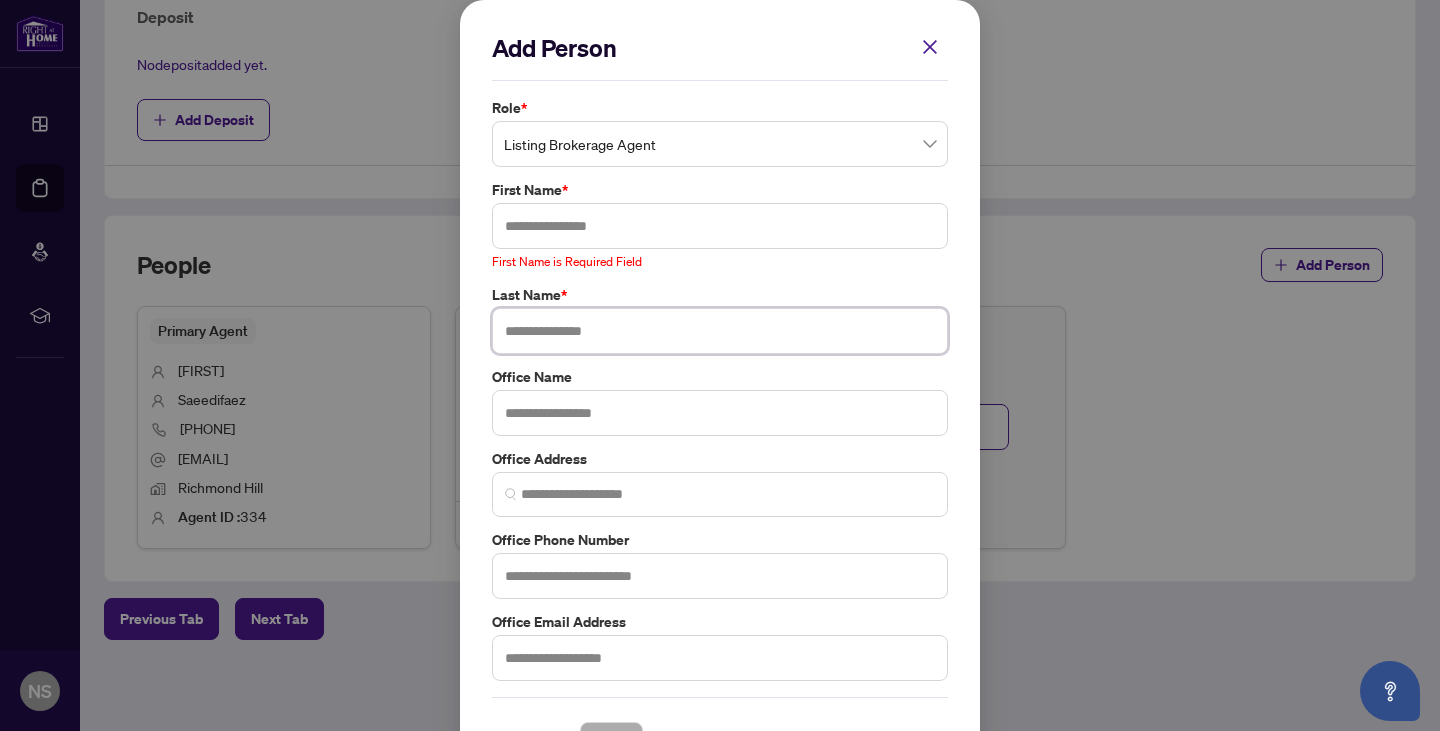 click on "Last Name *" at bounding box center [720, 319] 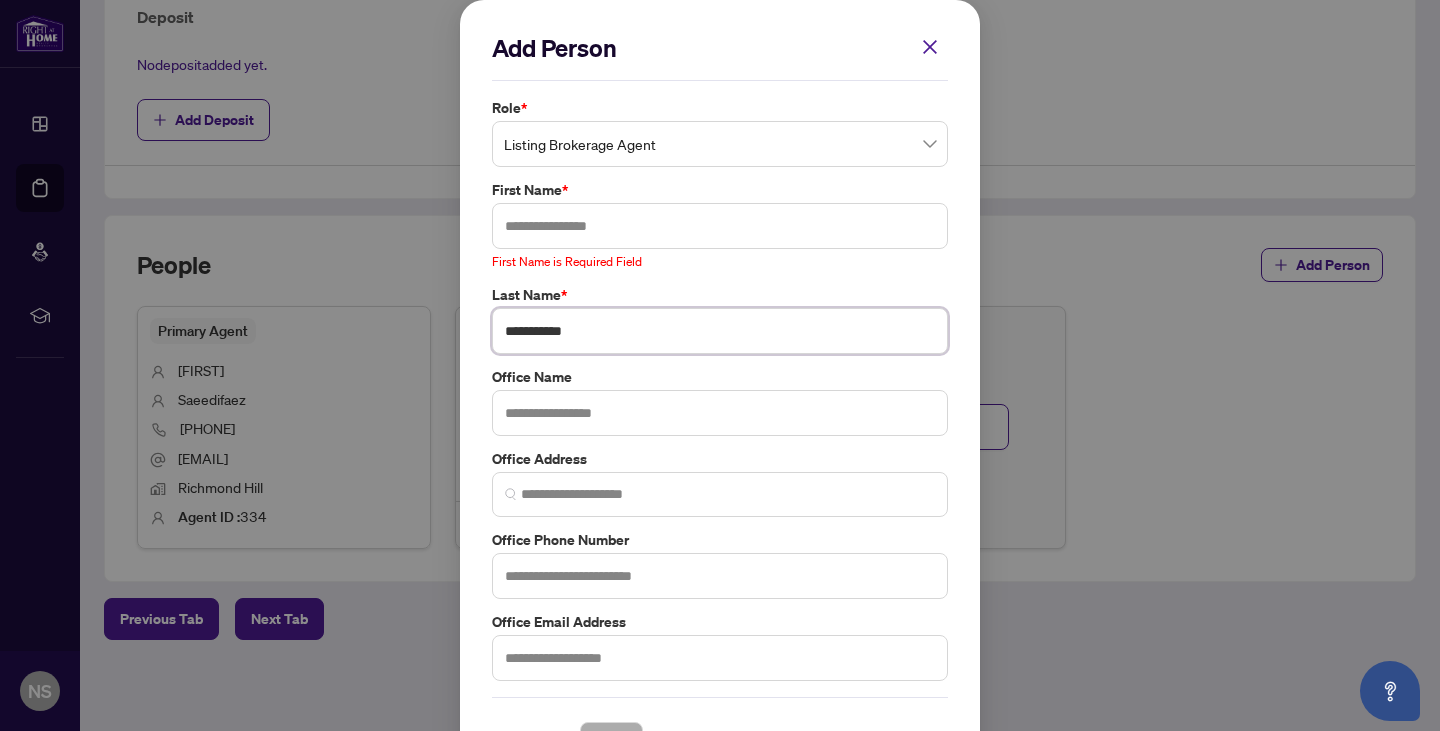 type on "**********" 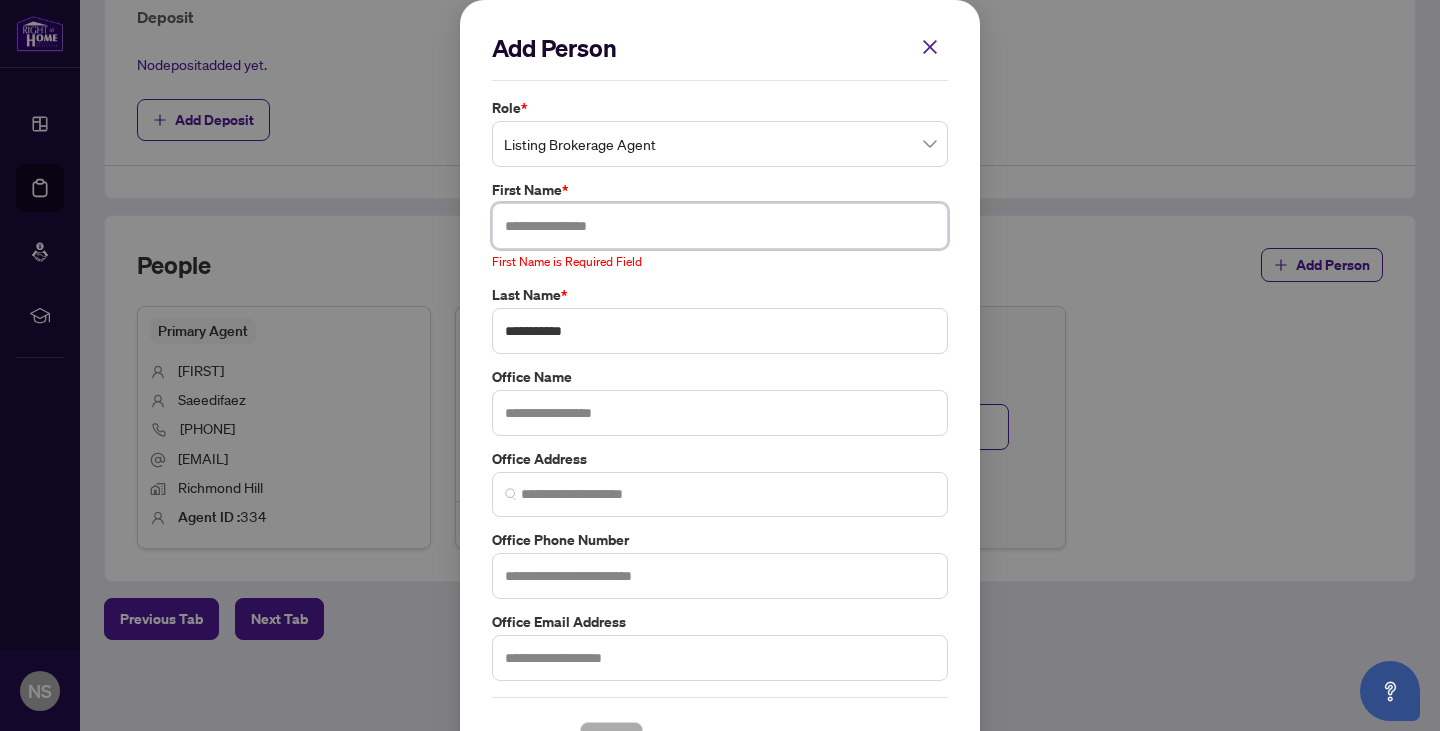 click at bounding box center (720, 226) 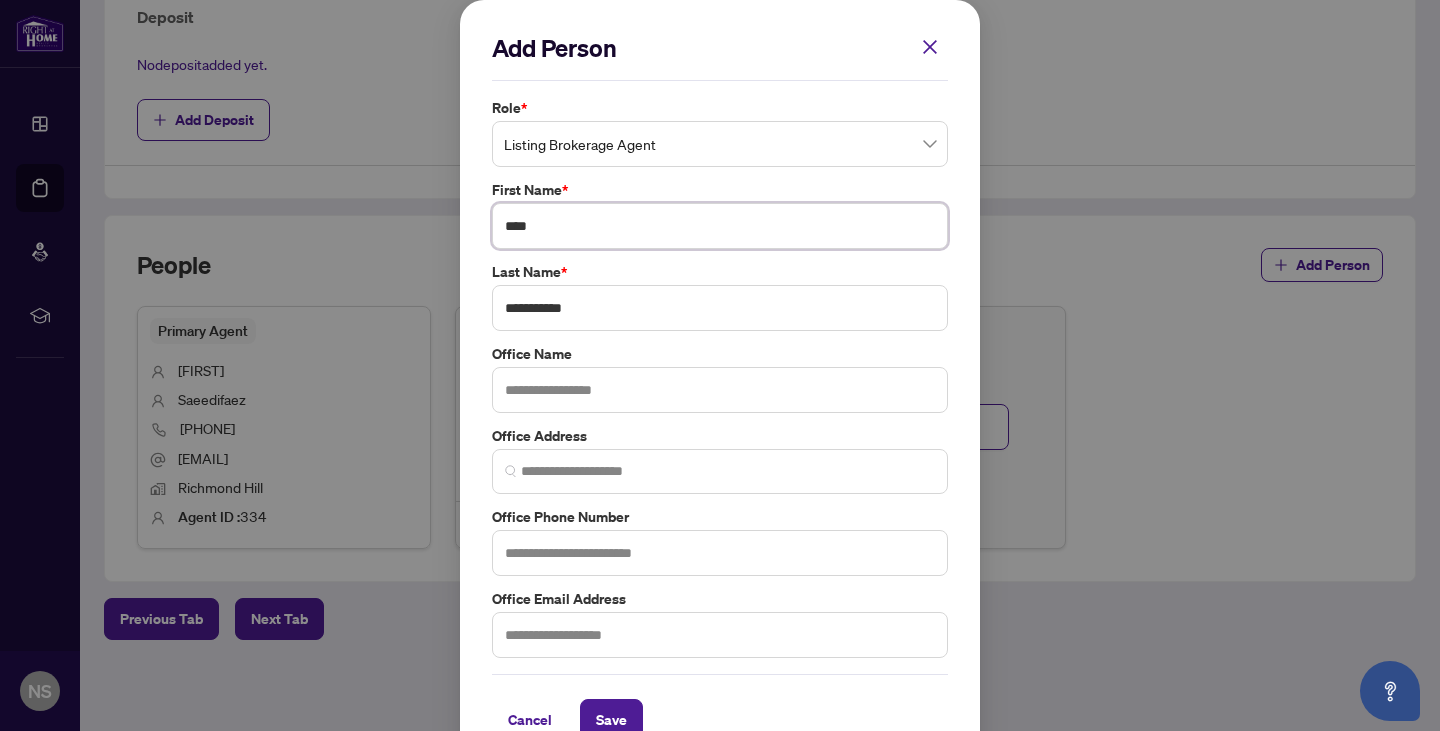 type on "****" 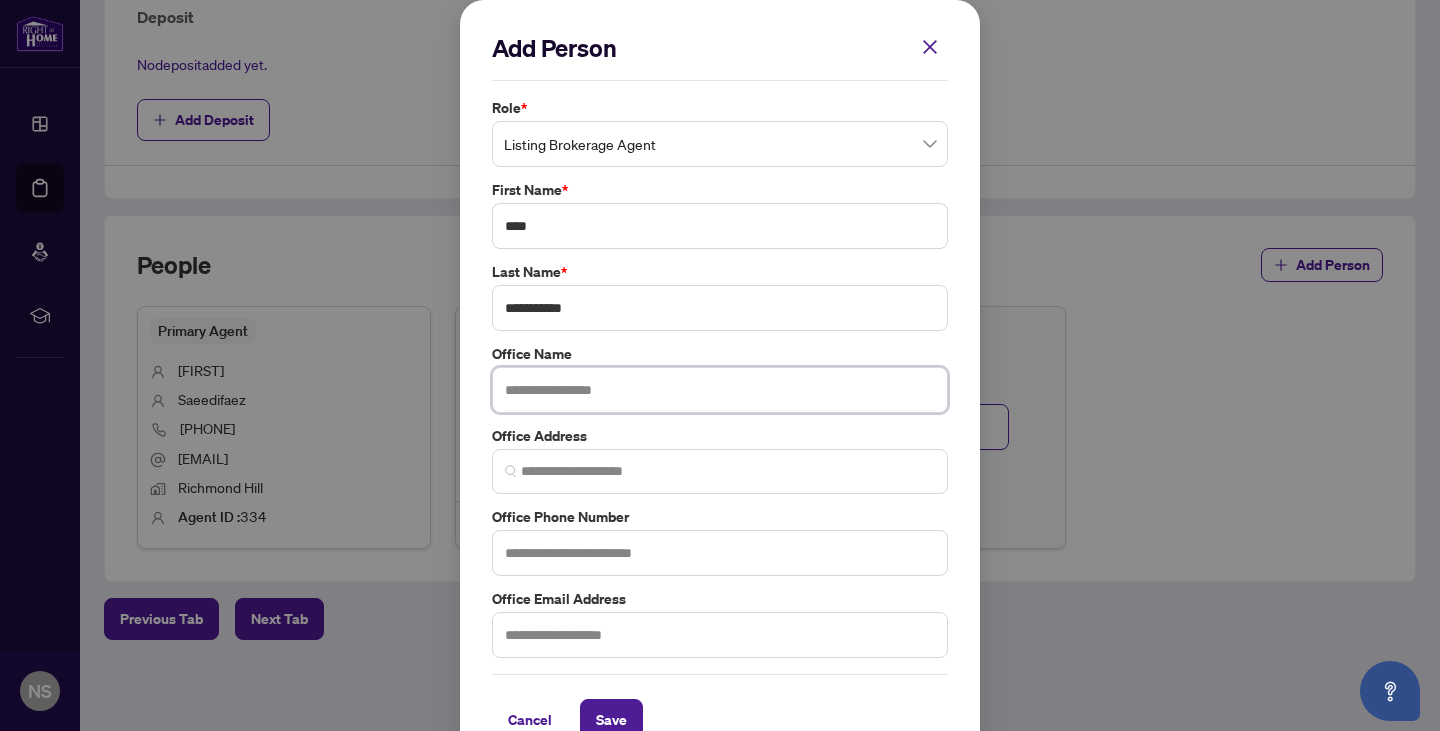 click at bounding box center [720, 390] 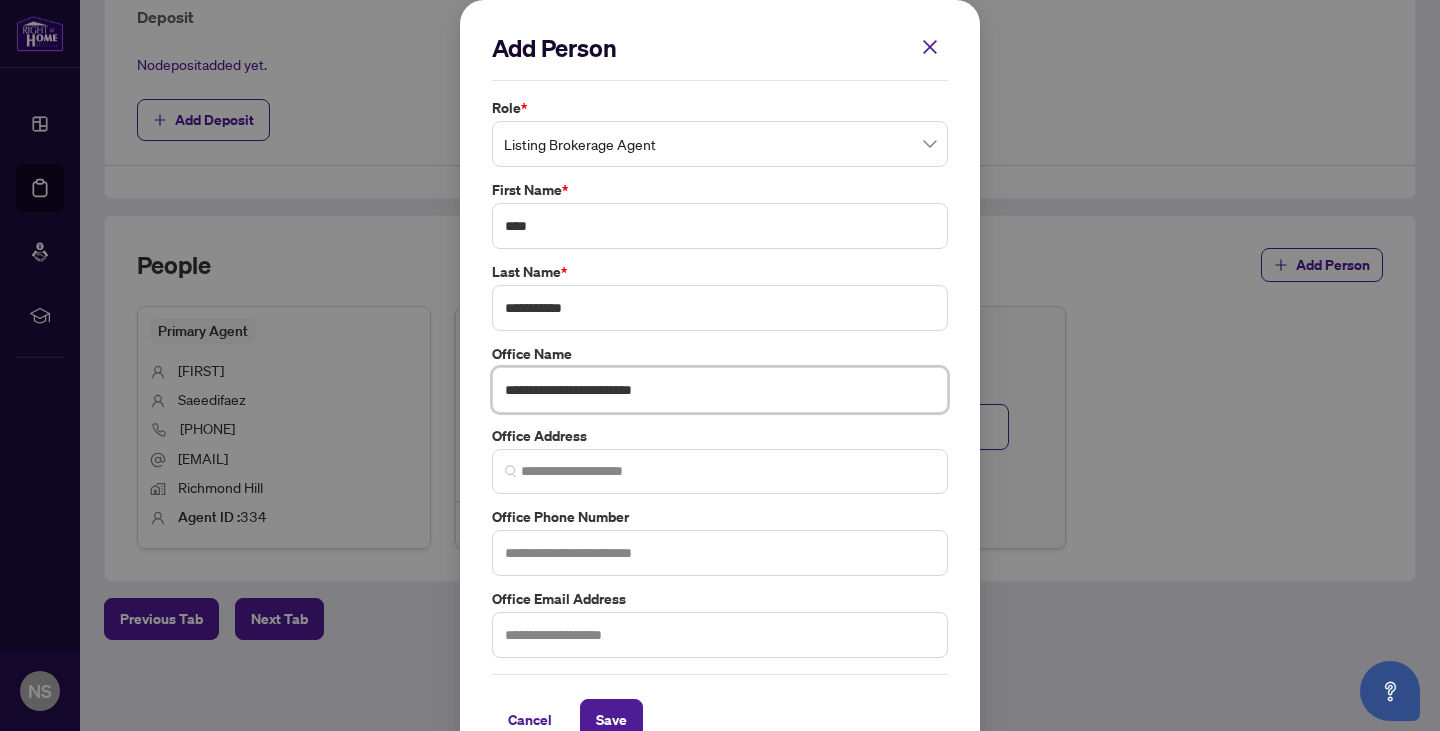 scroll, scrollTop: 42, scrollLeft: 0, axis: vertical 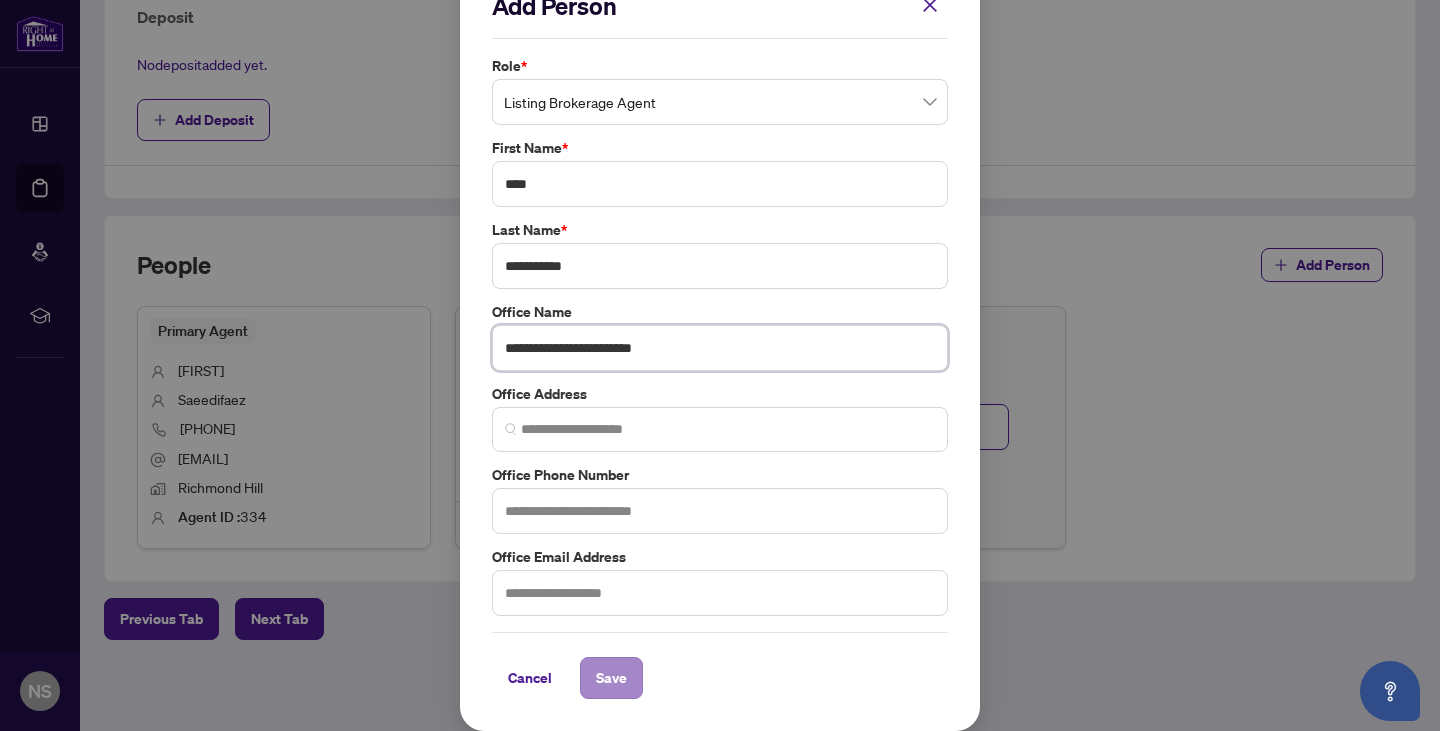 type on "**********" 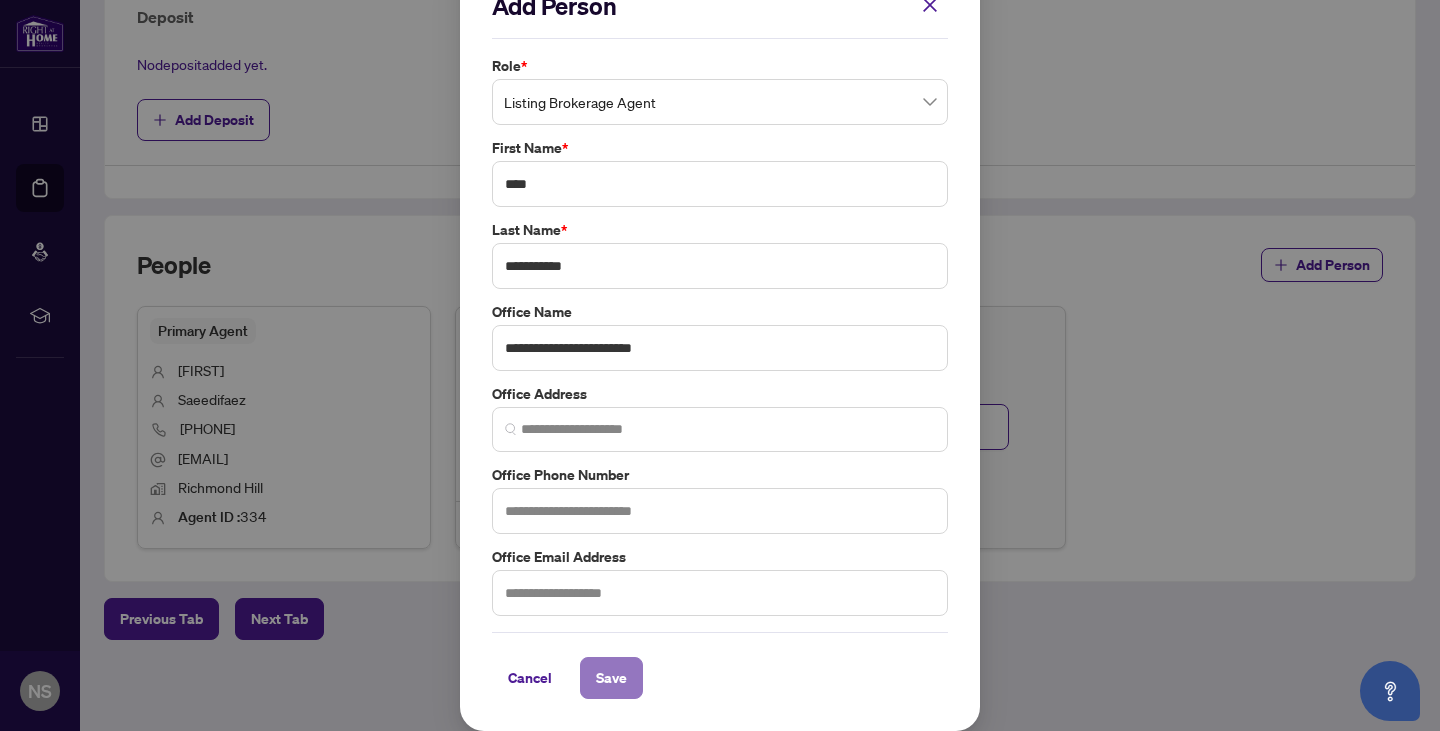 click on "Save" at bounding box center (611, 678) 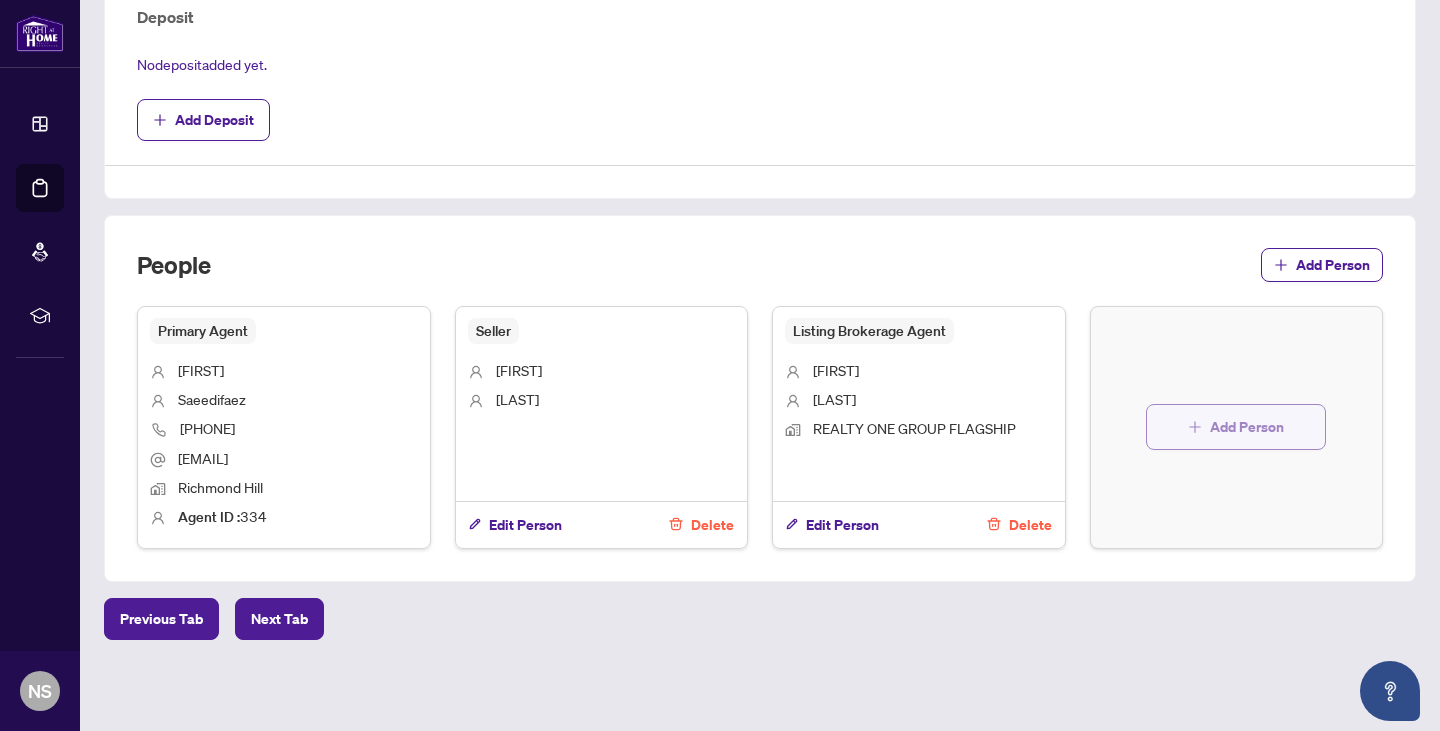 click on "Add Person" at bounding box center [1236, 427] 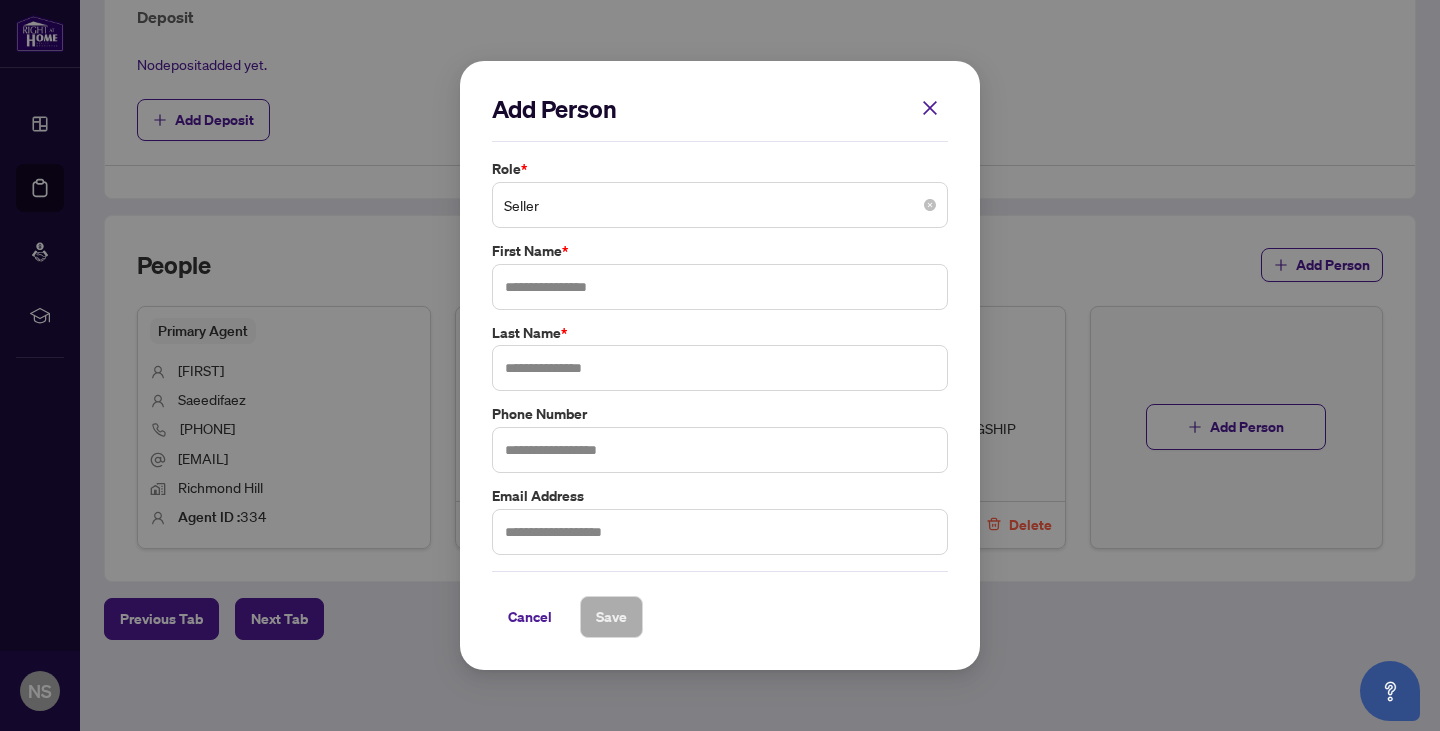 click on "Seller" at bounding box center [720, 205] 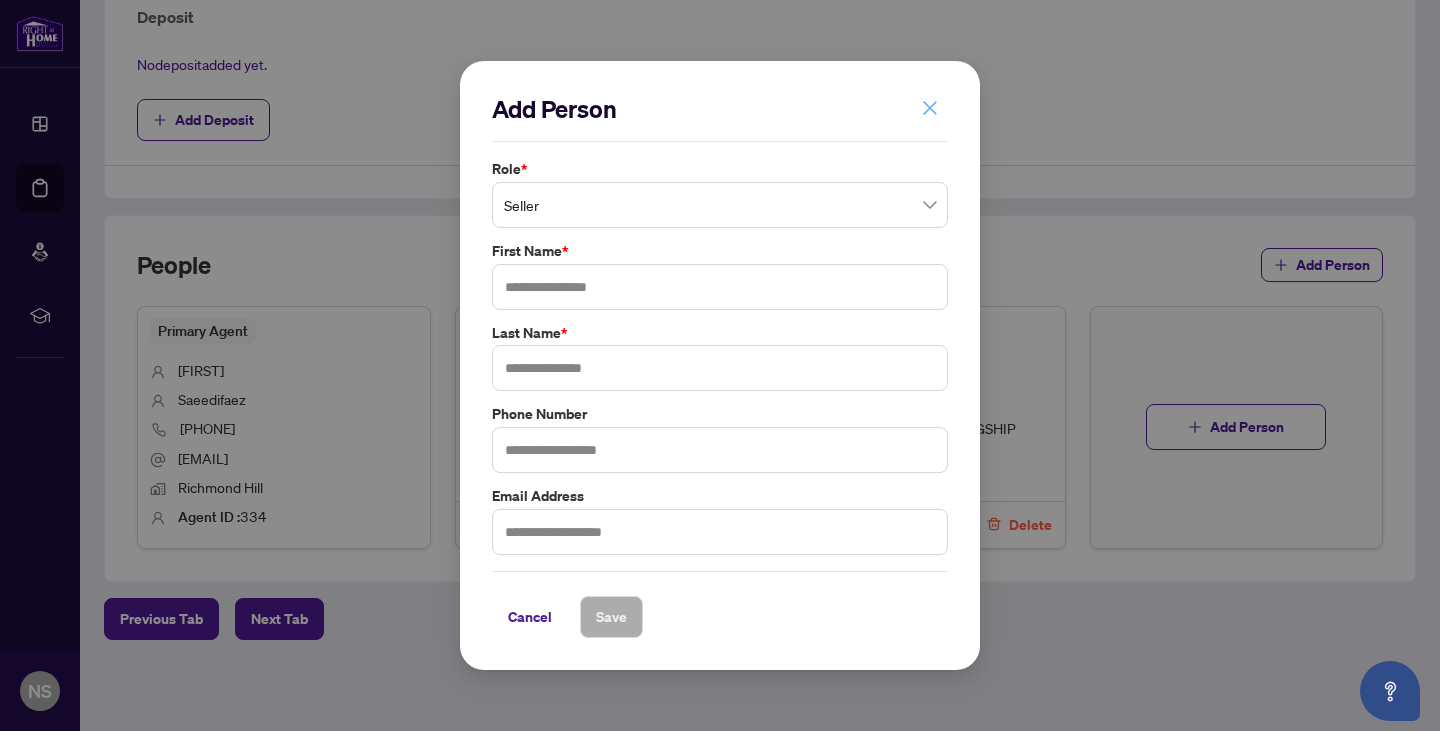 click at bounding box center (930, 108) 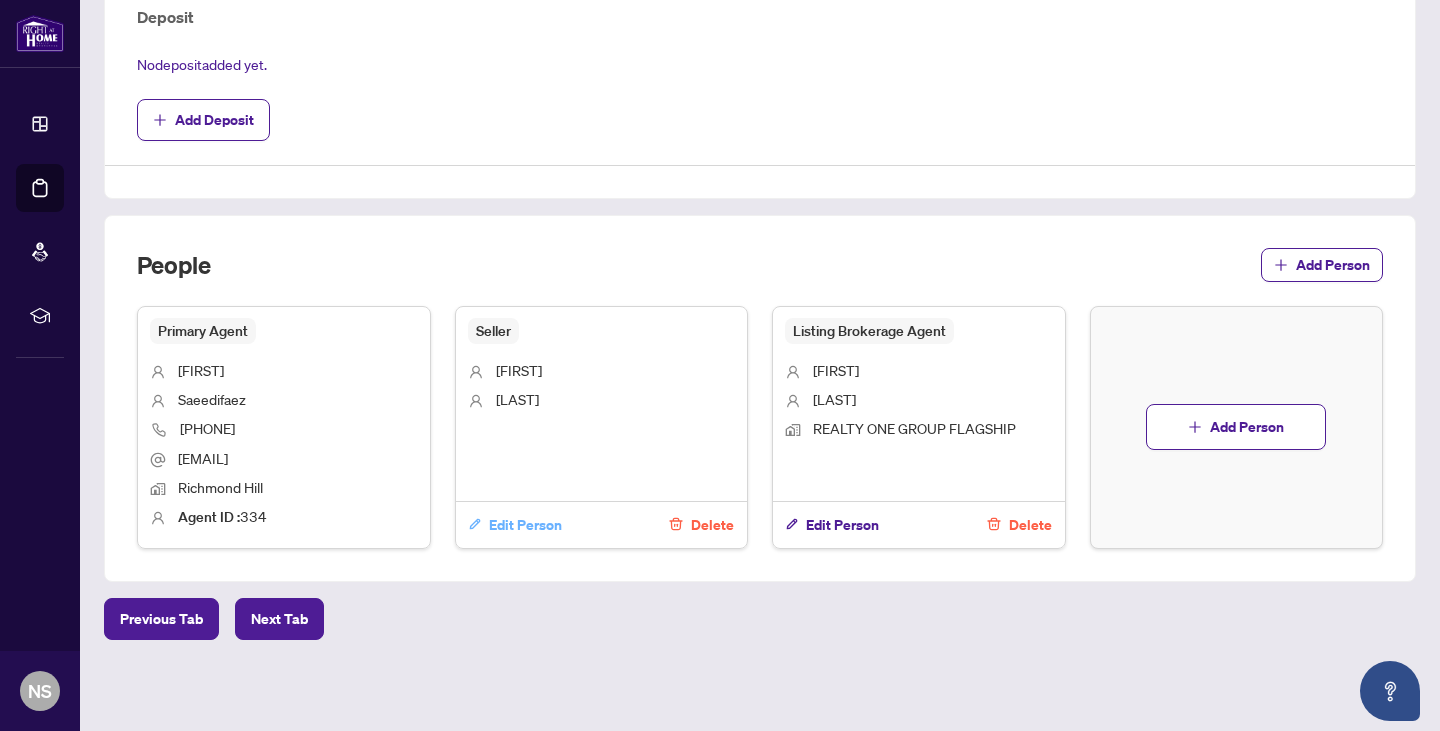 click on "Edit Person" at bounding box center [525, 525] 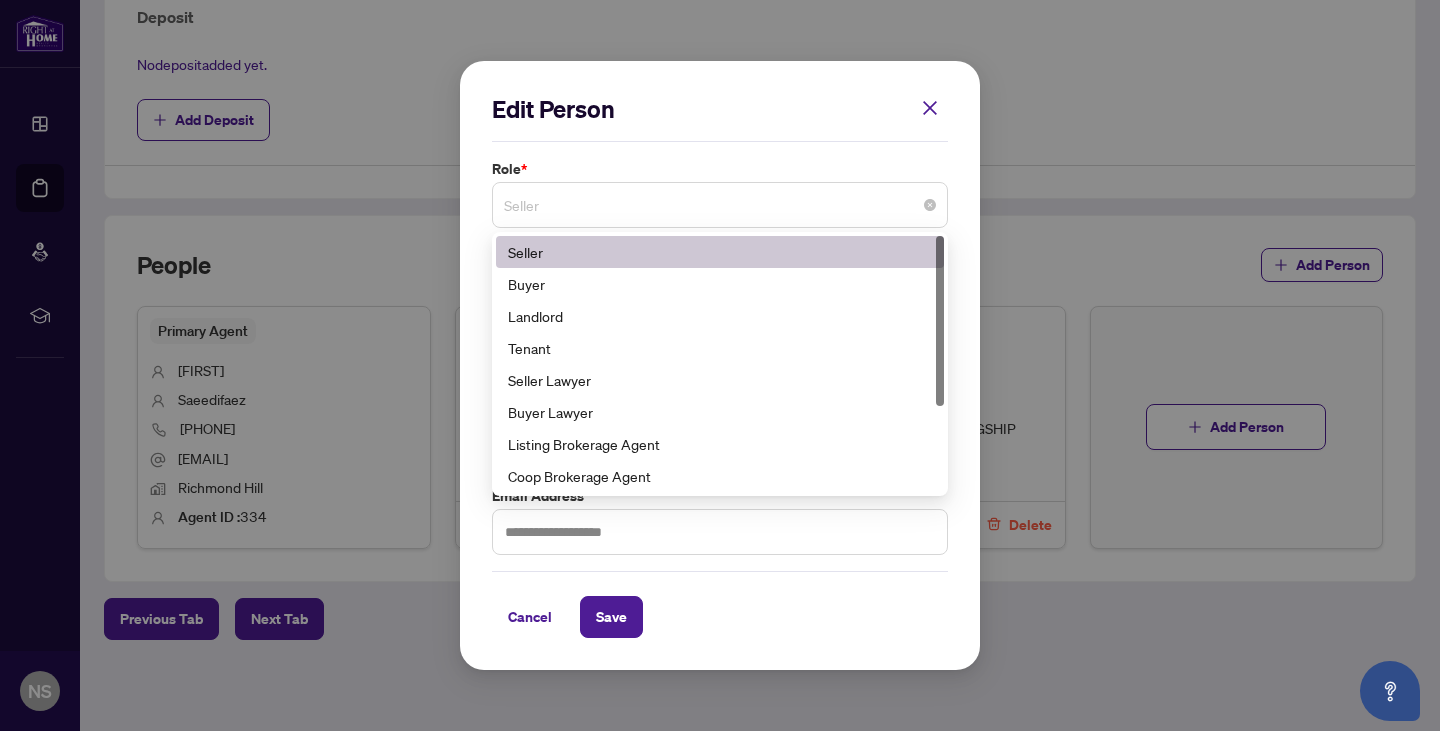 click on "Seller" at bounding box center [720, 205] 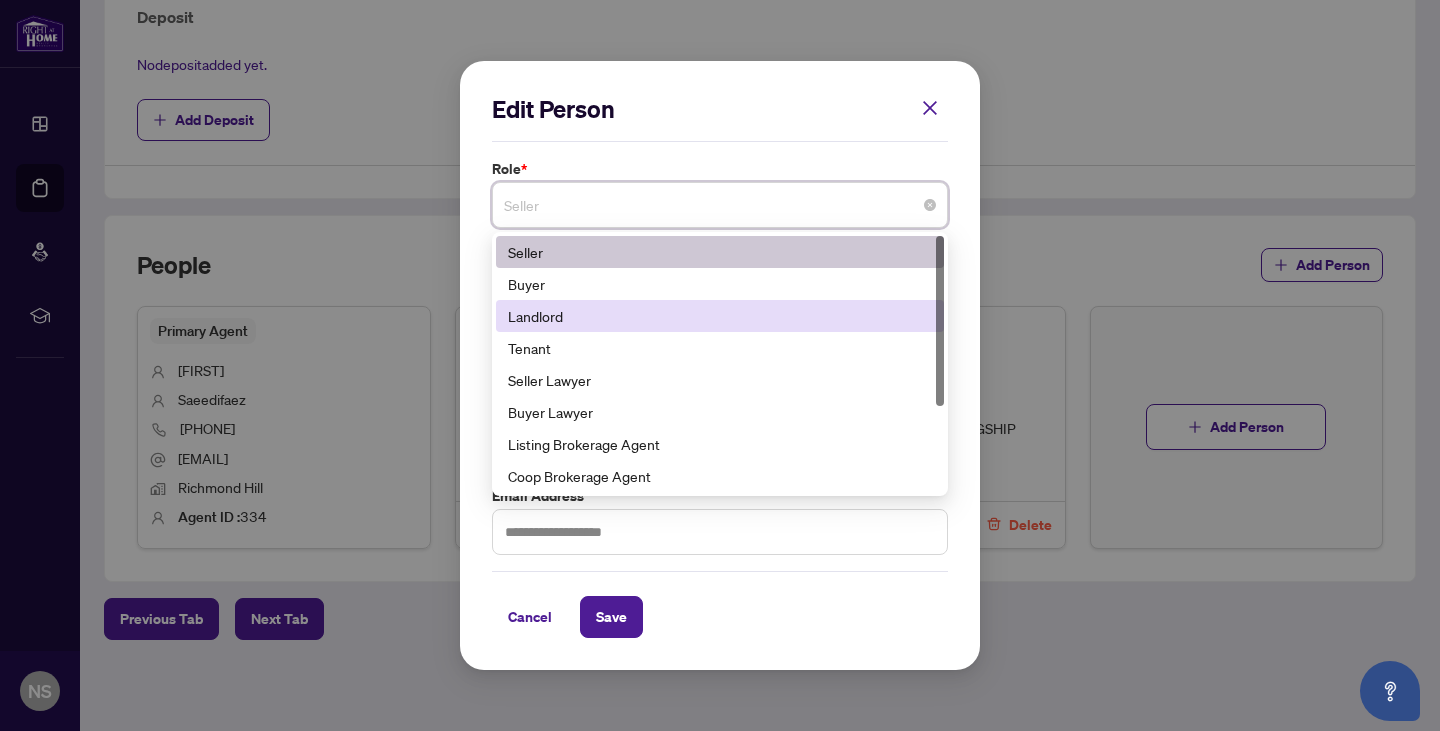 click on "Landlord" at bounding box center (720, 316) 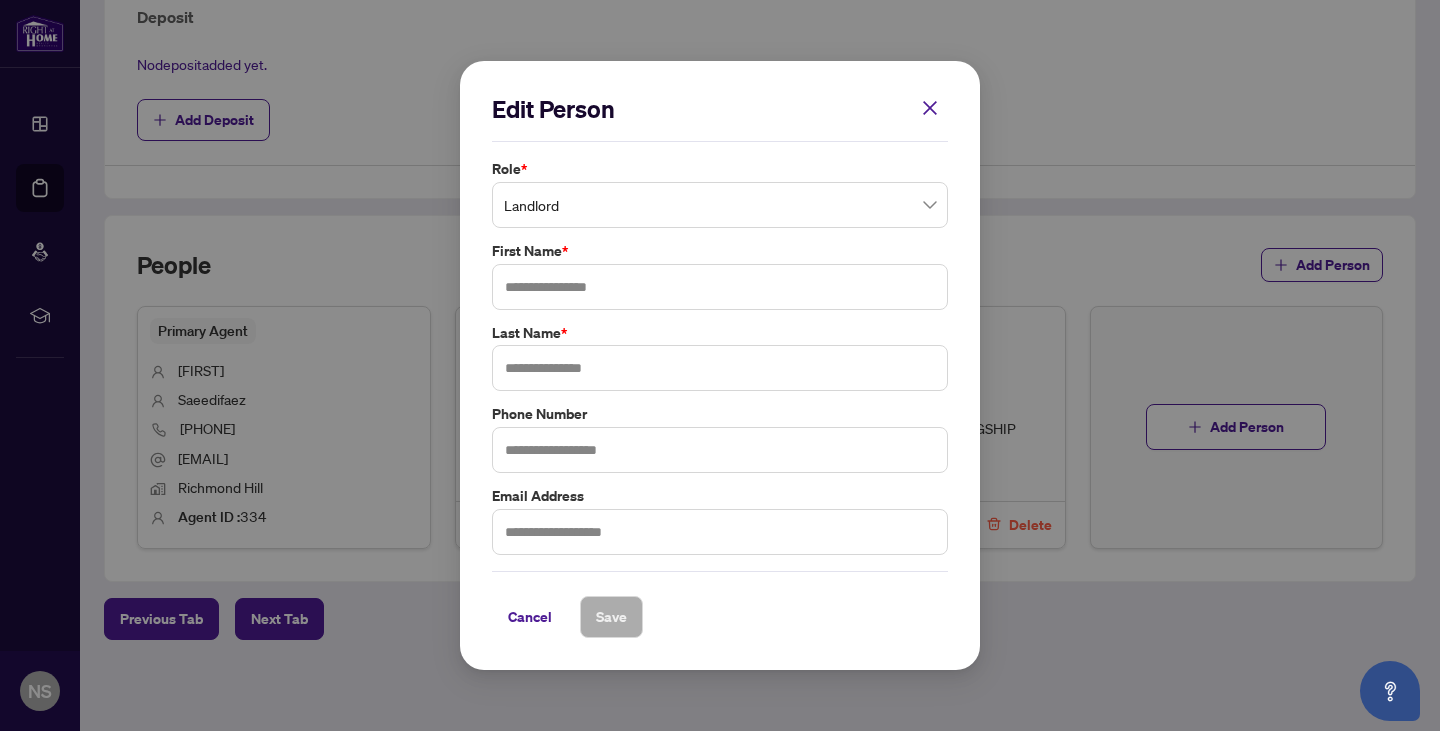 click on "Cancel Save" at bounding box center (720, 604) 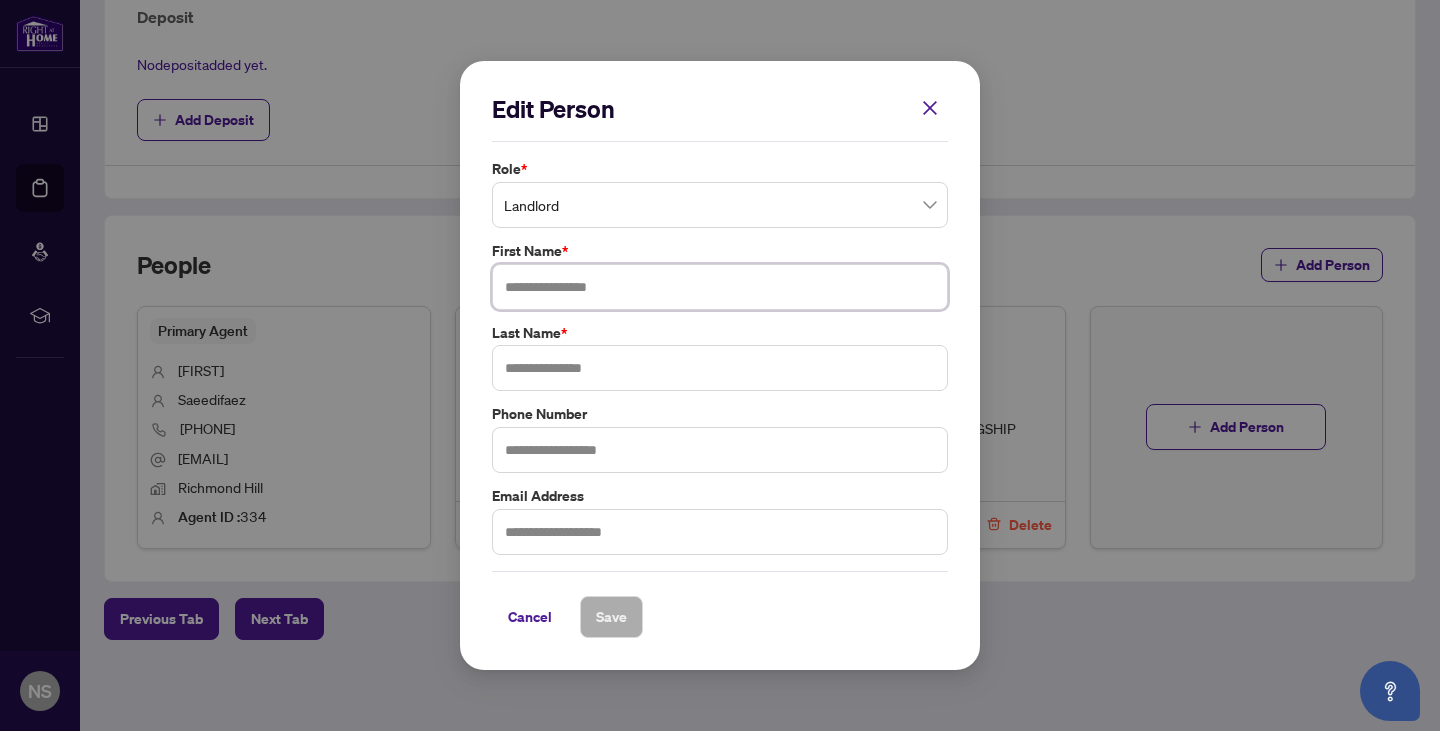click at bounding box center [720, 287] 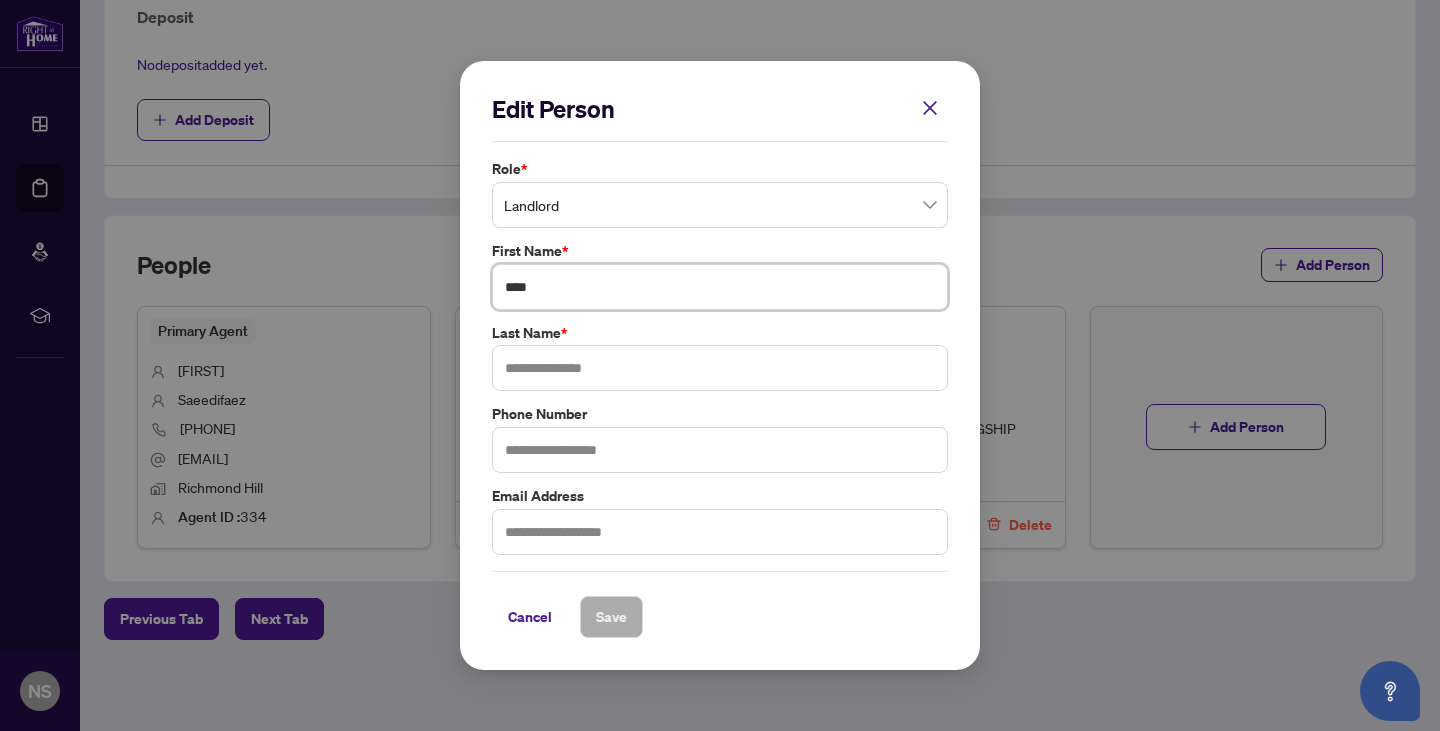 type on "****" 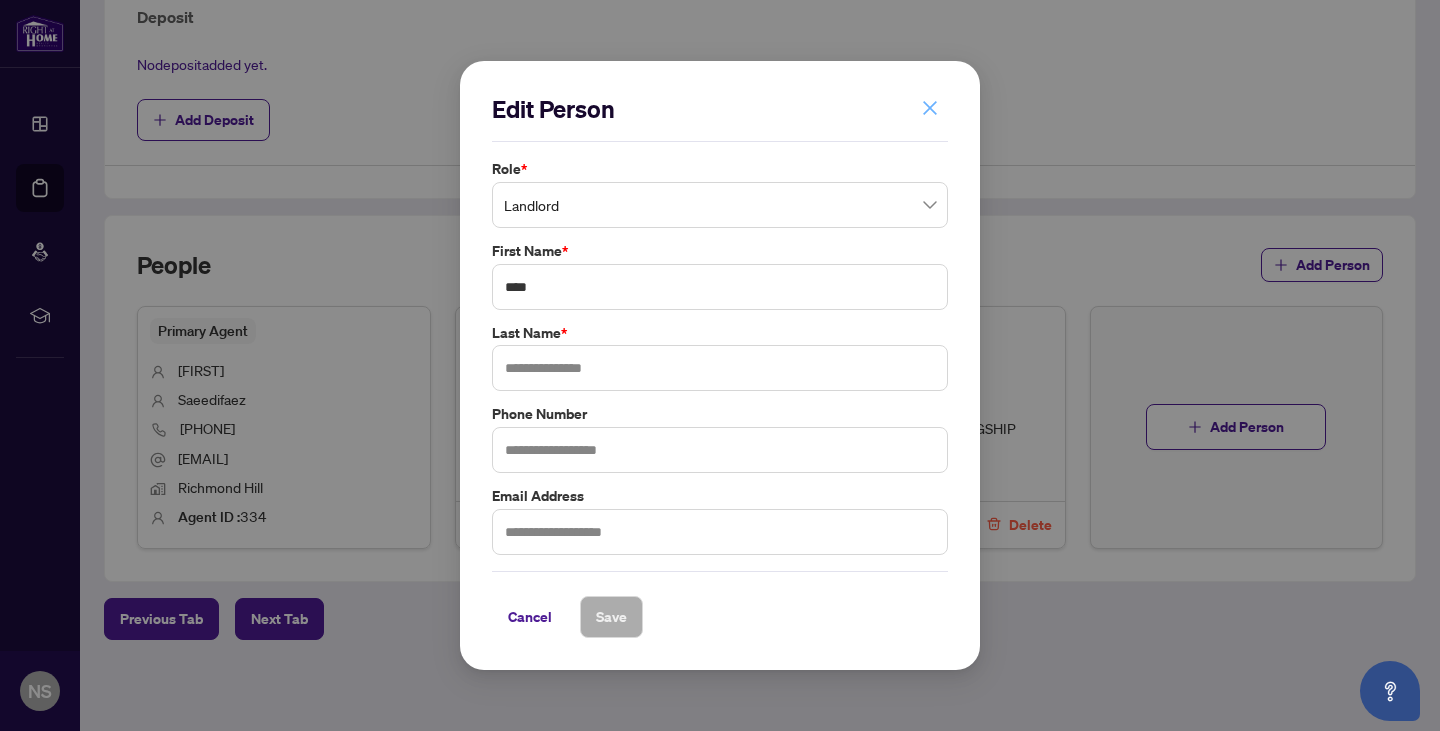 click on "**********" at bounding box center (720, 366) 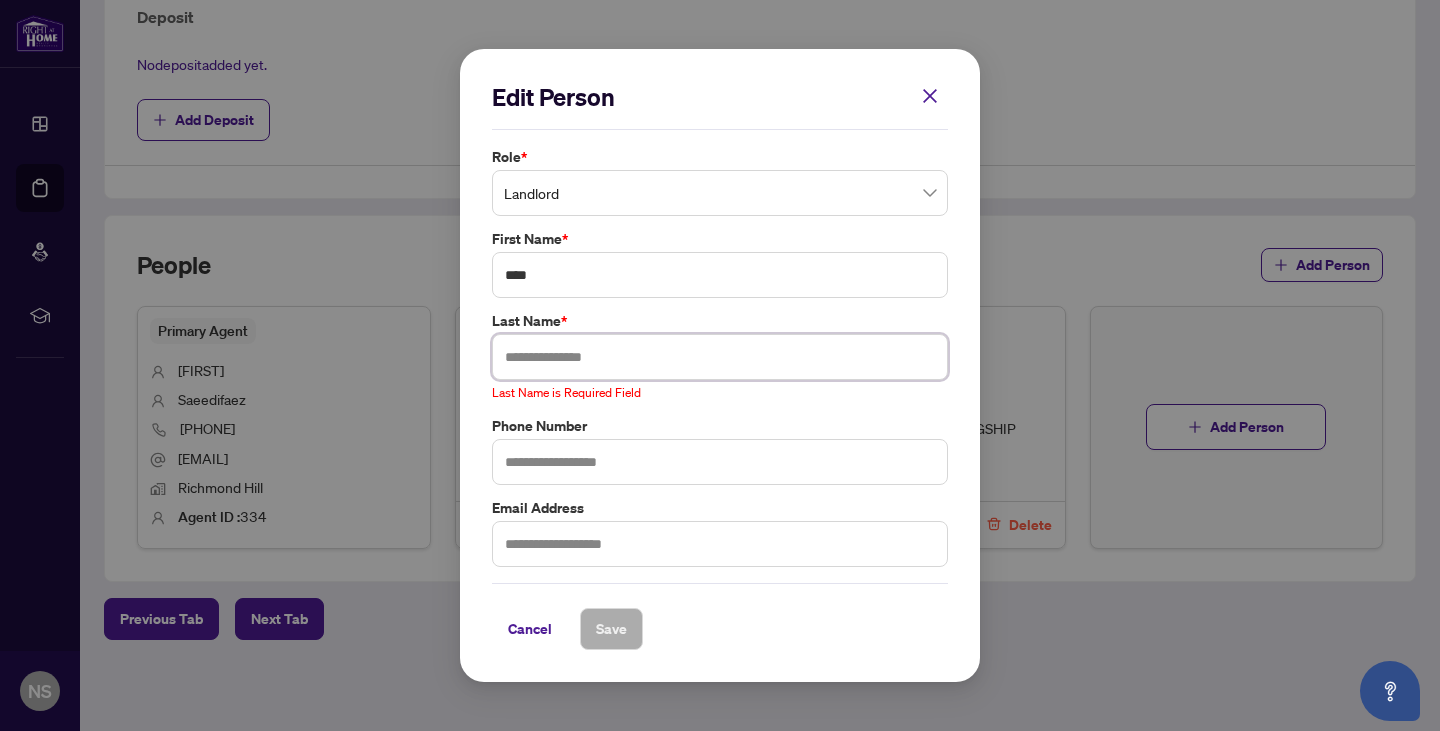 click at bounding box center [720, 357] 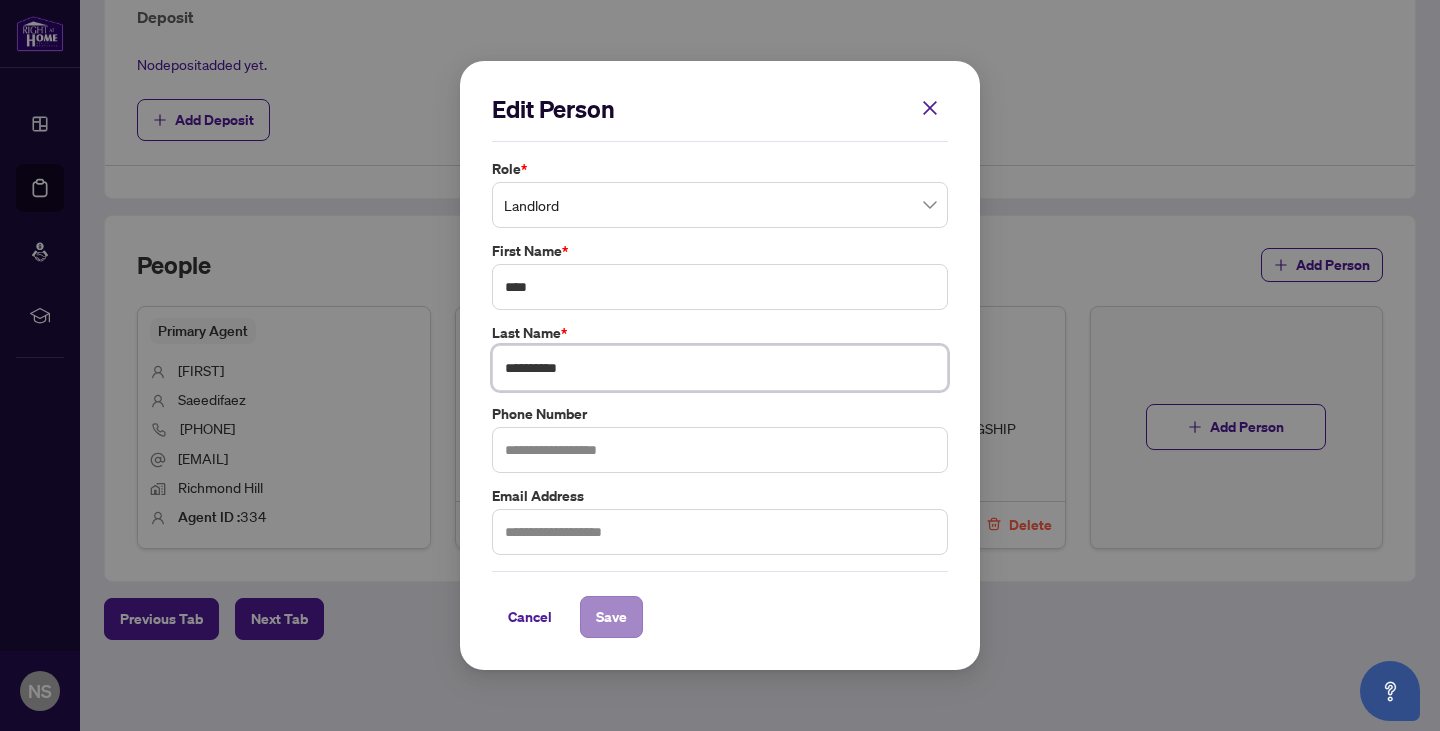 type on "**********" 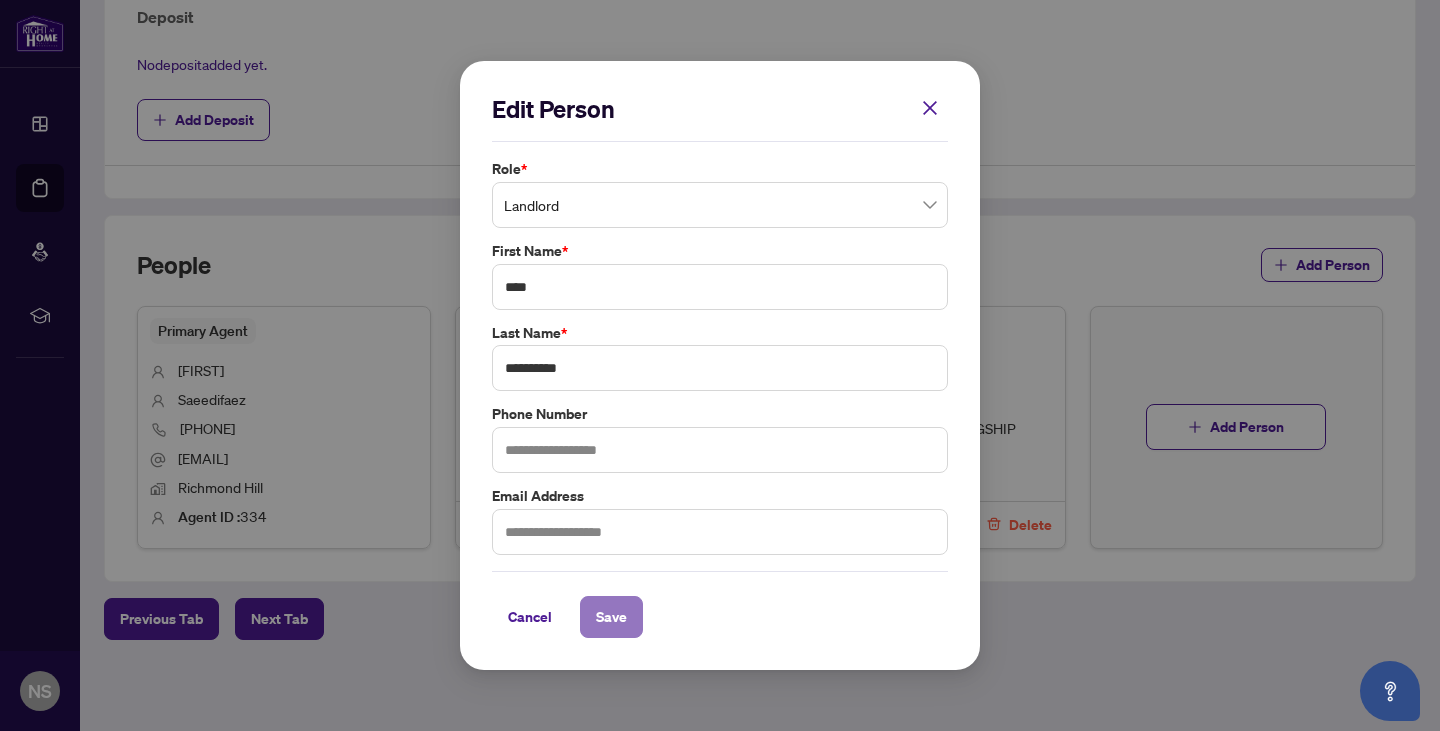 click on "Save" at bounding box center (611, 617) 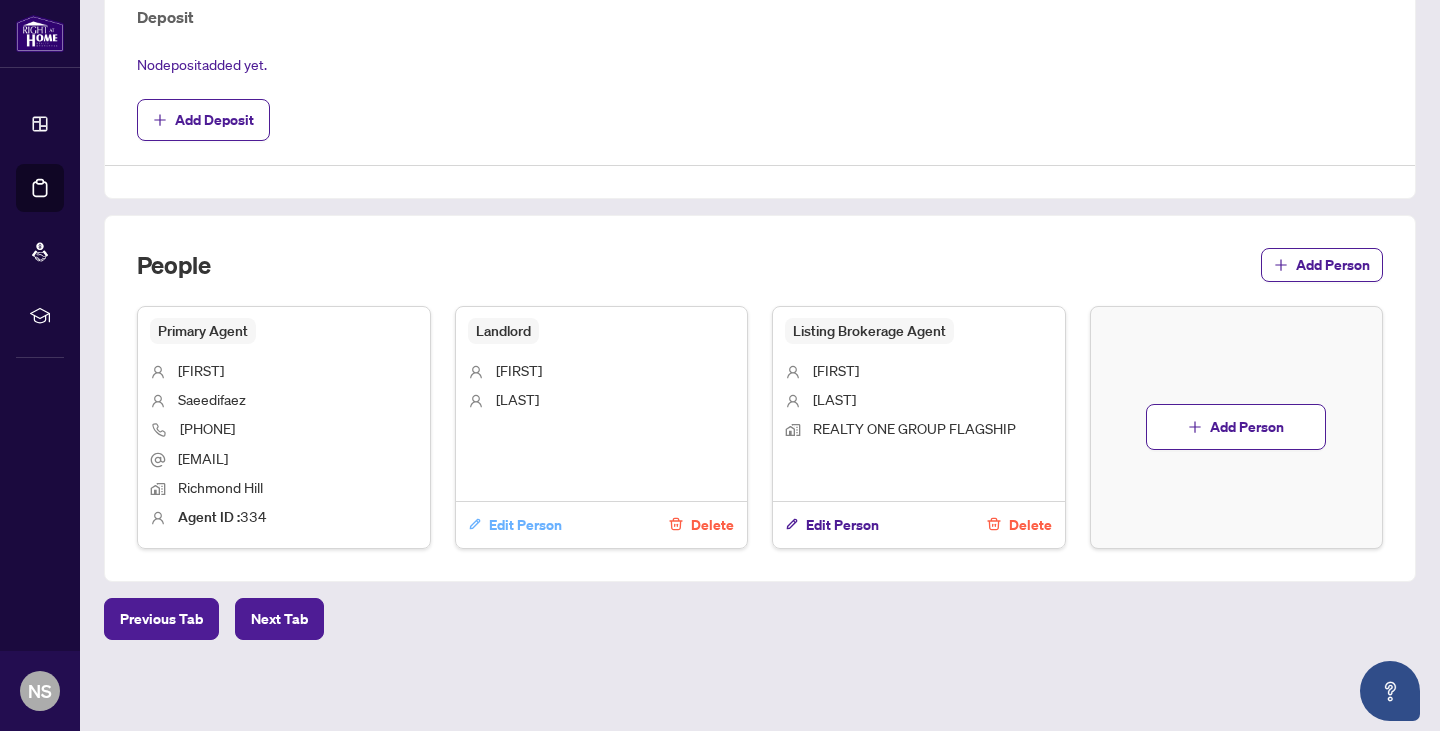 click on "Edit Person" at bounding box center [525, 525] 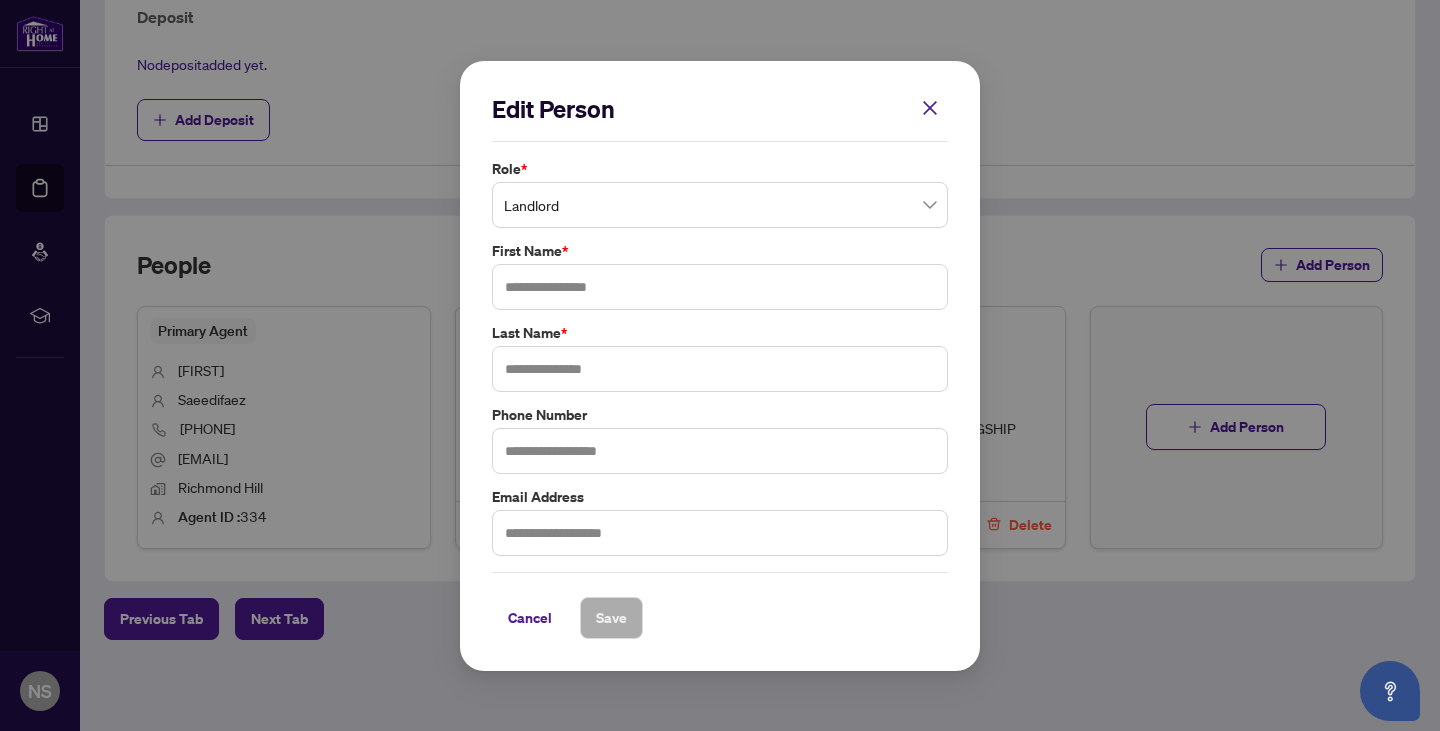 type on "****" 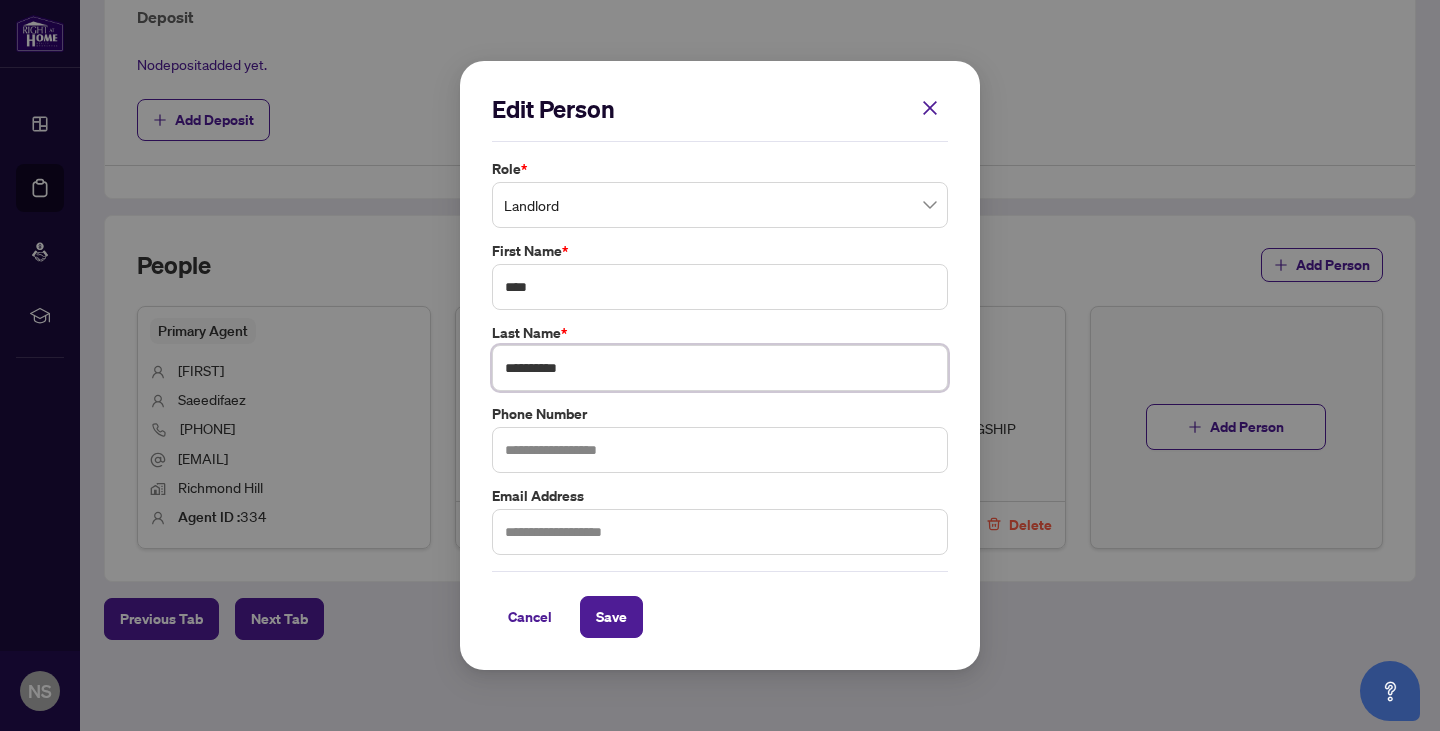 click on "**********" at bounding box center (720, 368) 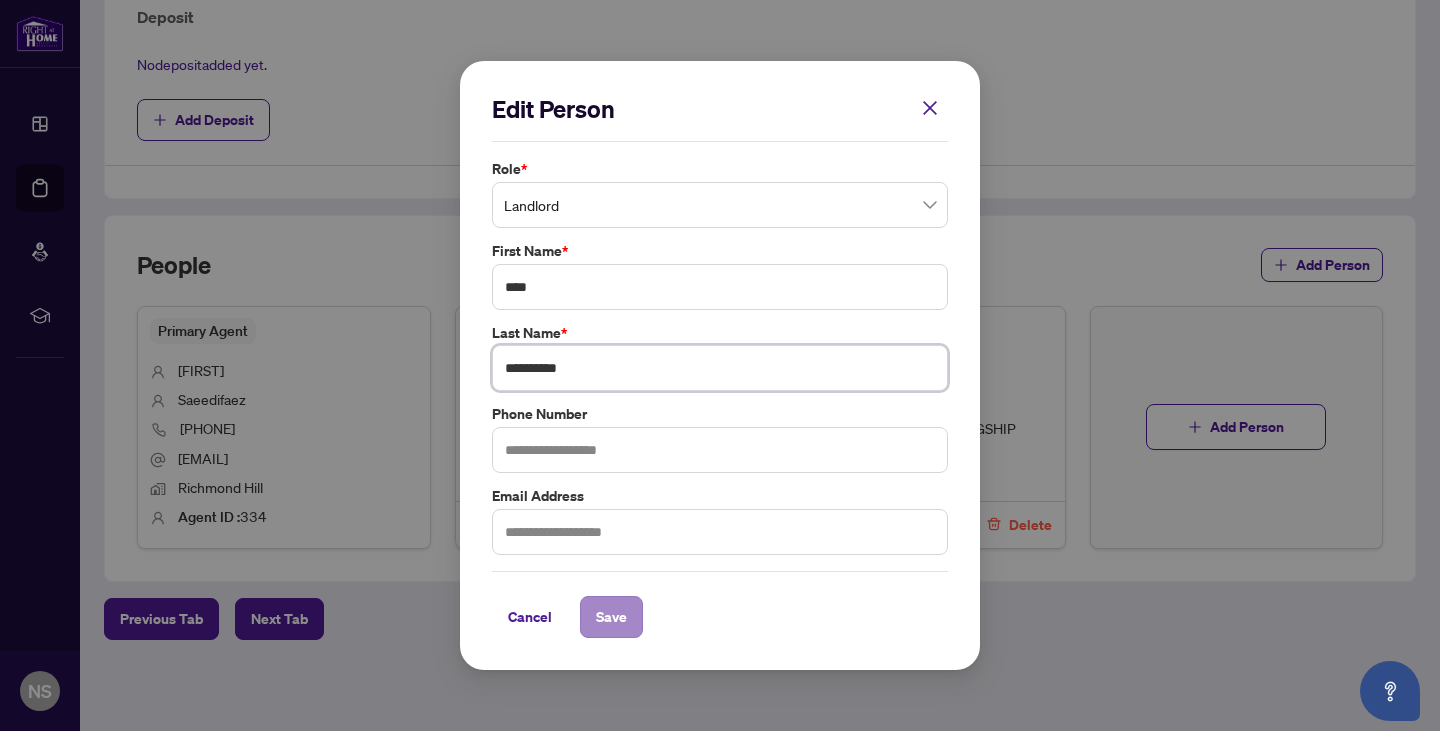 type on "**********" 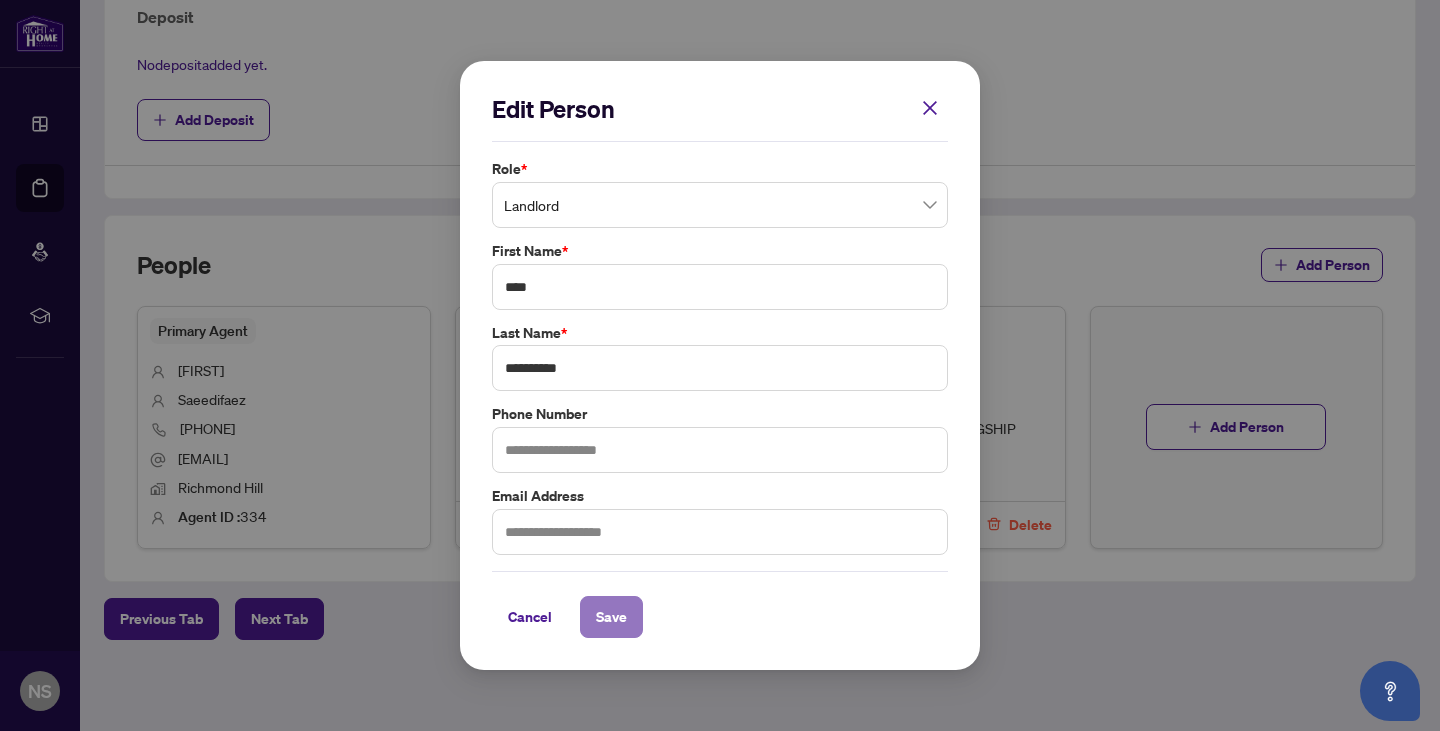 click on "Save" at bounding box center (611, 617) 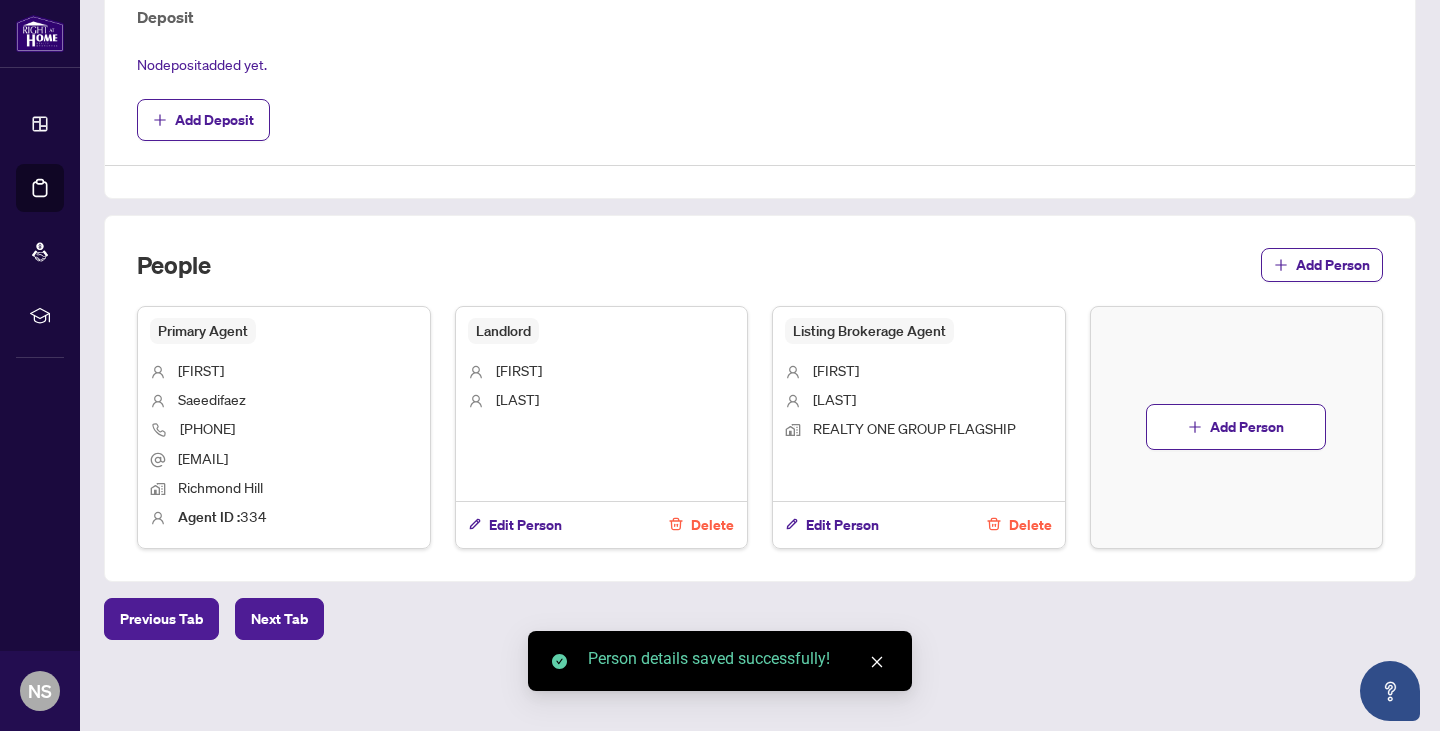 click on "Add Person" at bounding box center [1237, 427] 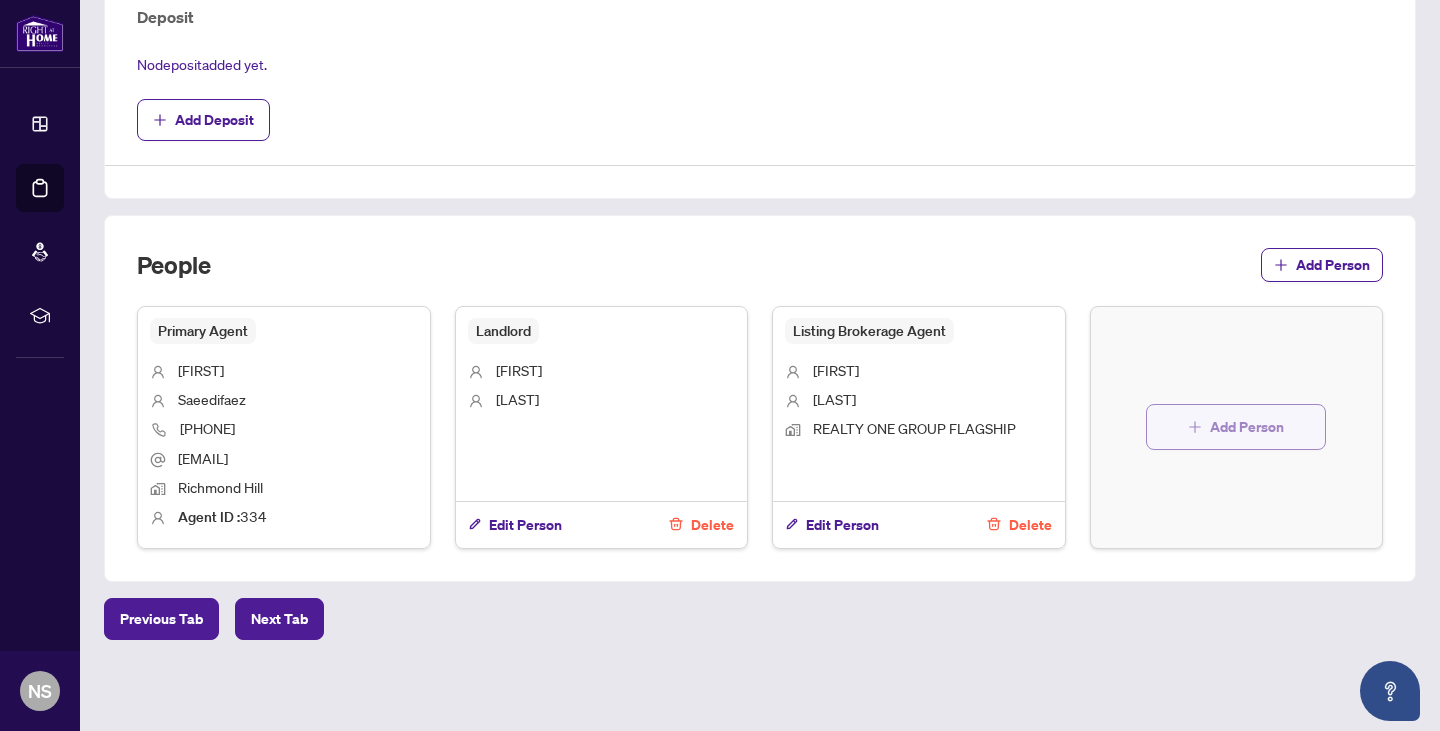 click on "Add Person" at bounding box center [1236, 427] 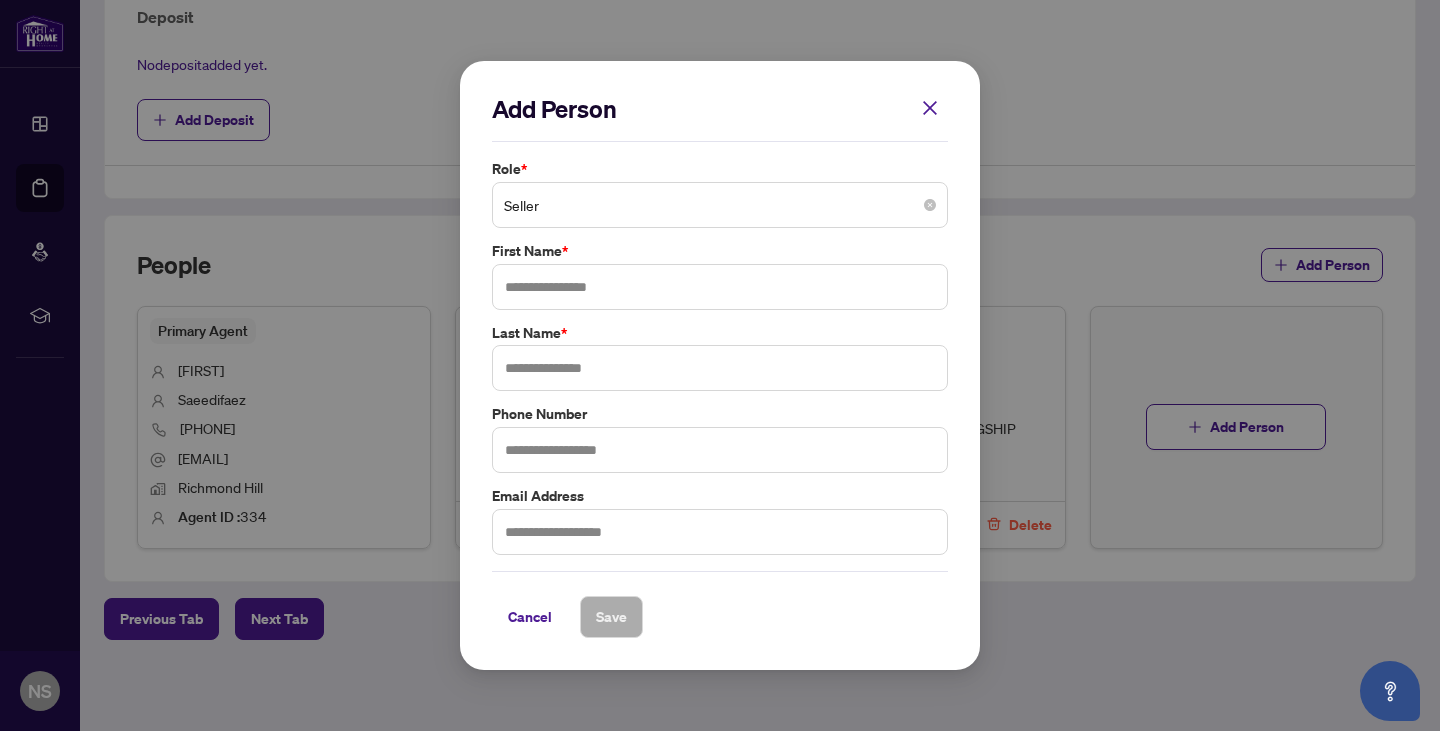 click on "Seller" at bounding box center [720, 205] 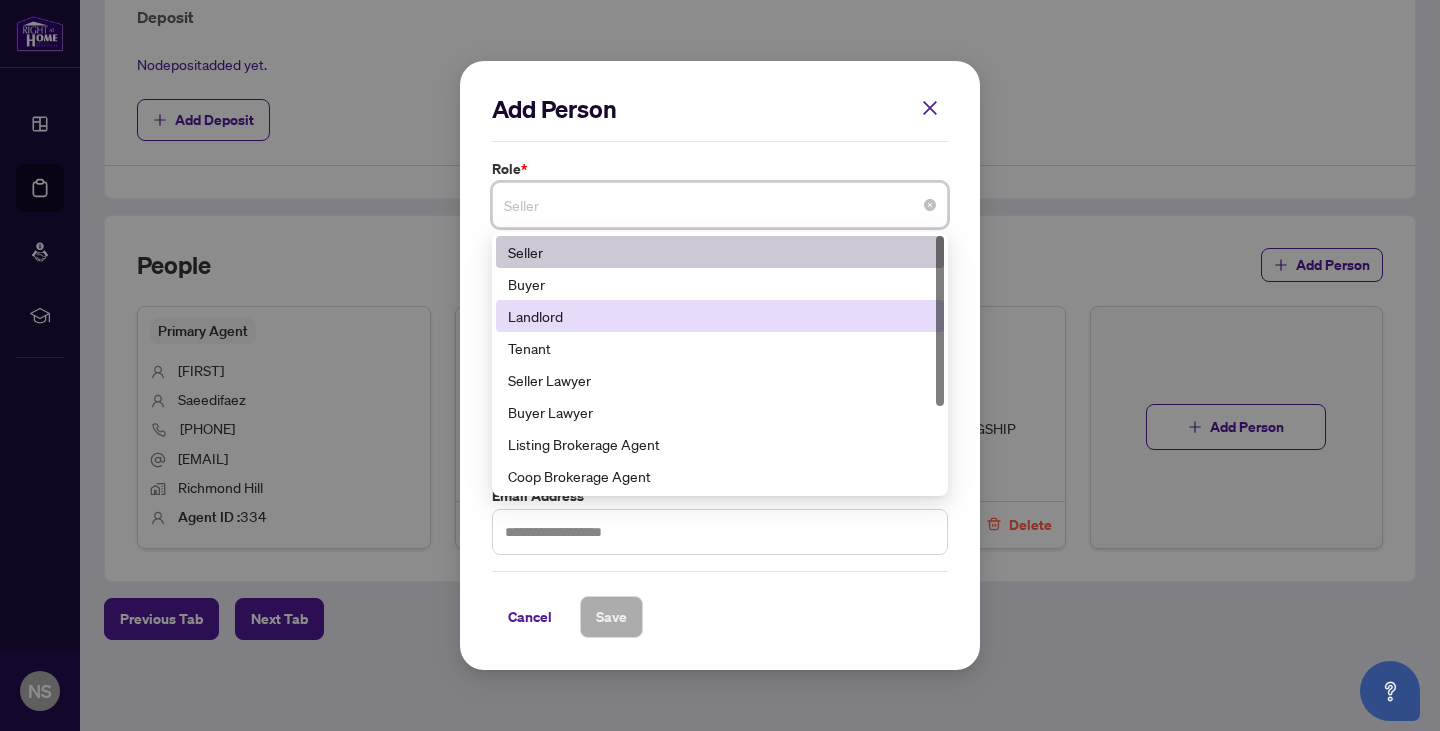 click on "Landlord" at bounding box center [720, 316] 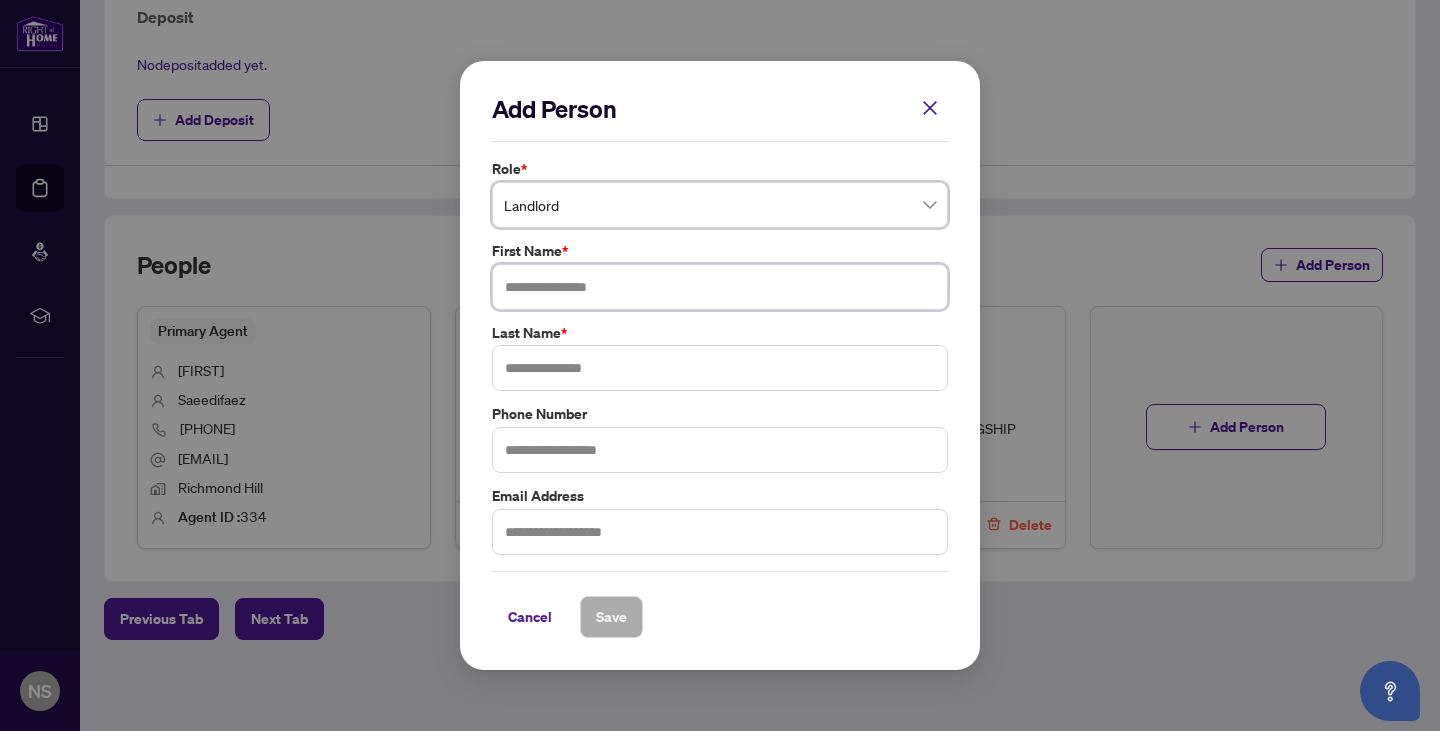 click at bounding box center (720, 287) 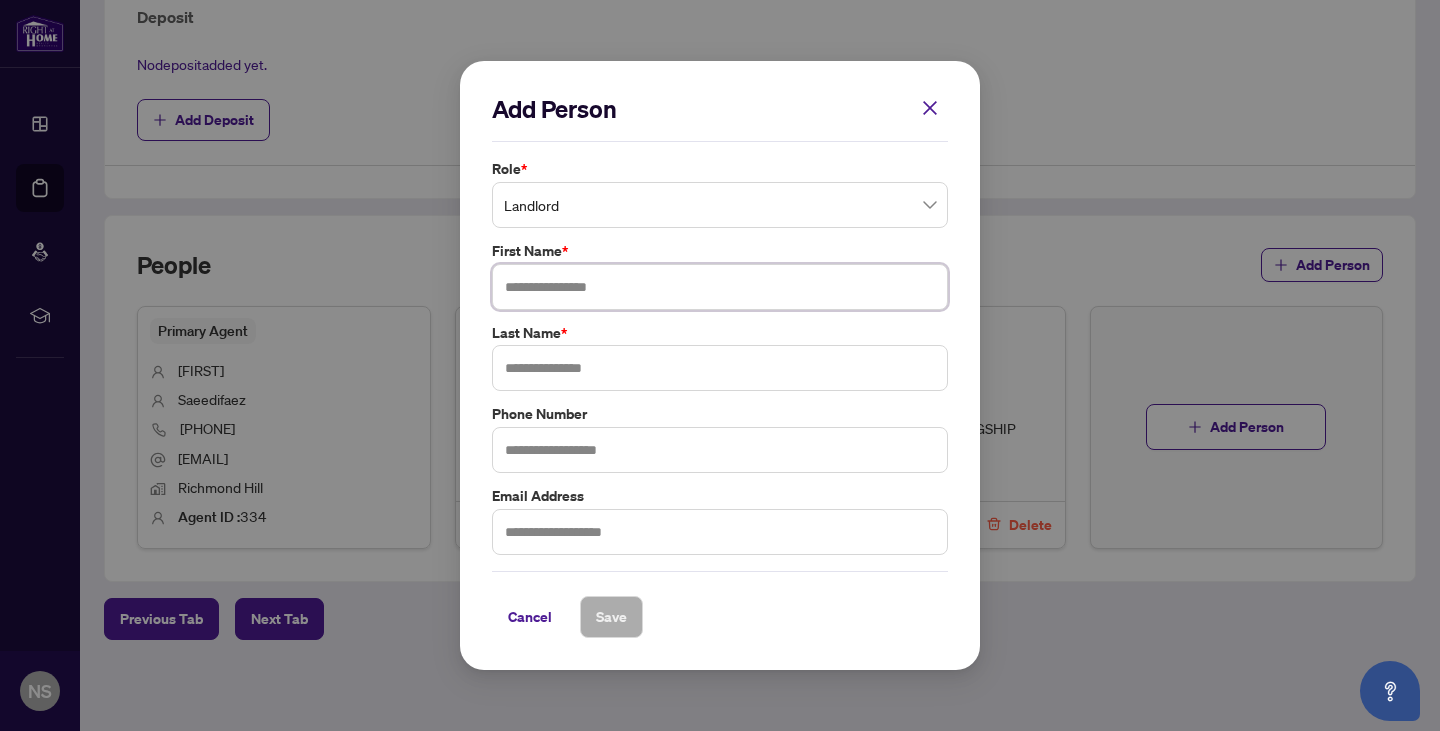paste on "**********" 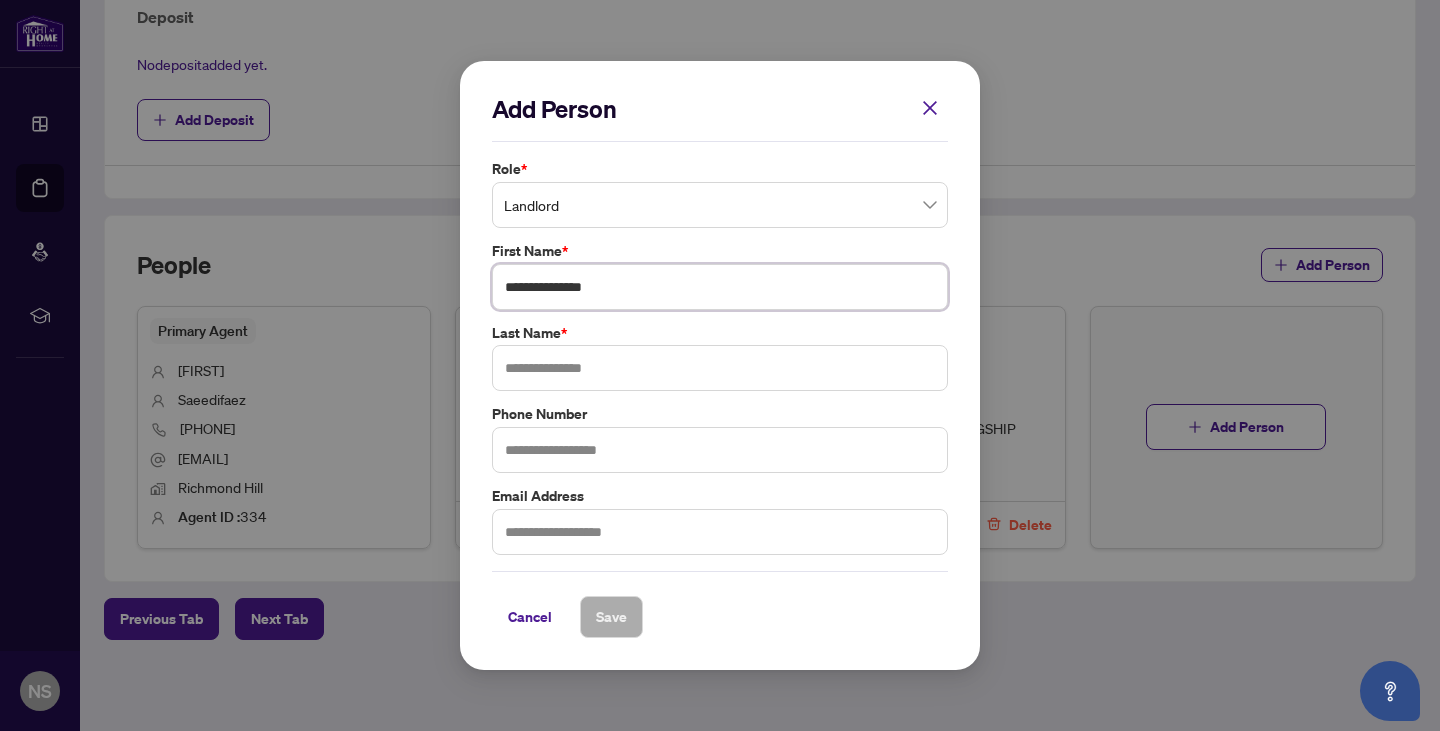 drag, startPoint x: 570, startPoint y: 291, endPoint x: 493, endPoint y: 279, distance: 77.92946 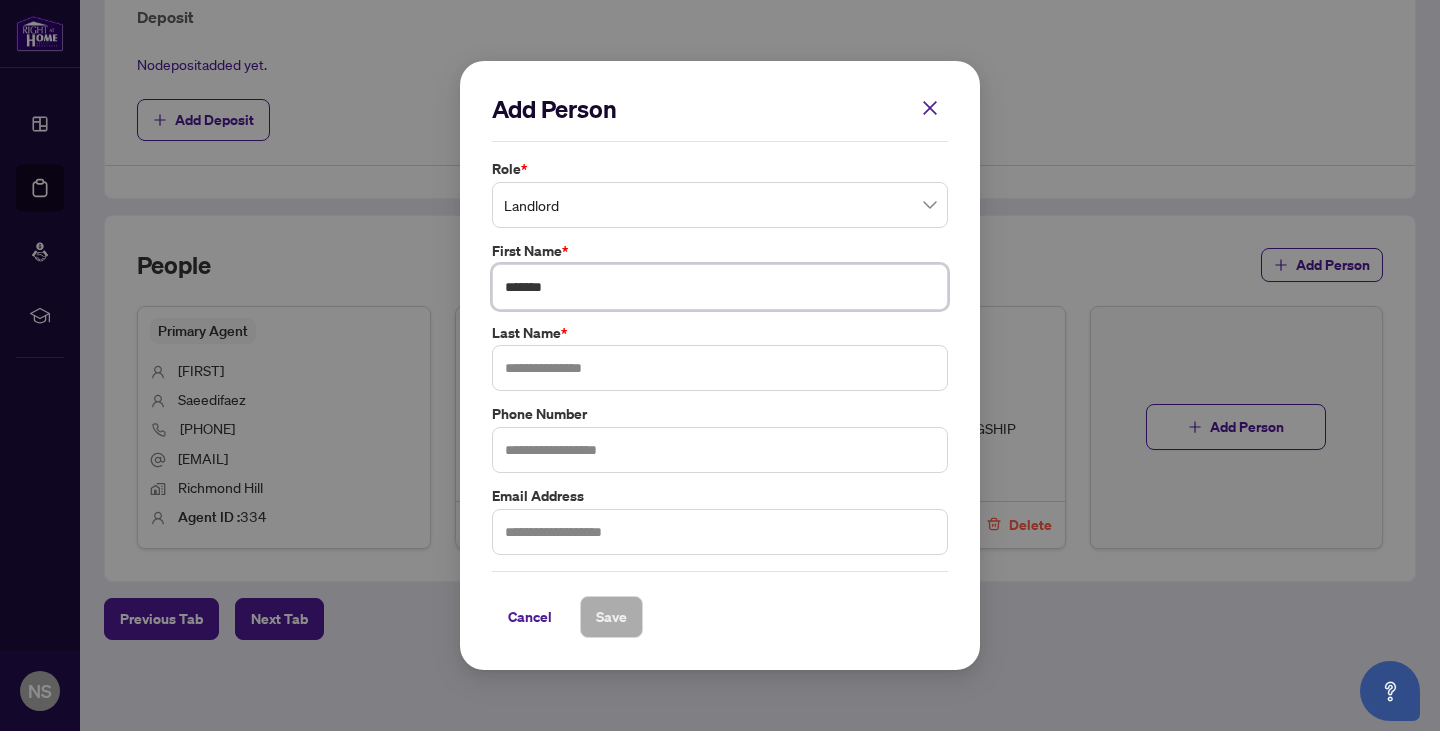 type on "*******" 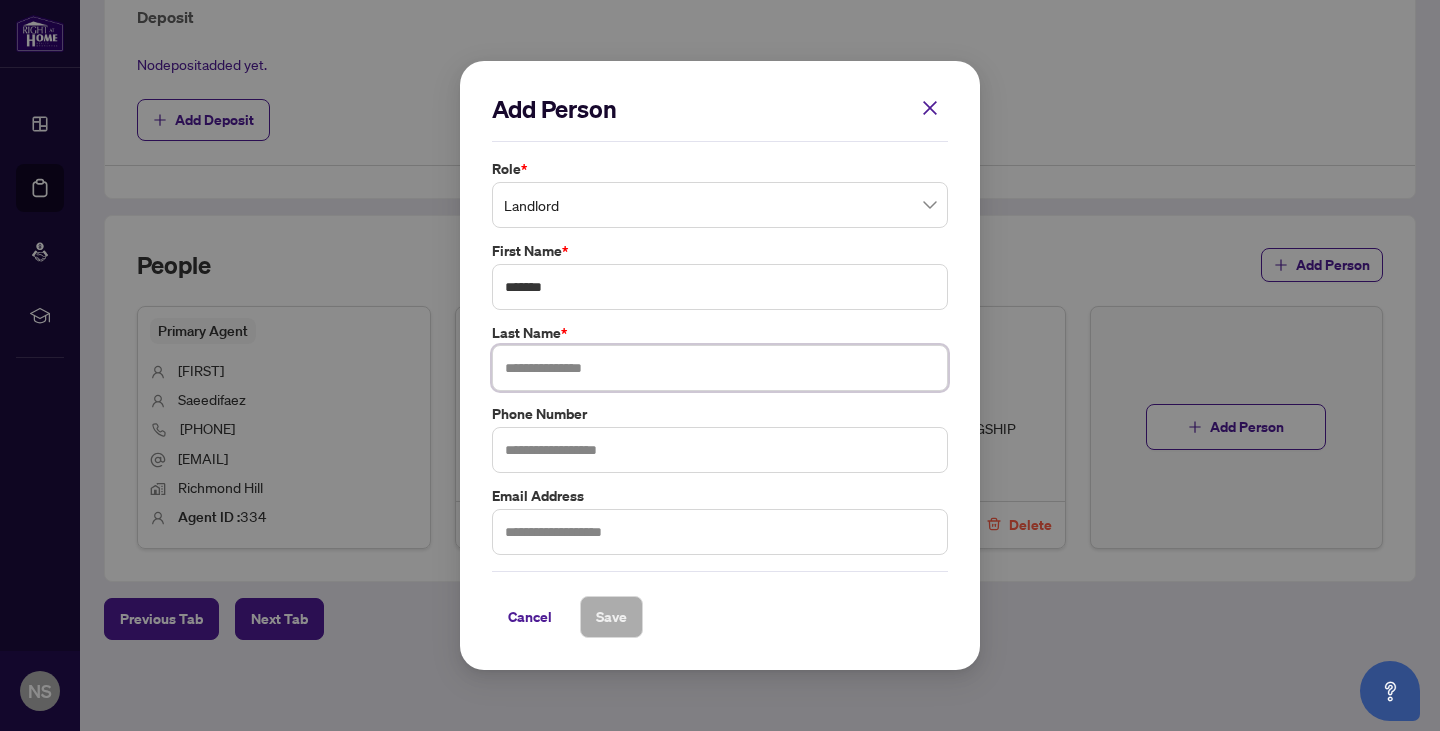 click at bounding box center (720, 368) 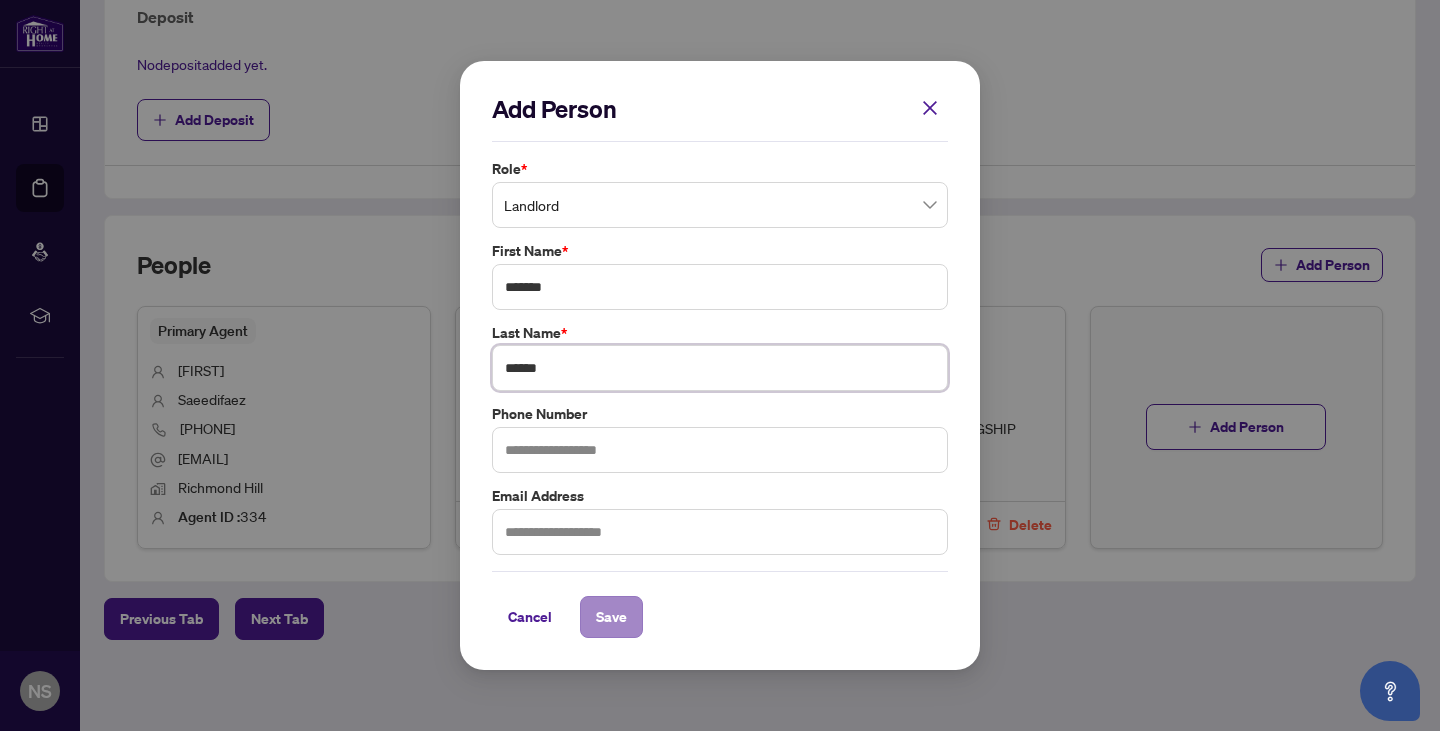 type on "******" 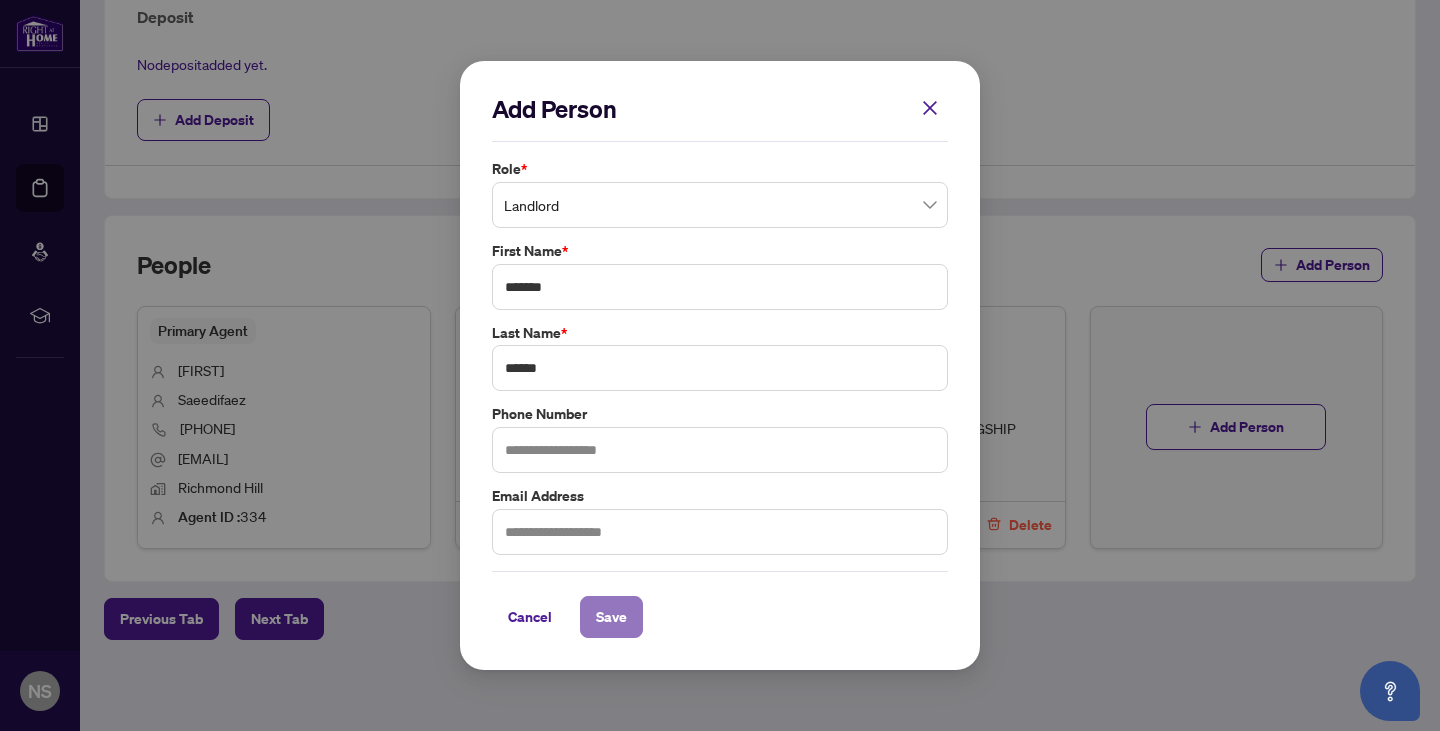 click on "Save" at bounding box center [611, 617] 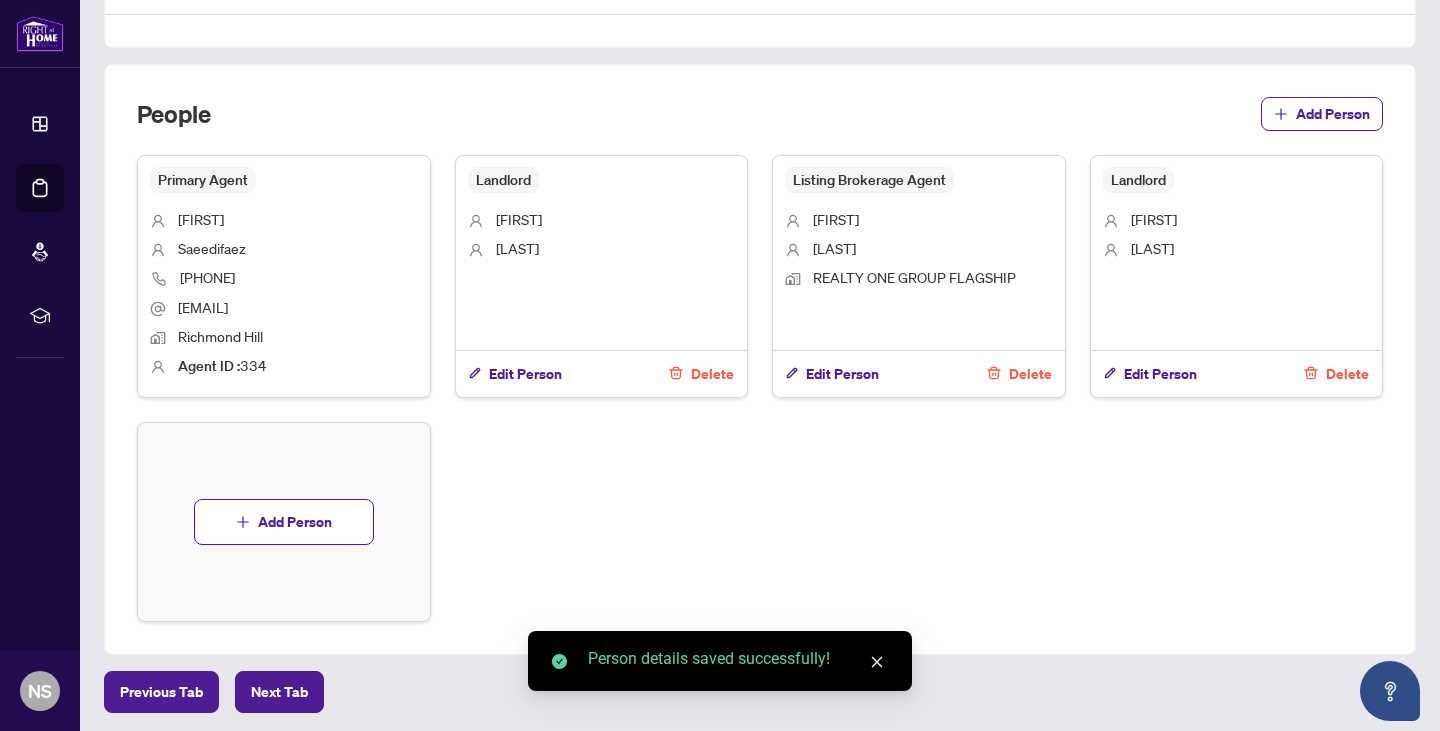 scroll, scrollTop: 975, scrollLeft: 0, axis: vertical 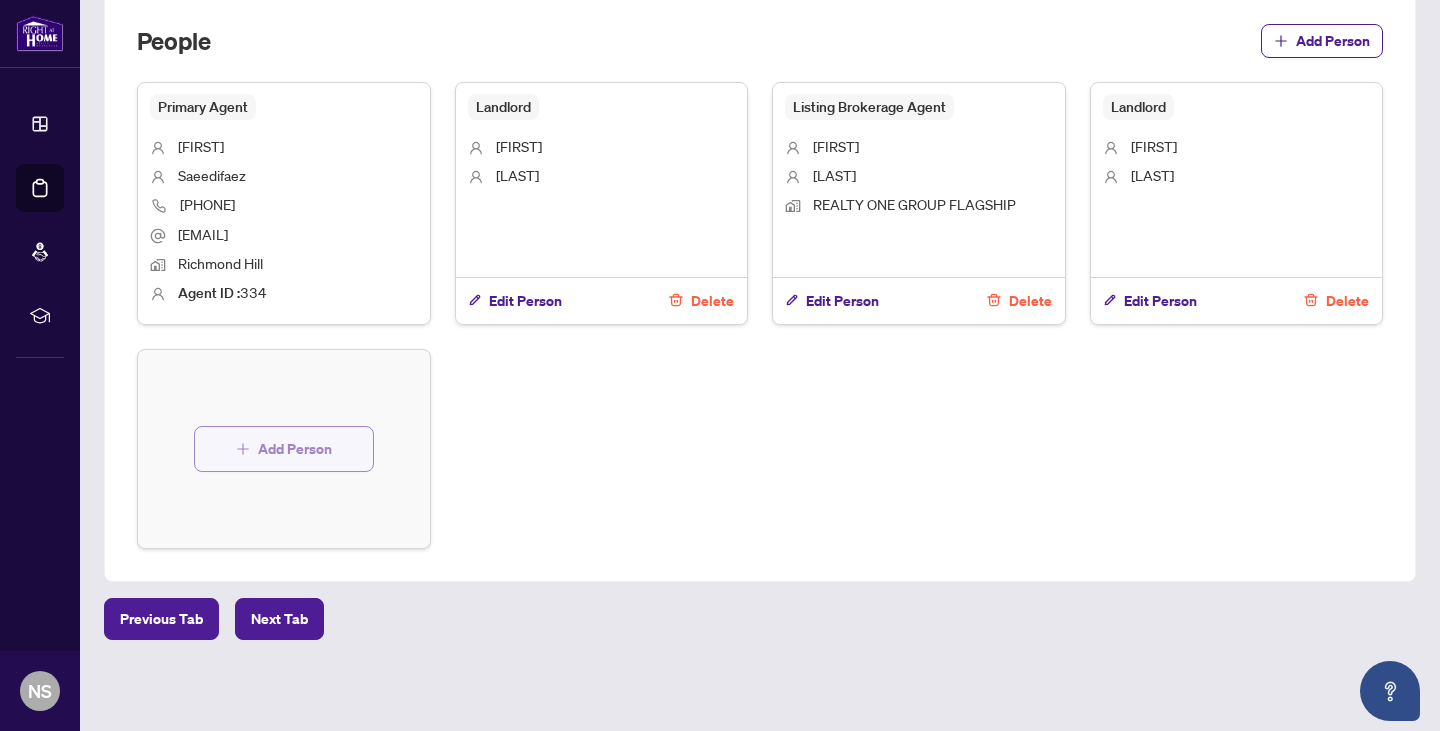 click on "Add Person" at bounding box center [295, 449] 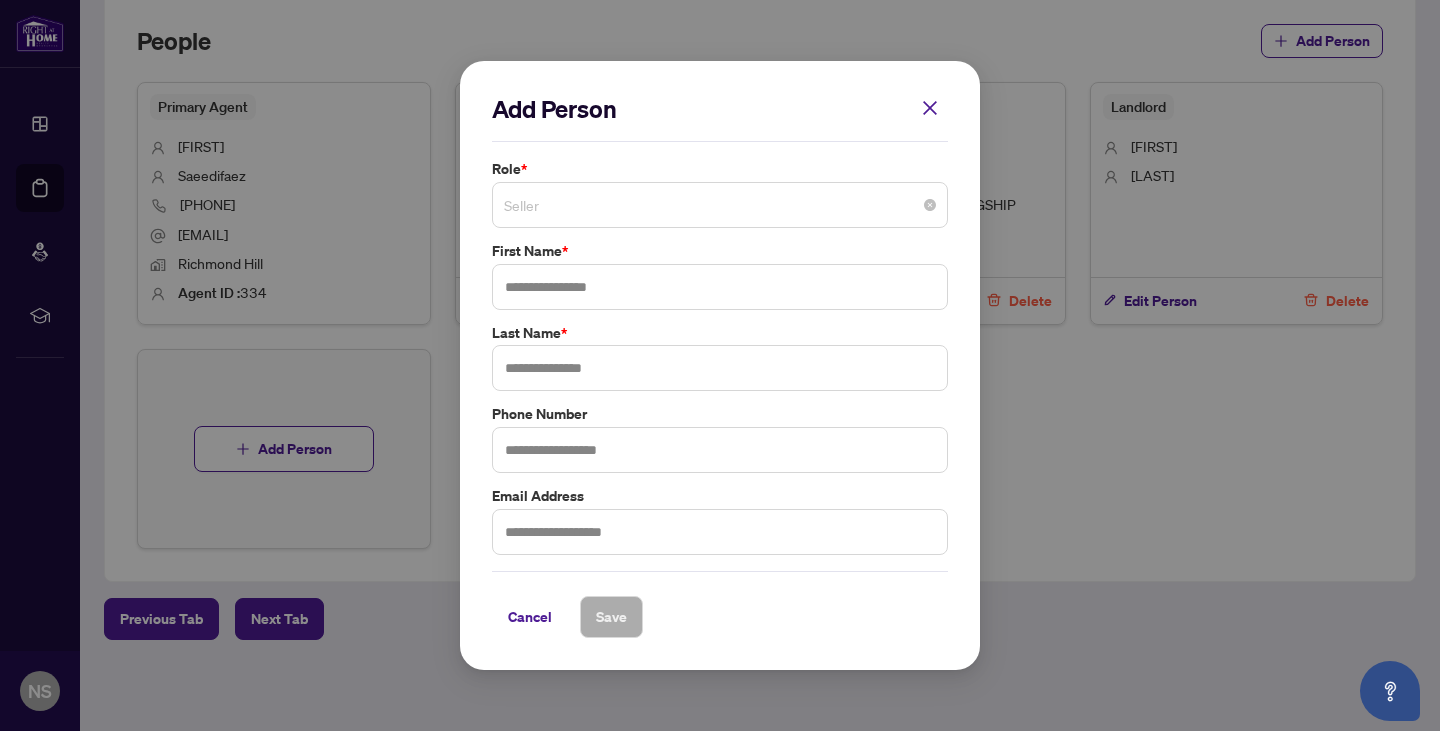 click on "Seller" at bounding box center (720, 205) 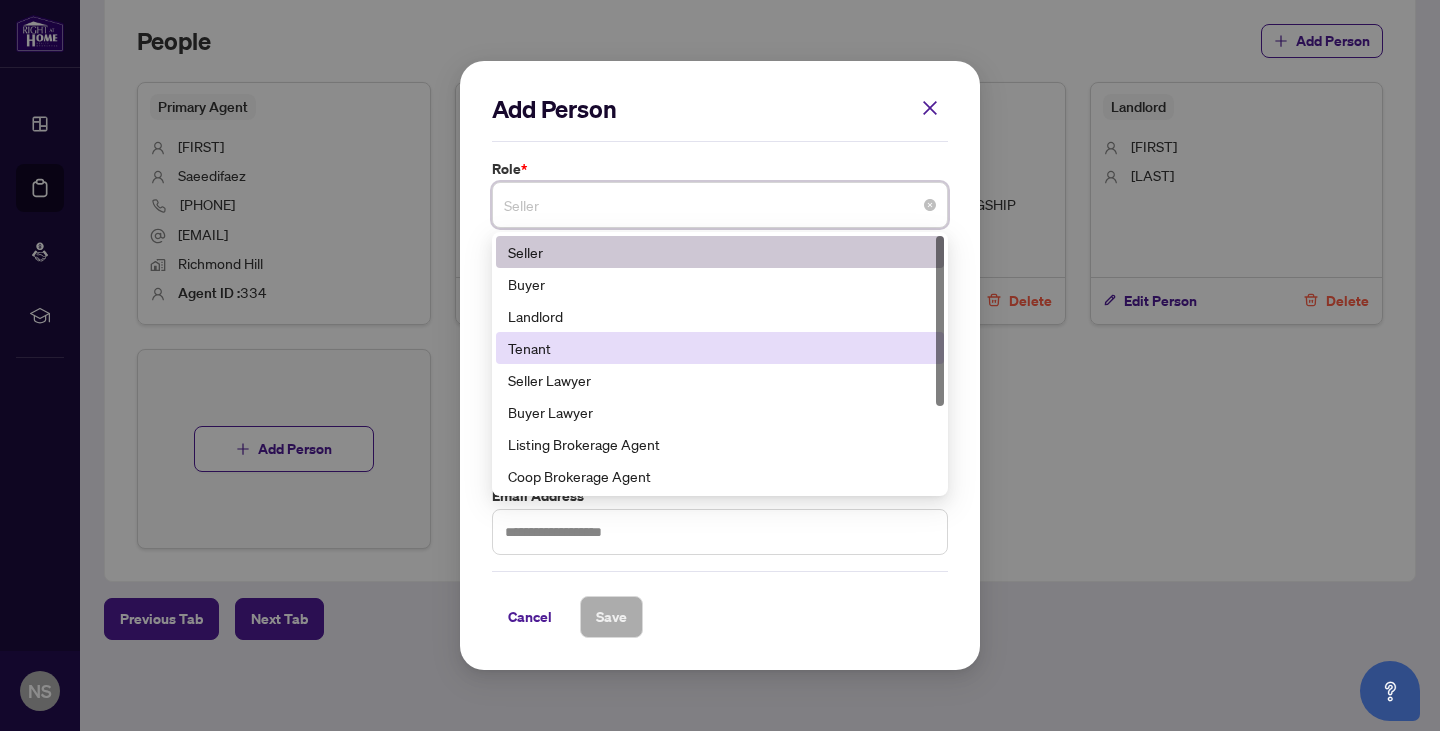 click on "Tenant" at bounding box center [720, 348] 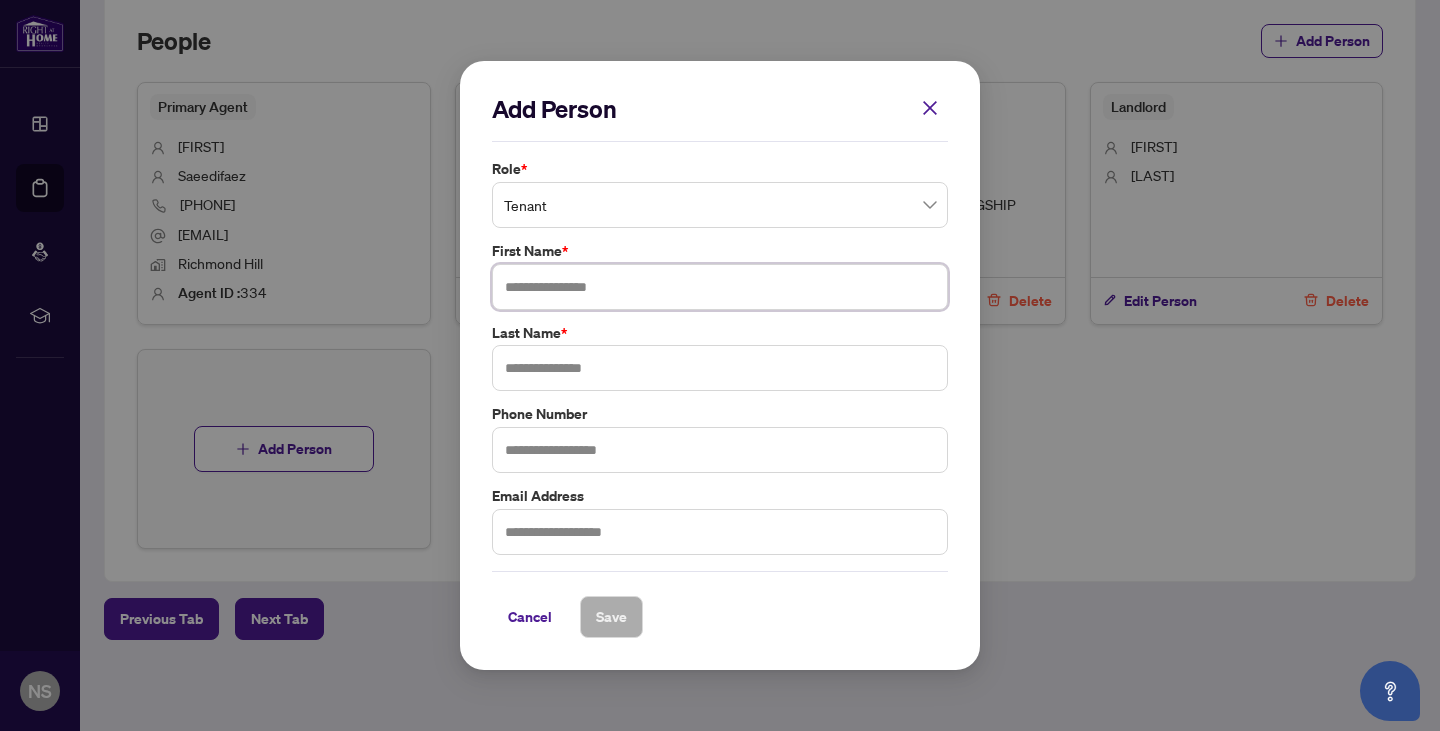 click at bounding box center [720, 287] 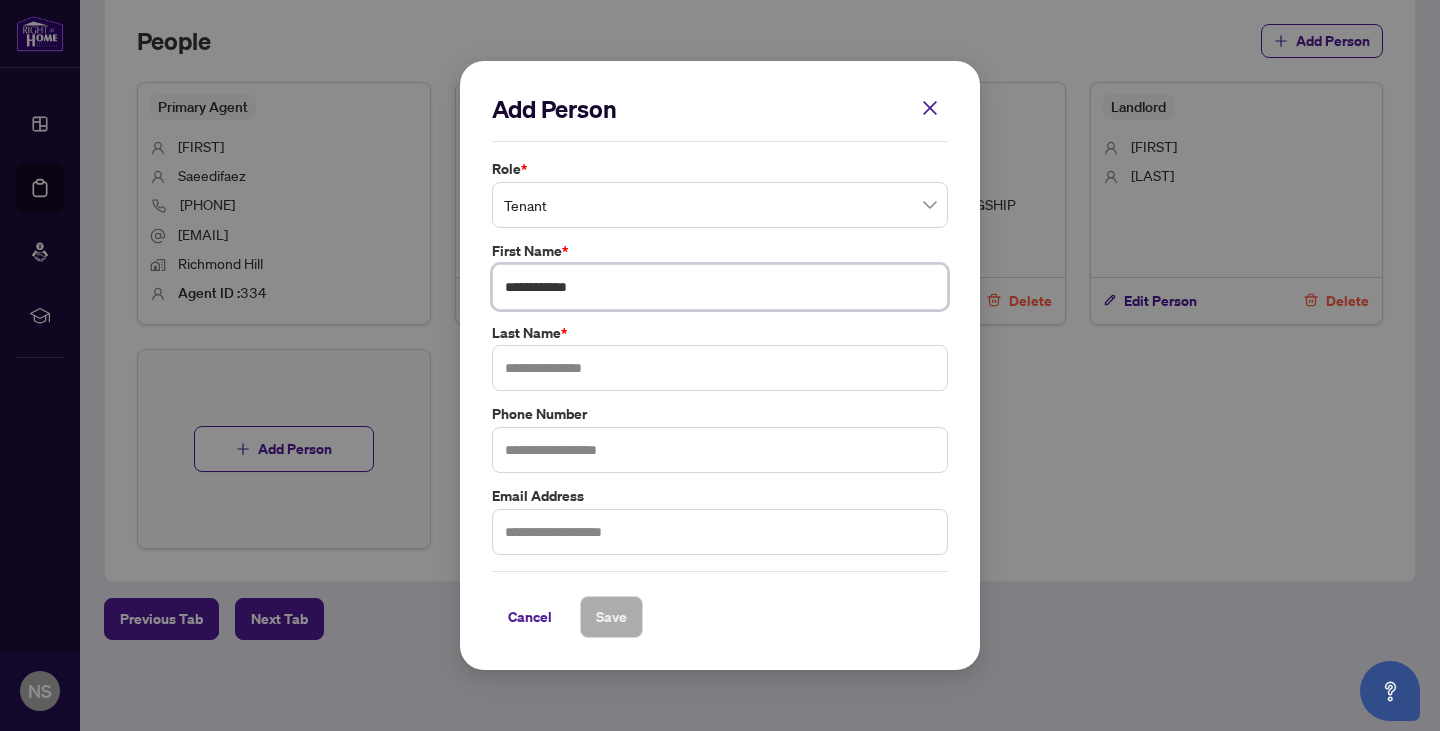 type on "**********" 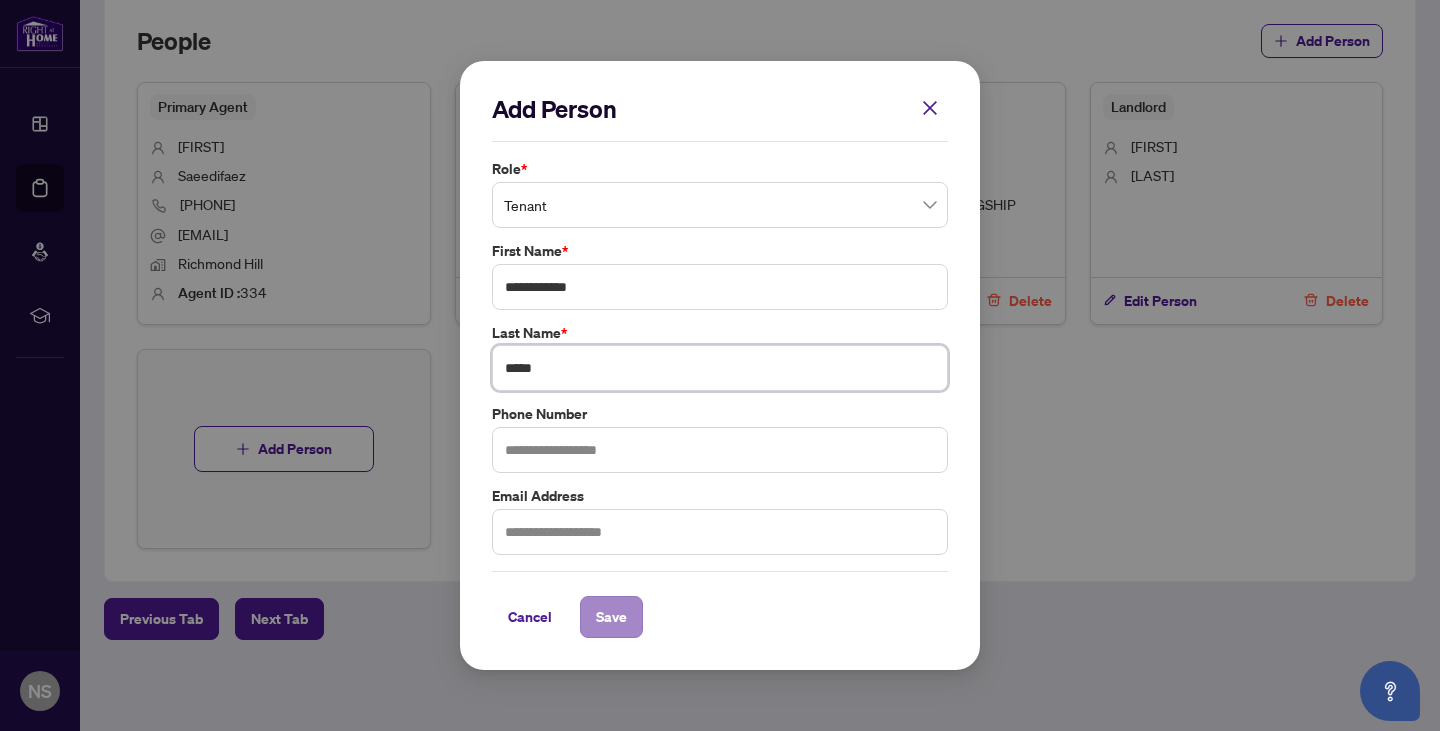 type on "*****" 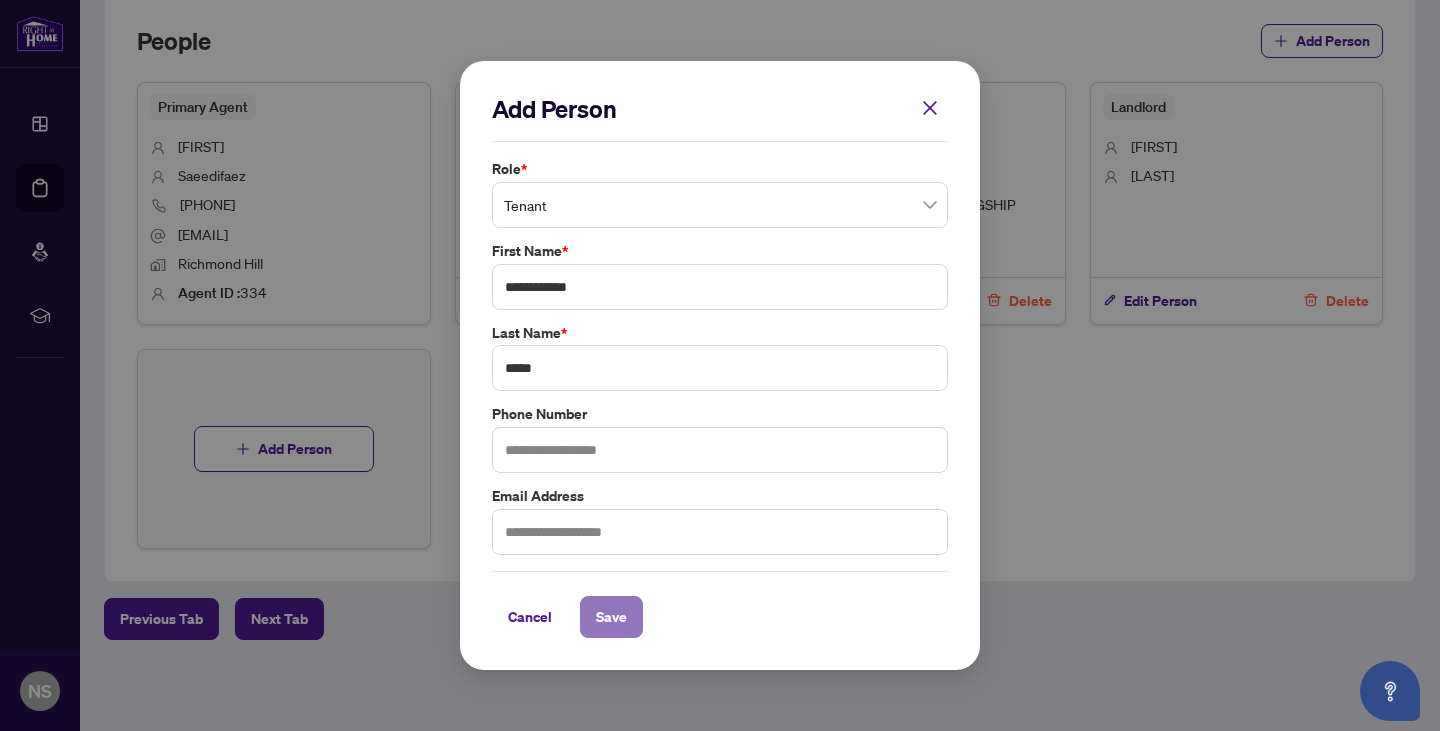 click on "Save" at bounding box center [611, 617] 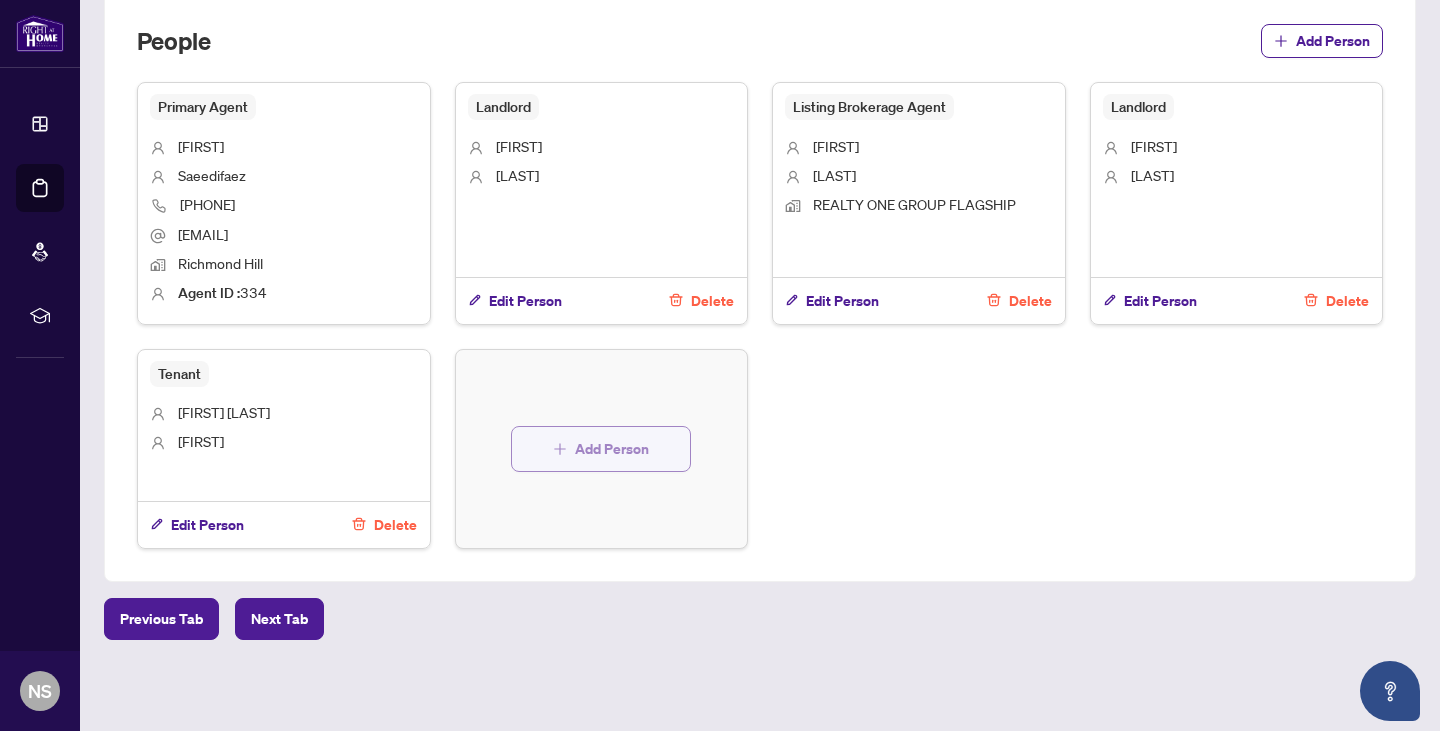 click on "Add Person" at bounding box center (612, 449) 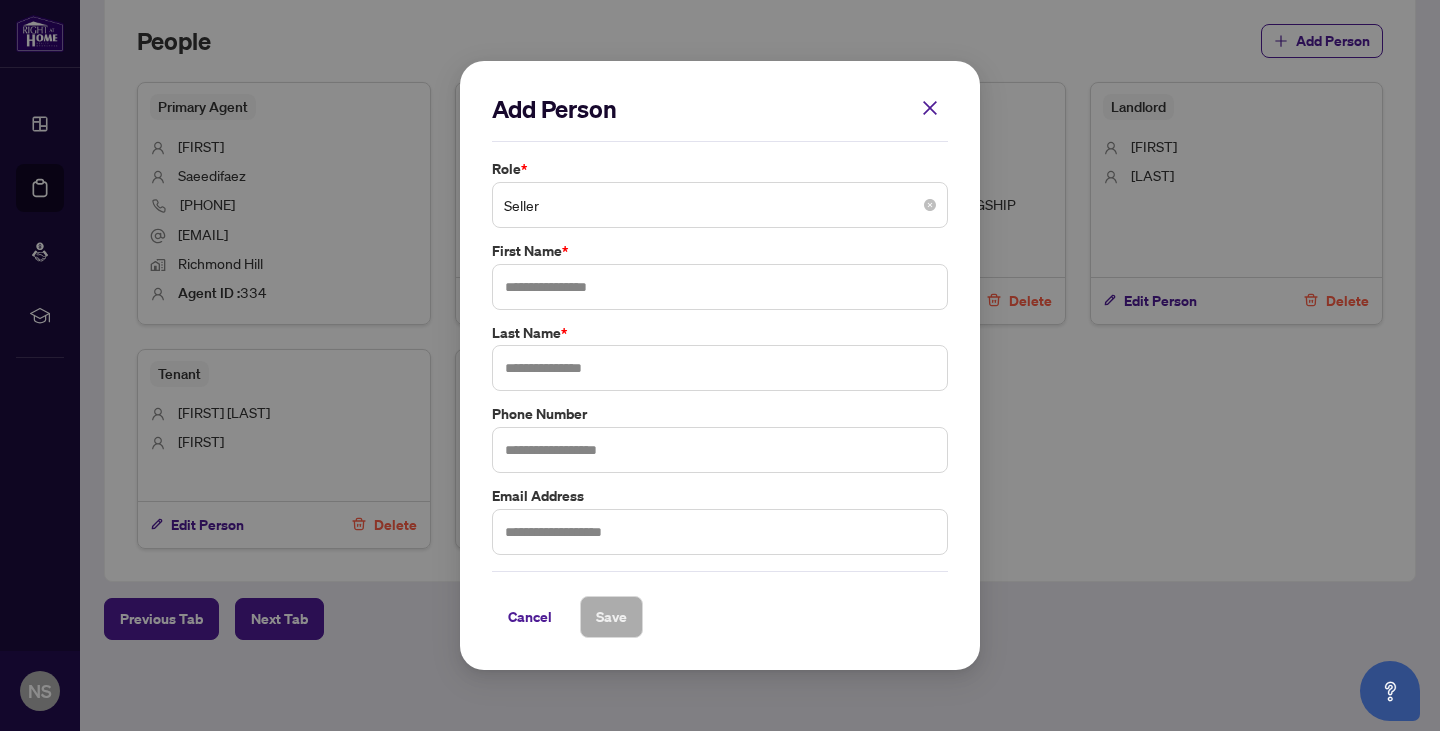 click on "Seller" at bounding box center [720, 205] 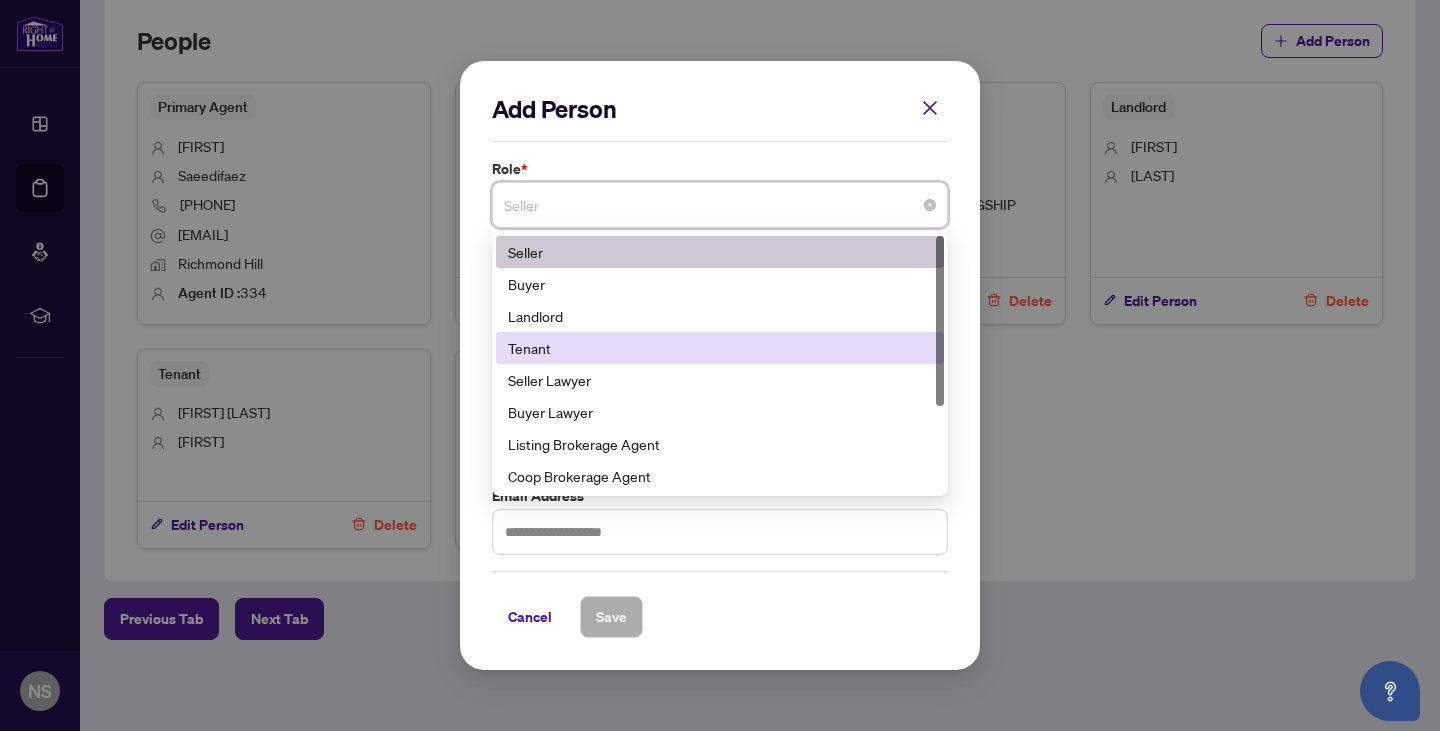 click on "Tenant" at bounding box center (720, 348) 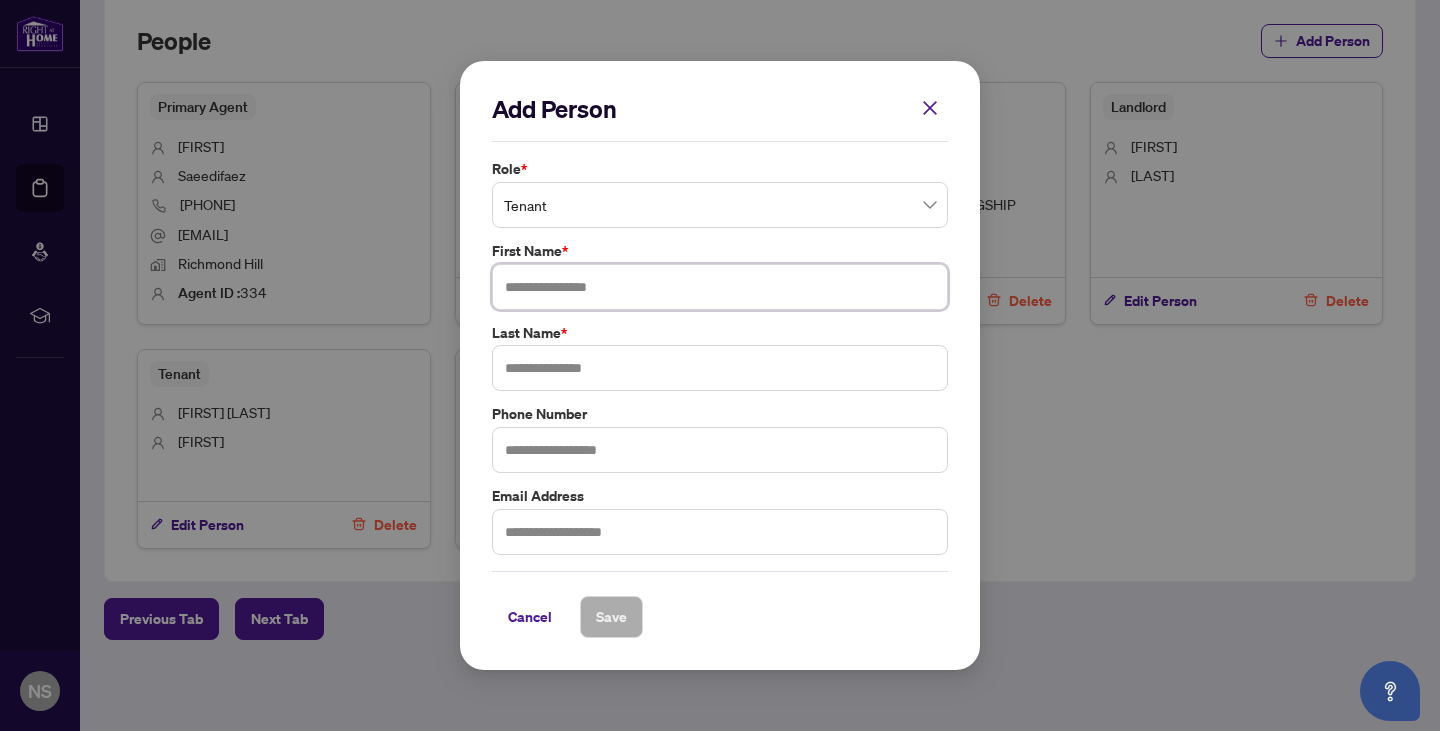 click at bounding box center (720, 287) 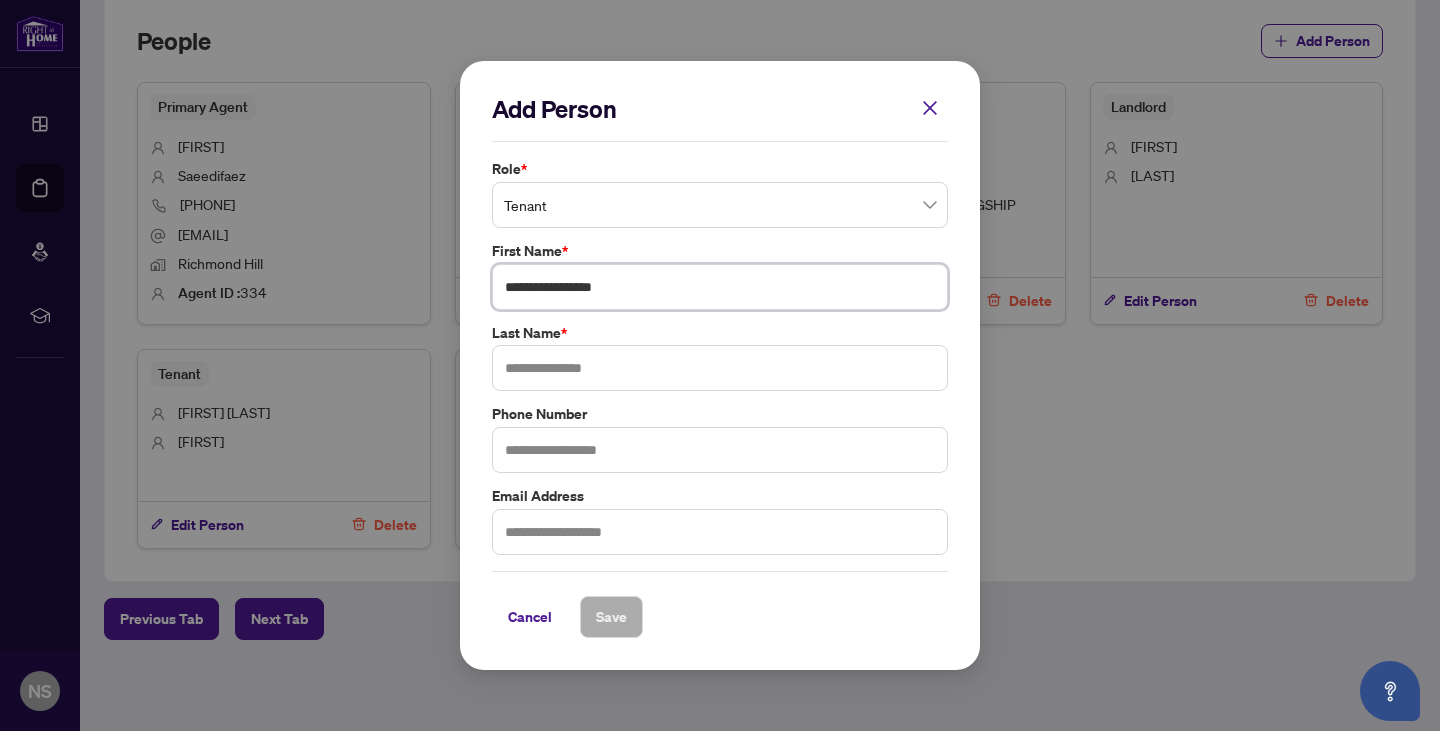 drag, startPoint x: 571, startPoint y: 288, endPoint x: 703, endPoint y: 288, distance: 132 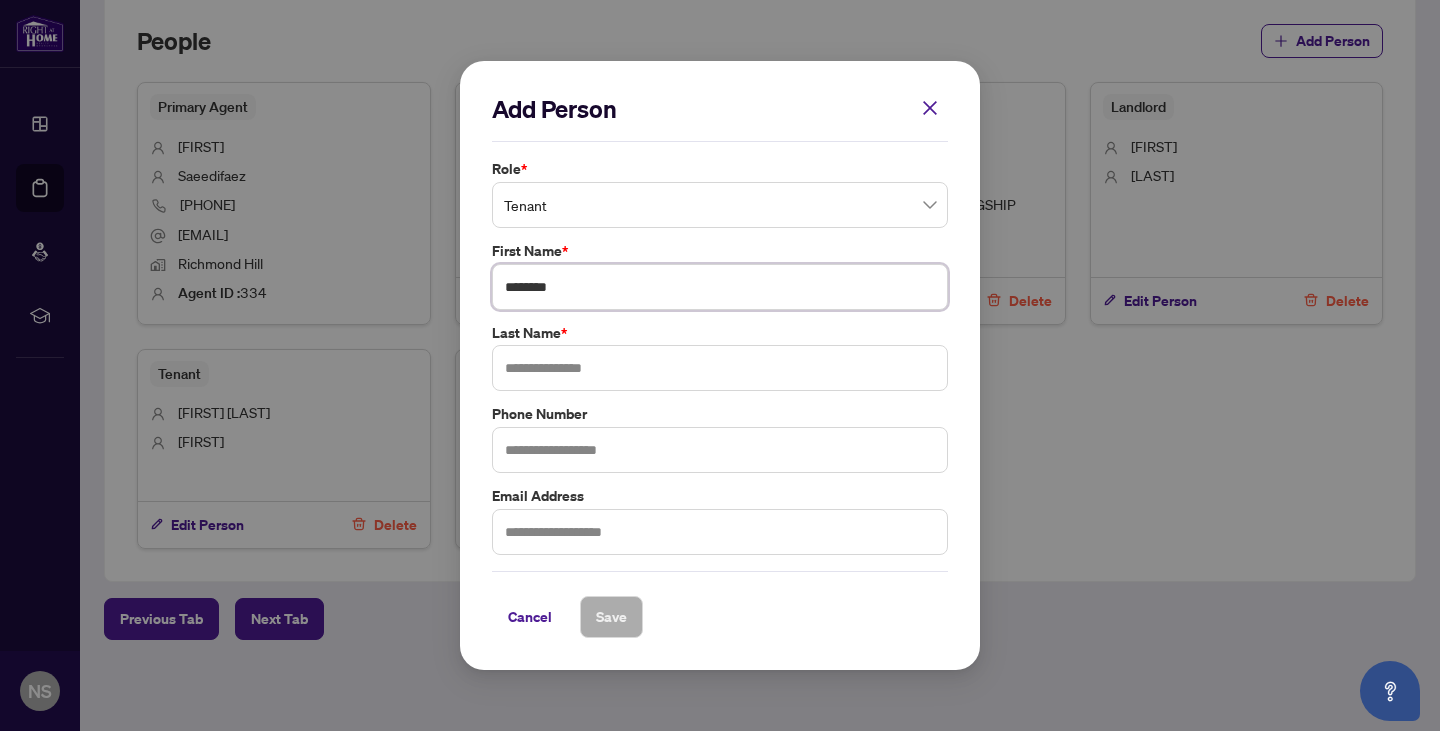 type on "*******" 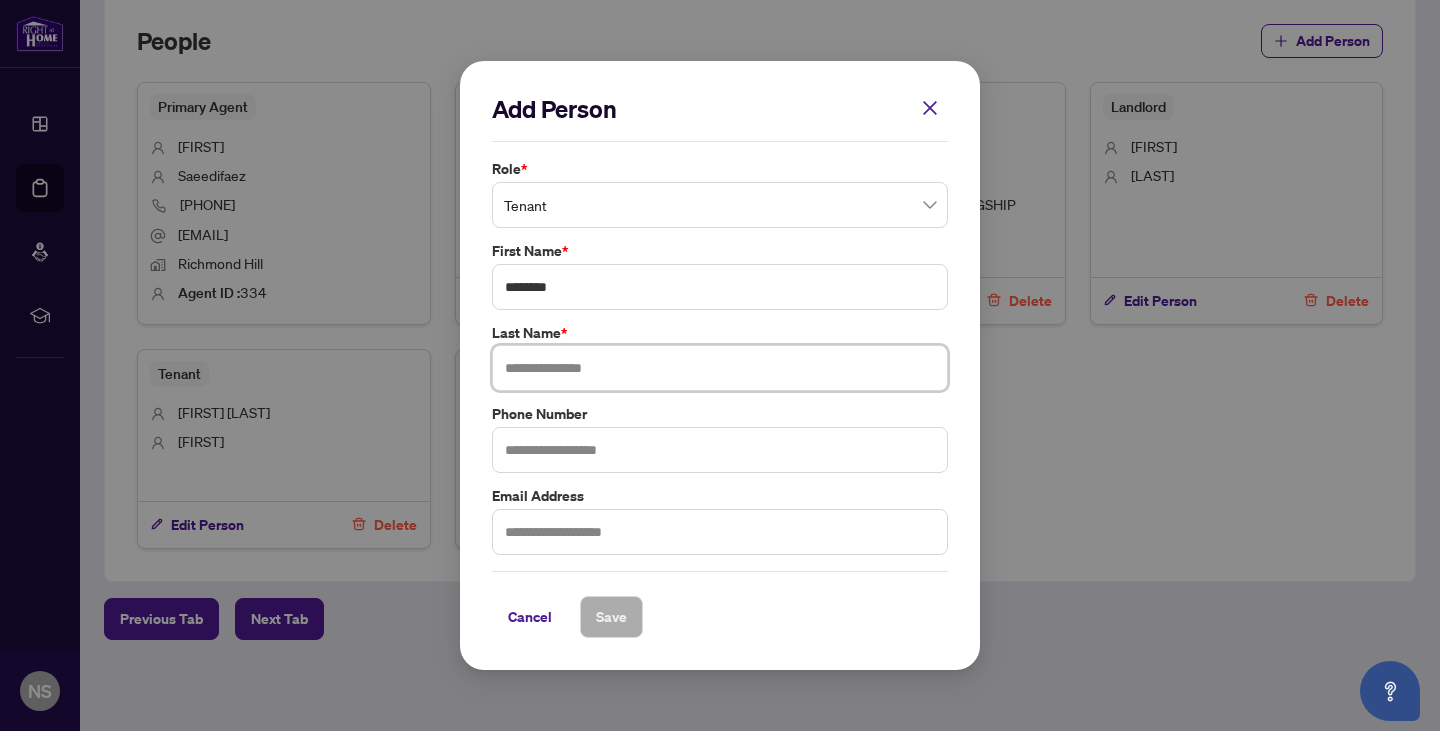 click at bounding box center [720, 368] 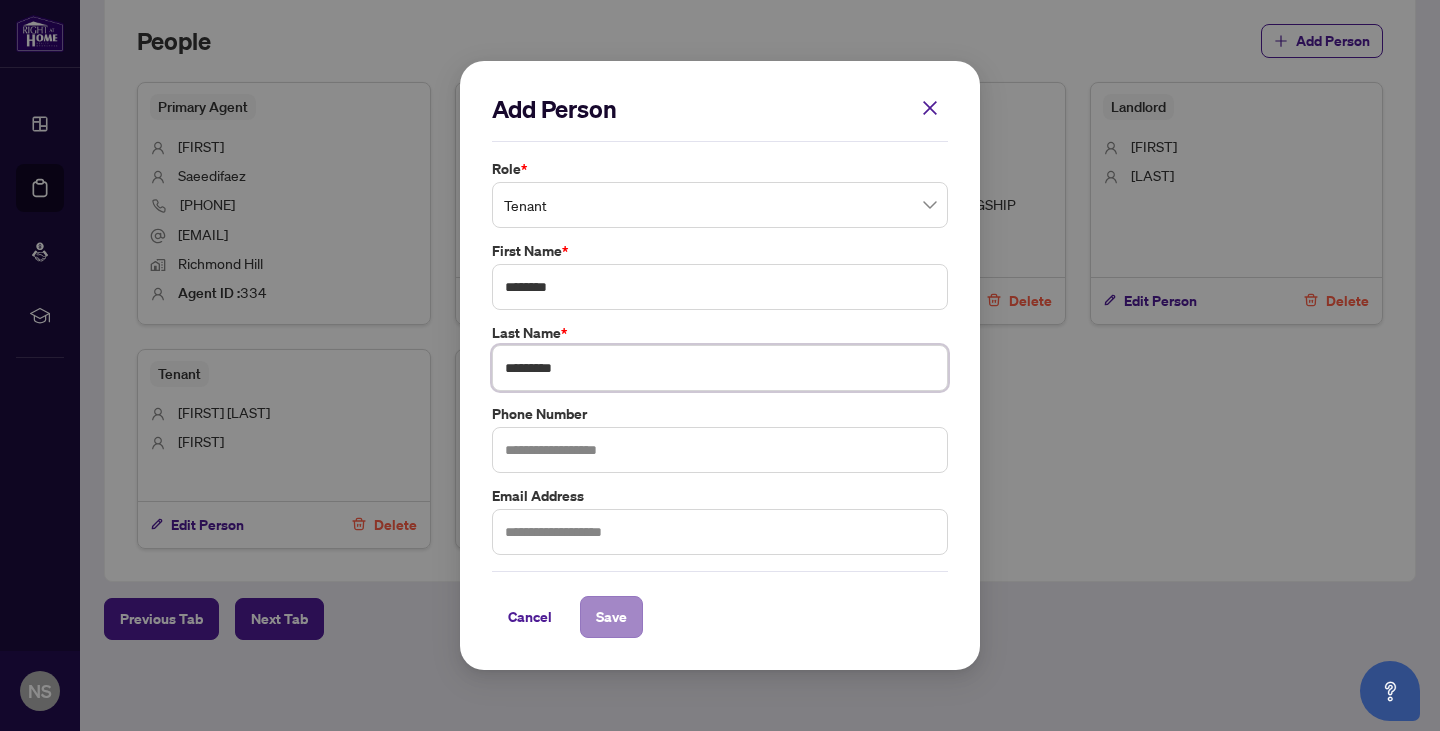 type on "*********" 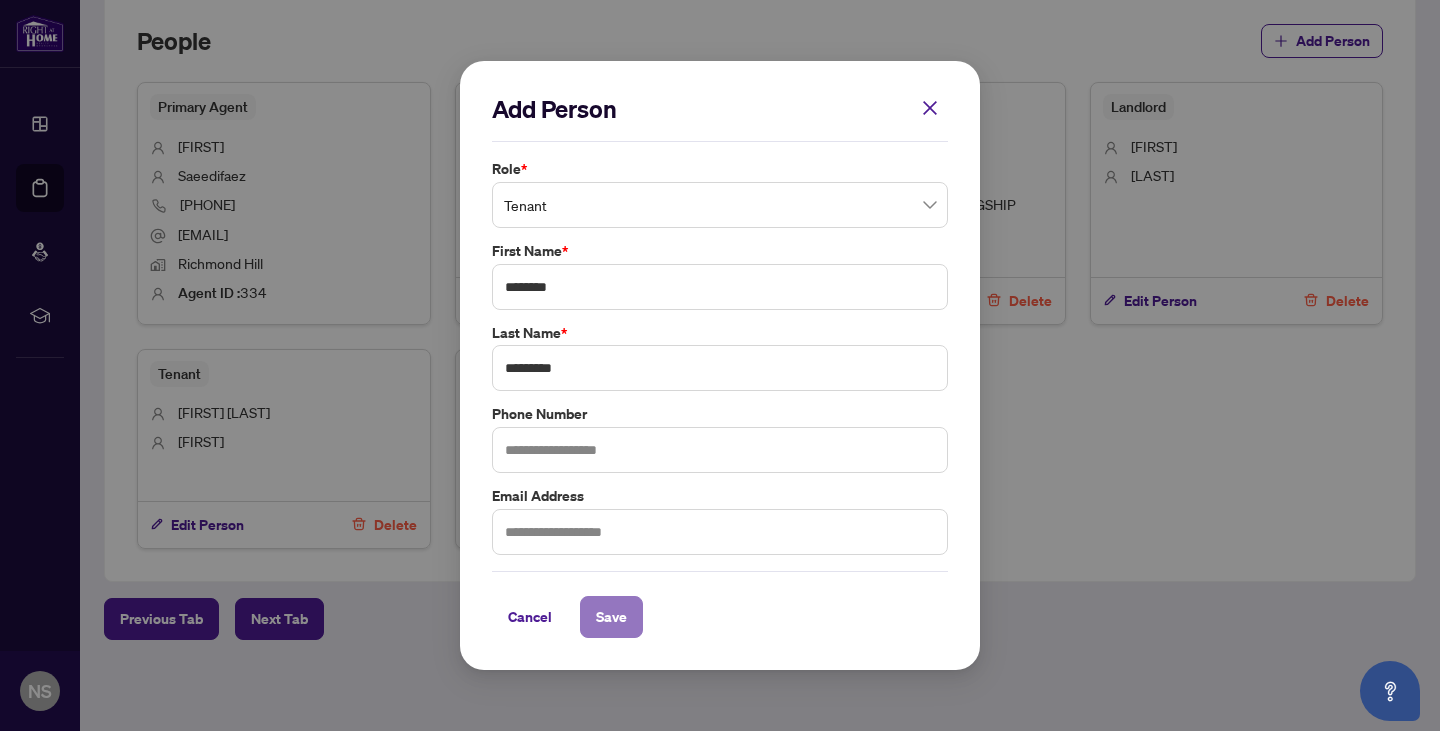 click on "Save" at bounding box center [611, 617] 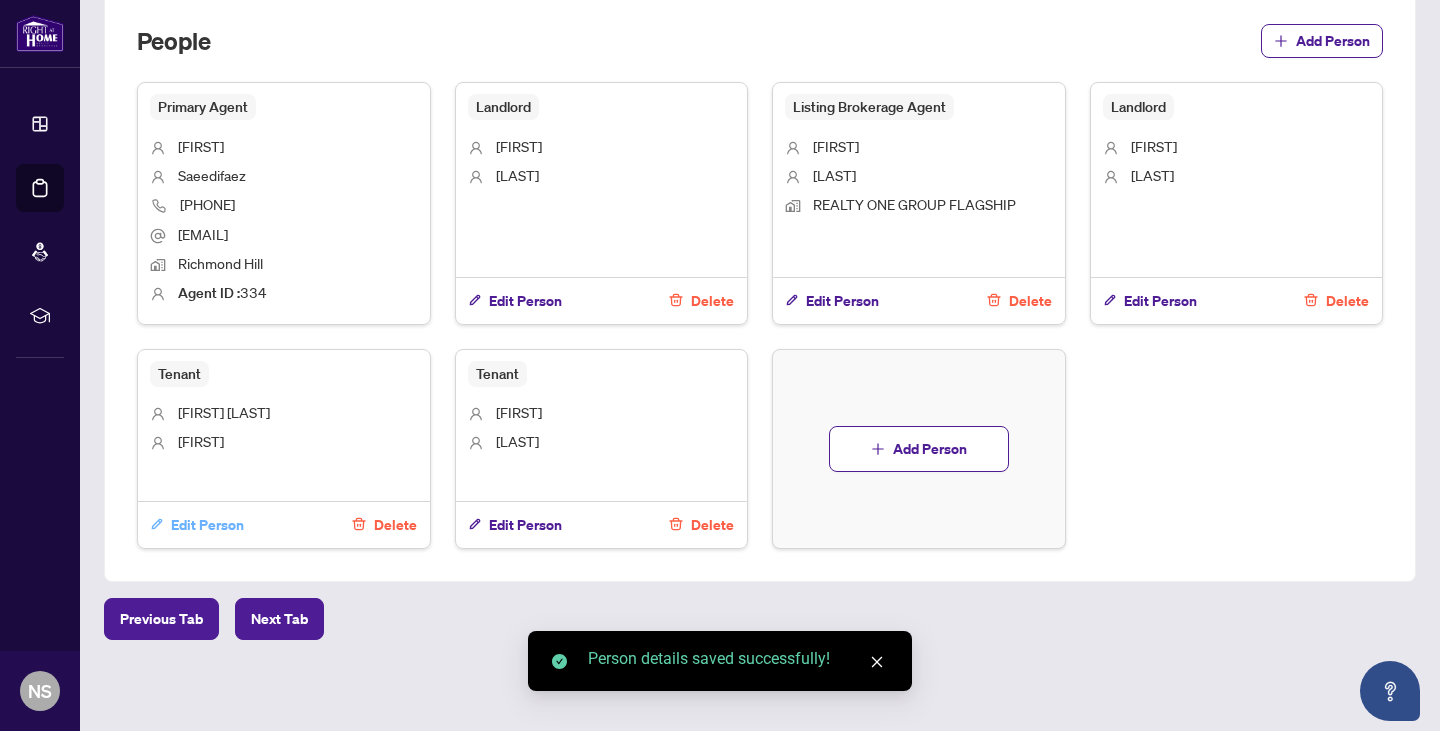 click on "Edit Person" at bounding box center (207, 525) 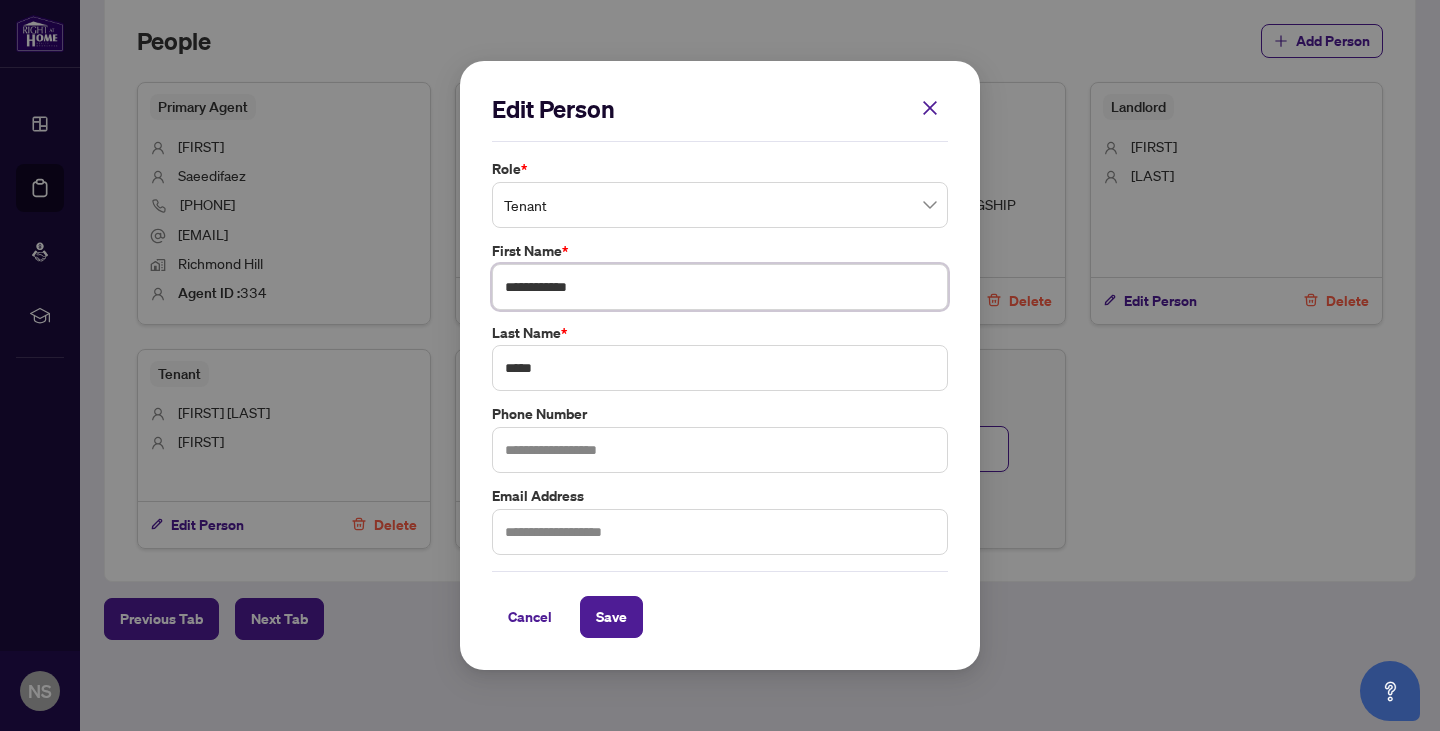 drag, startPoint x: 608, startPoint y: 293, endPoint x: 457, endPoint y: 293, distance: 151 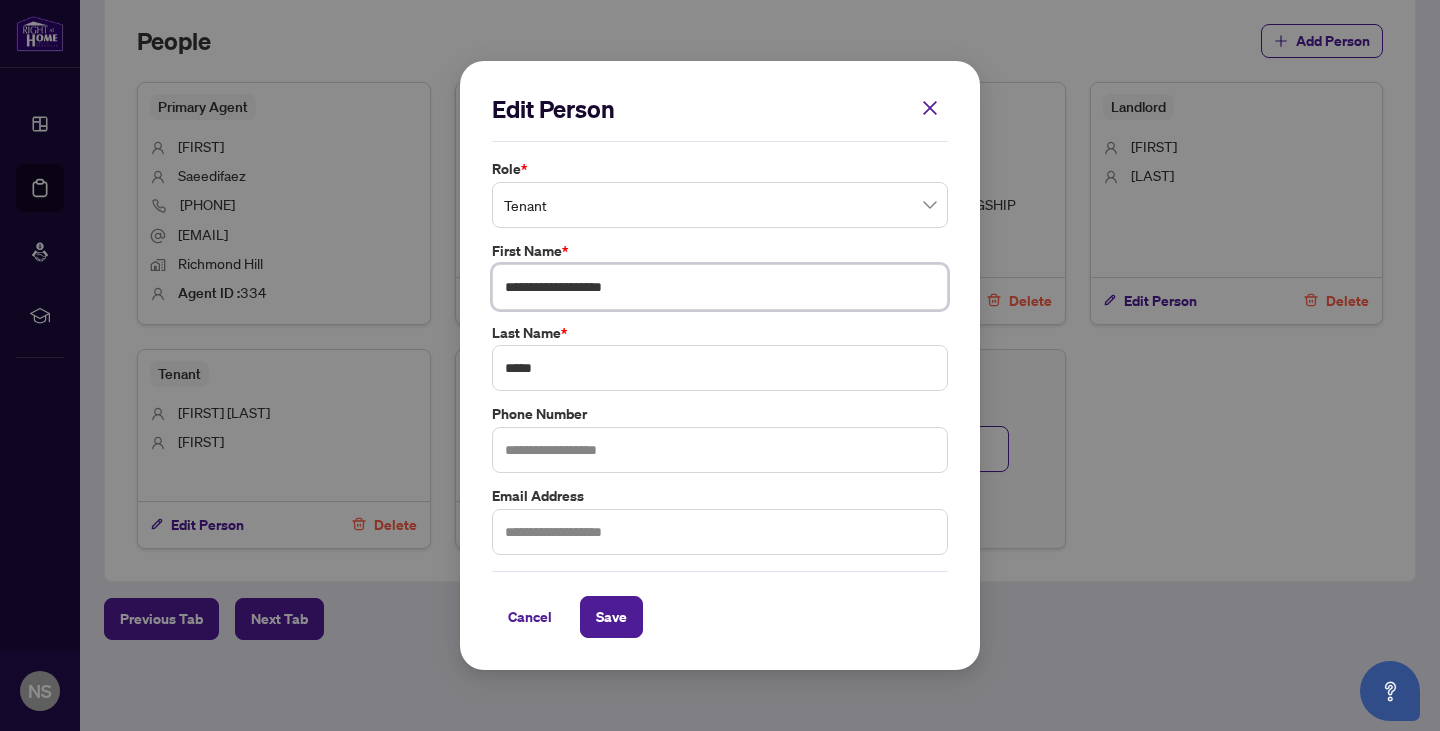 drag, startPoint x: 620, startPoint y: 290, endPoint x: 707, endPoint y: 290, distance: 87 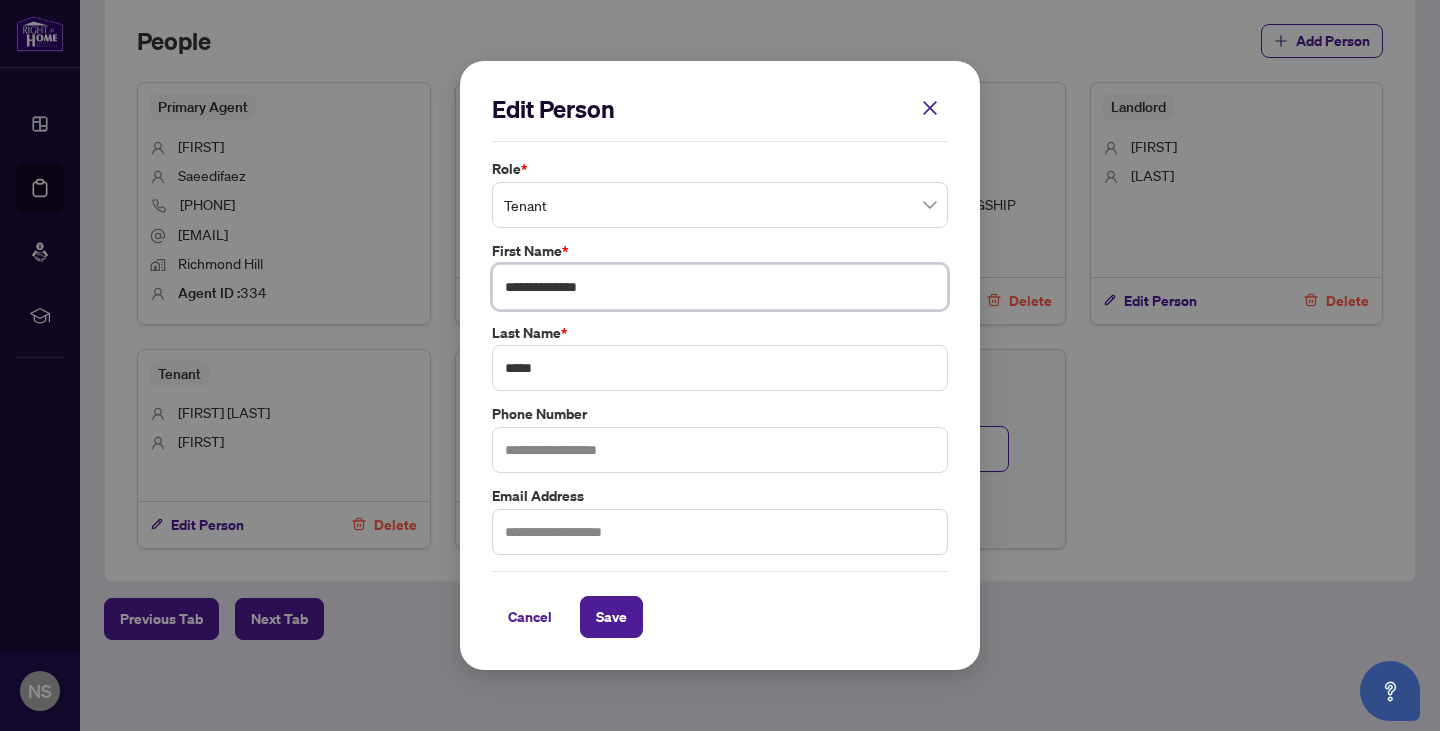 type on "**********" 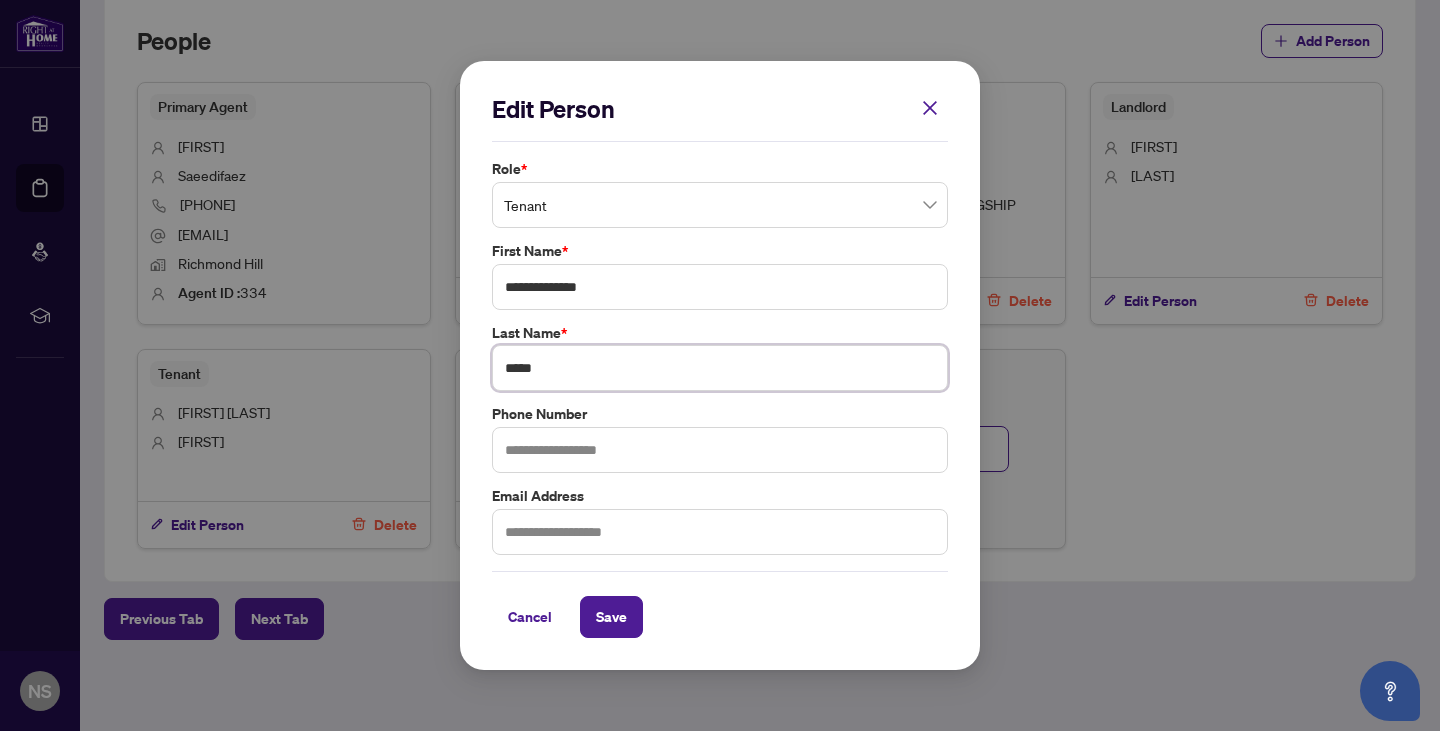 drag, startPoint x: 593, startPoint y: 373, endPoint x: 429, endPoint y: 373, distance: 164 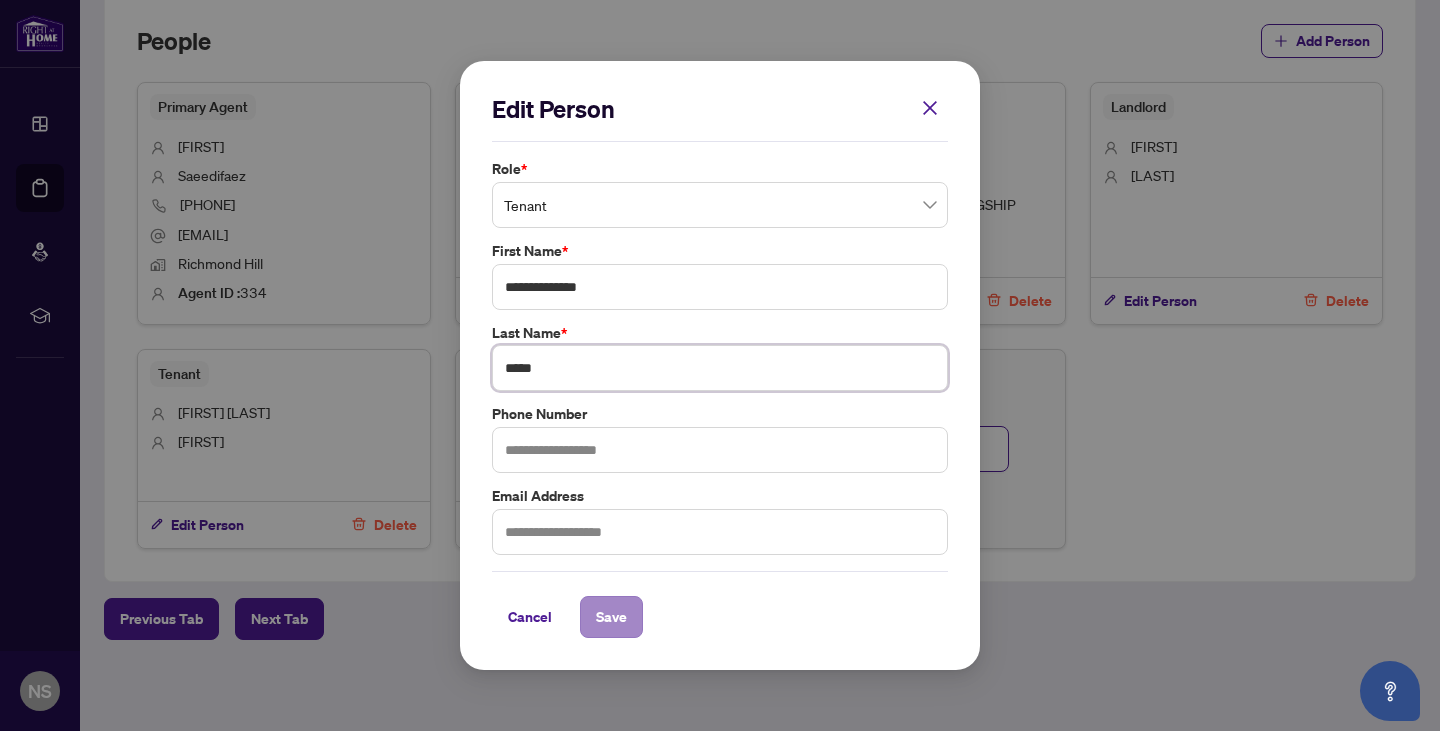 type on "*****" 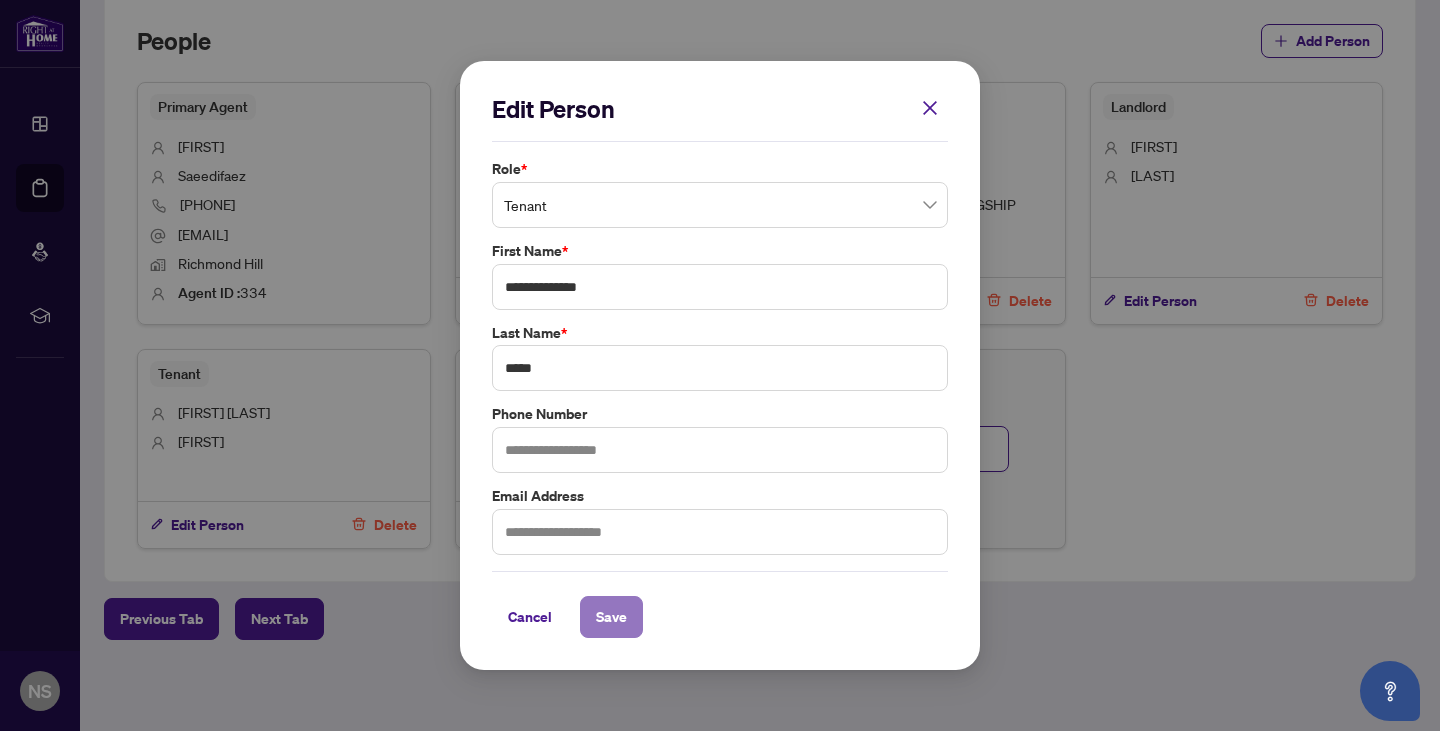click on "Save" at bounding box center [611, 617] 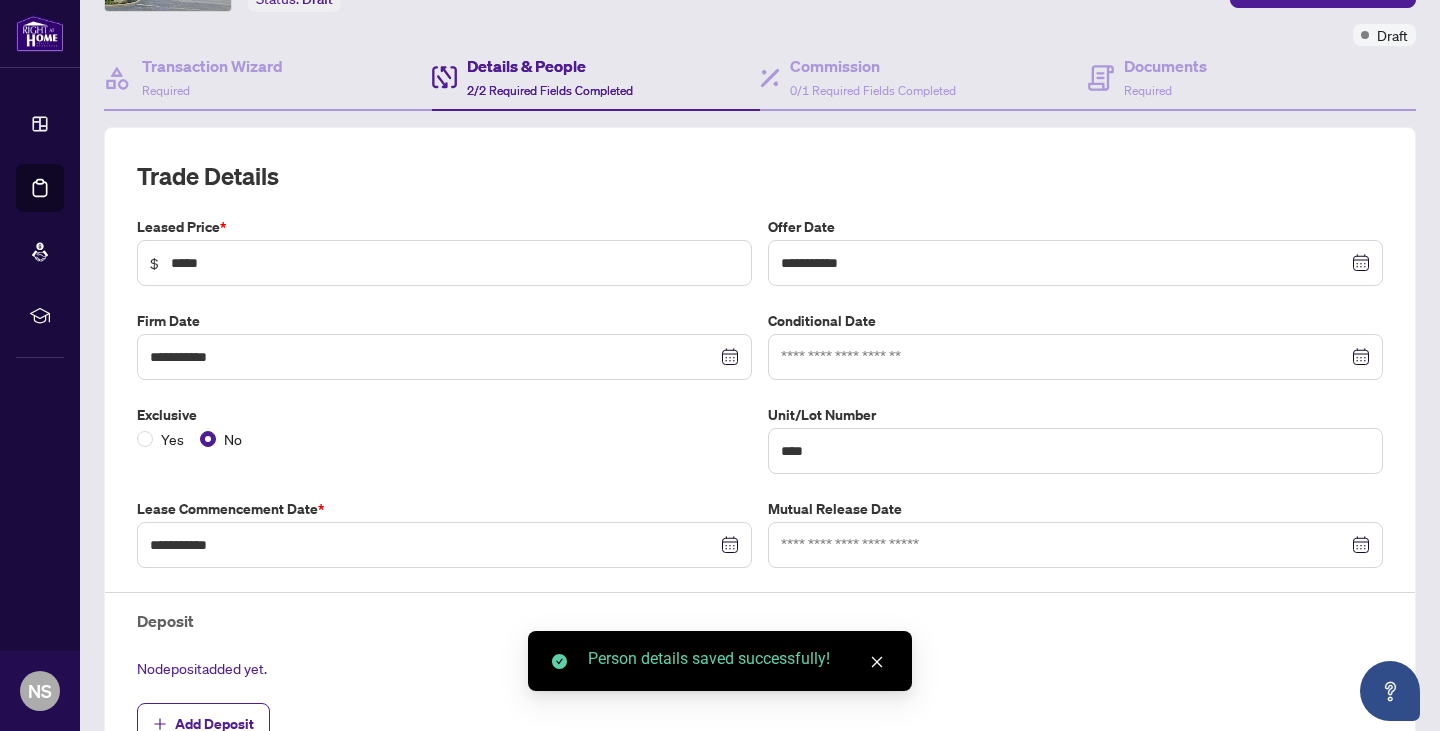 scroll, scrollTop: 0, scrollLeft: 0, axis: both 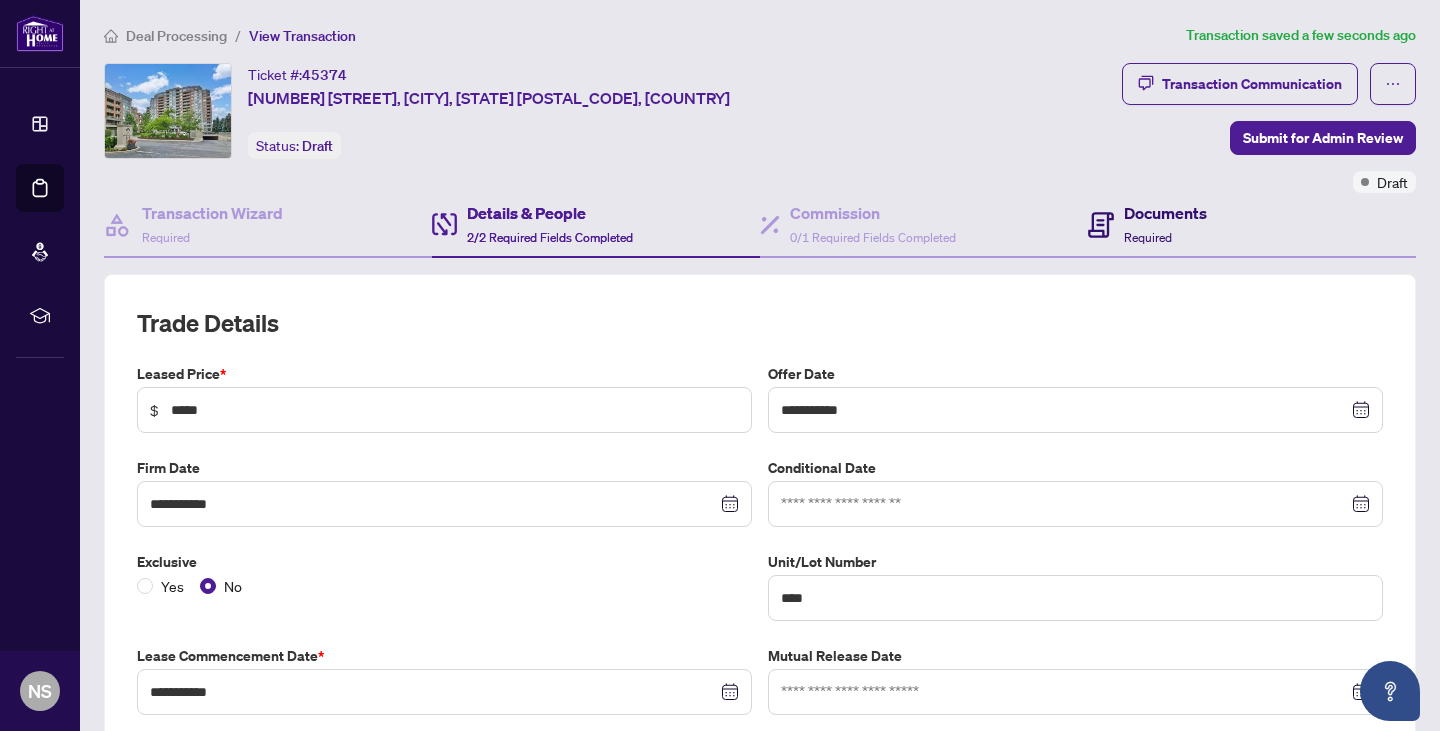 click on "Documents" at bounding box center [1165, 213] 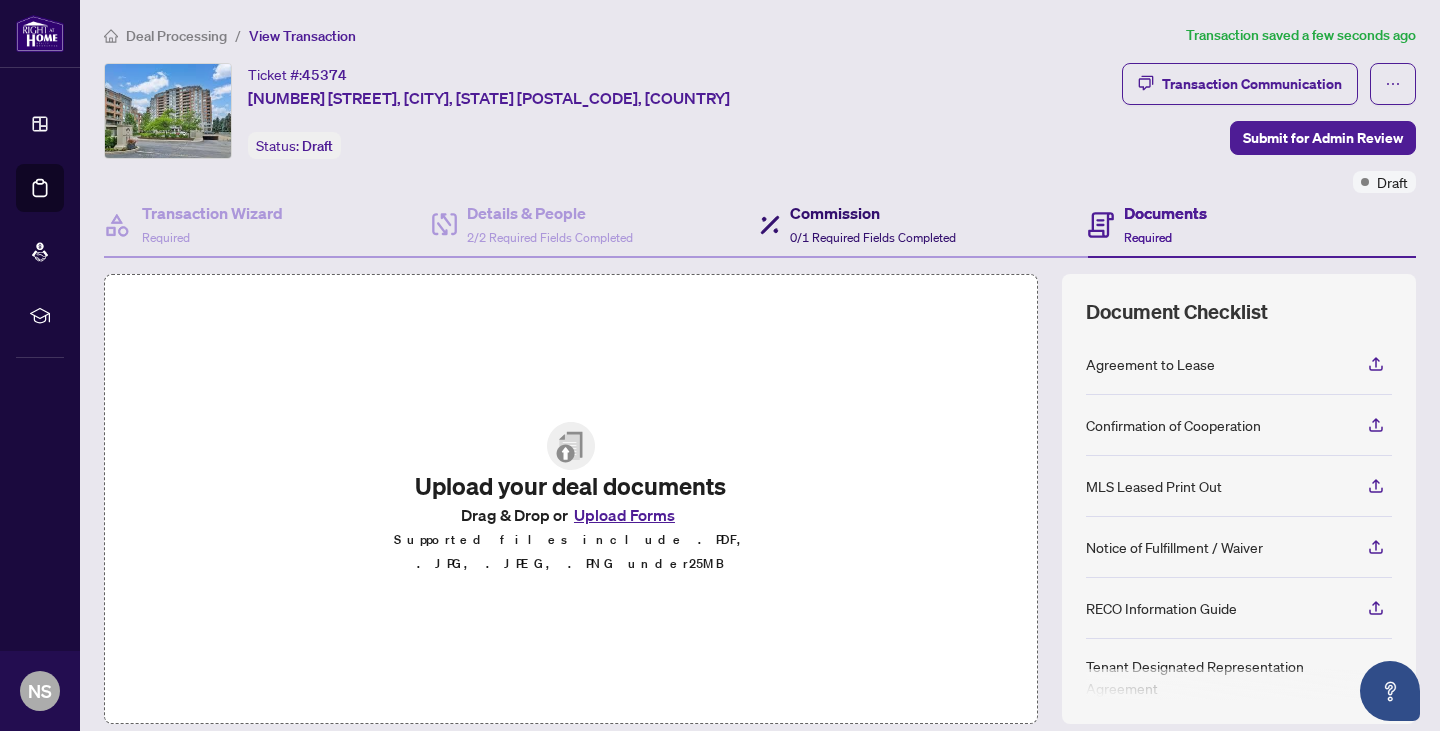 click on "Commission" at bounding box center (873, 213) 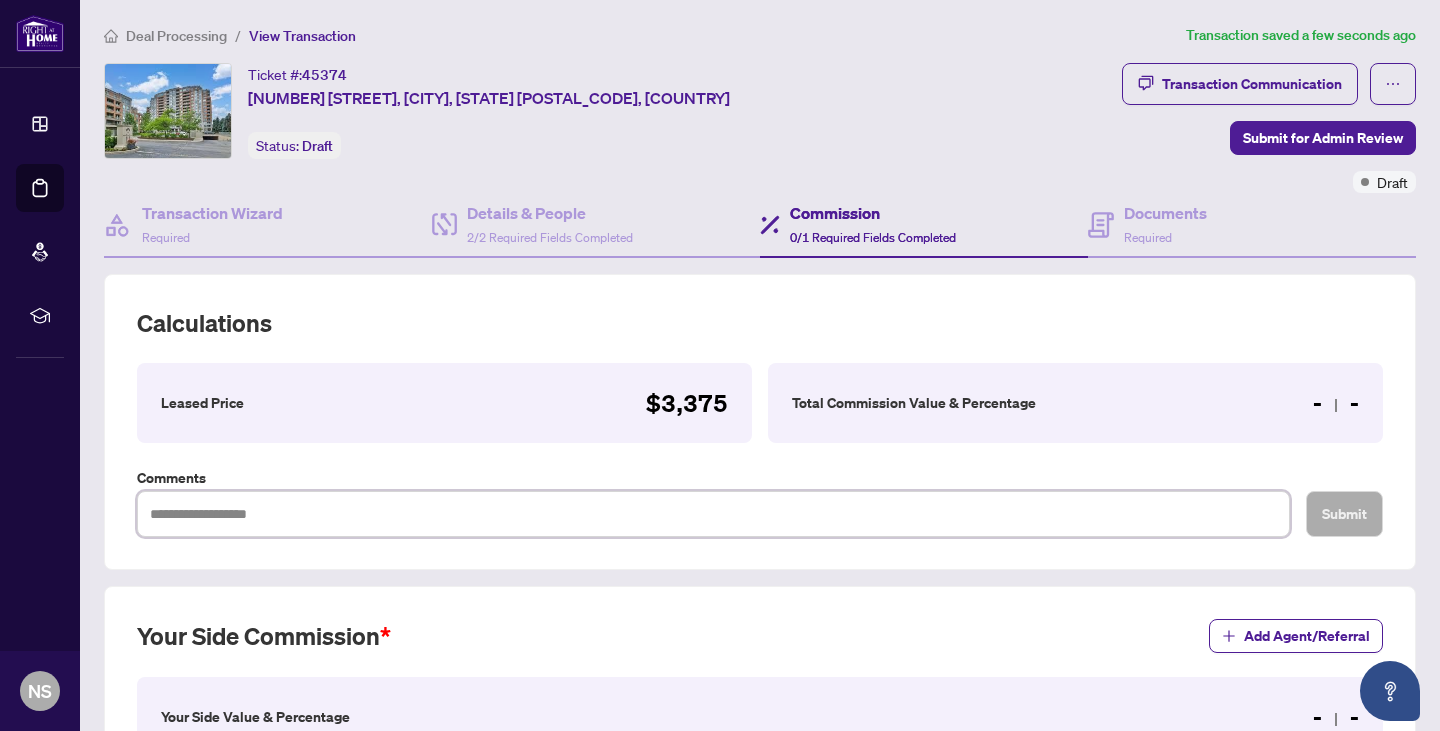 click at bounding box center [713, 514] 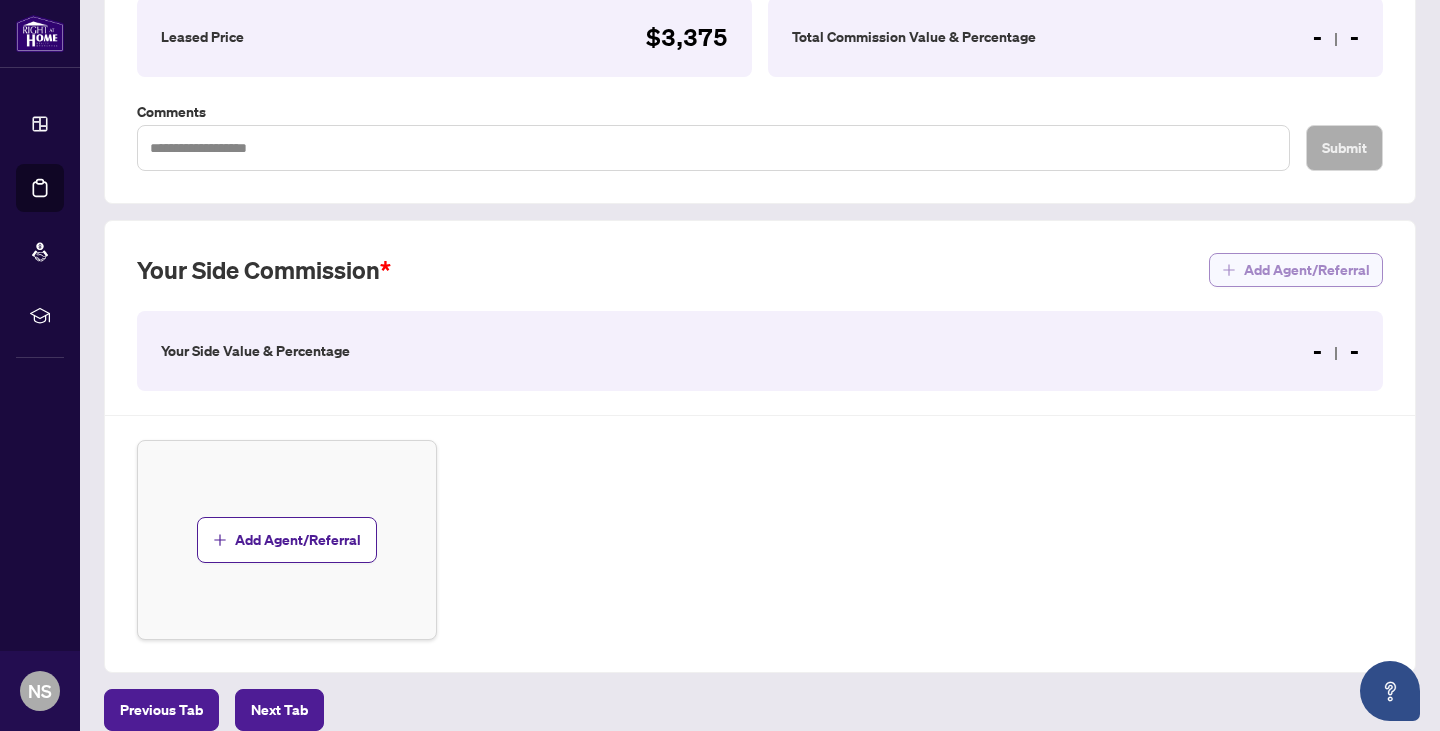 click on "Add Agent/Referral" at bounding box center [1307, 270] 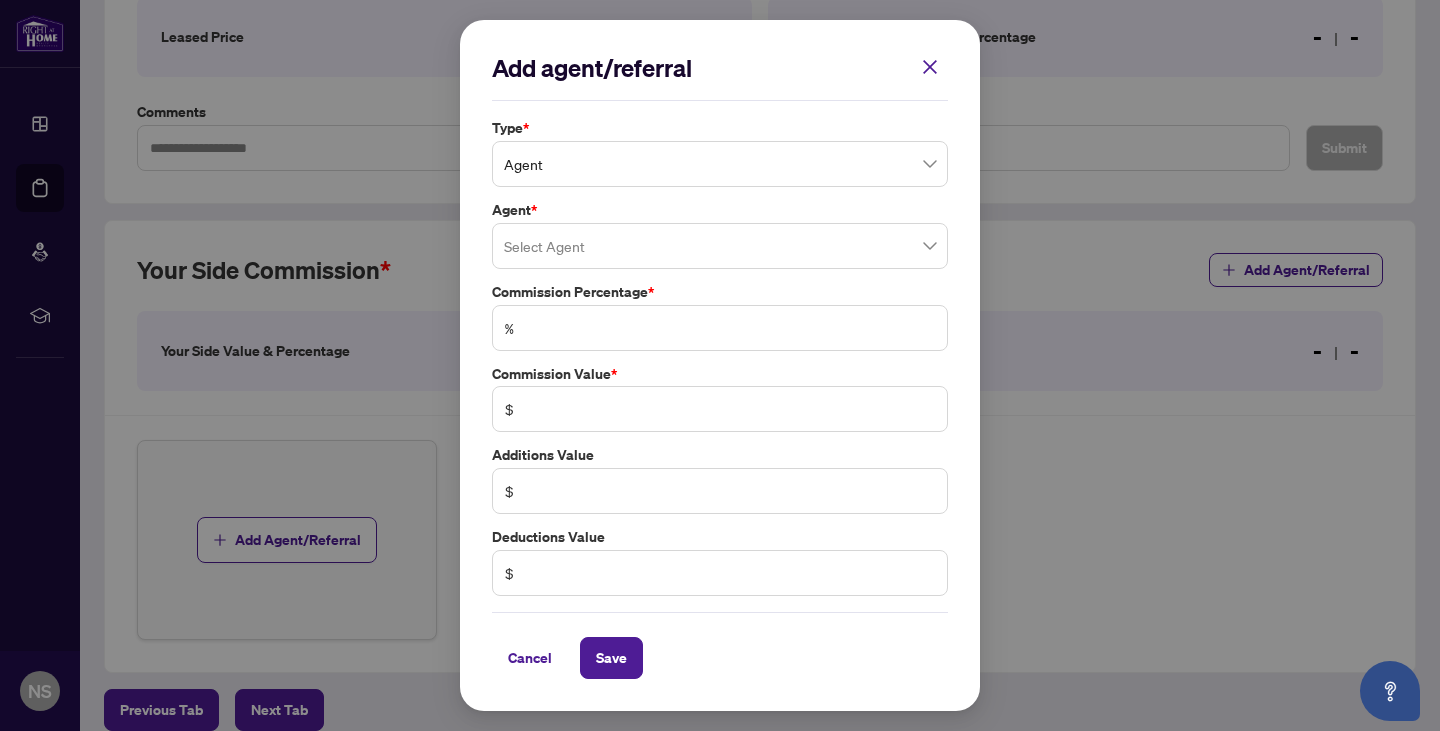 click on "Agent" at bounding box center [720, 164] 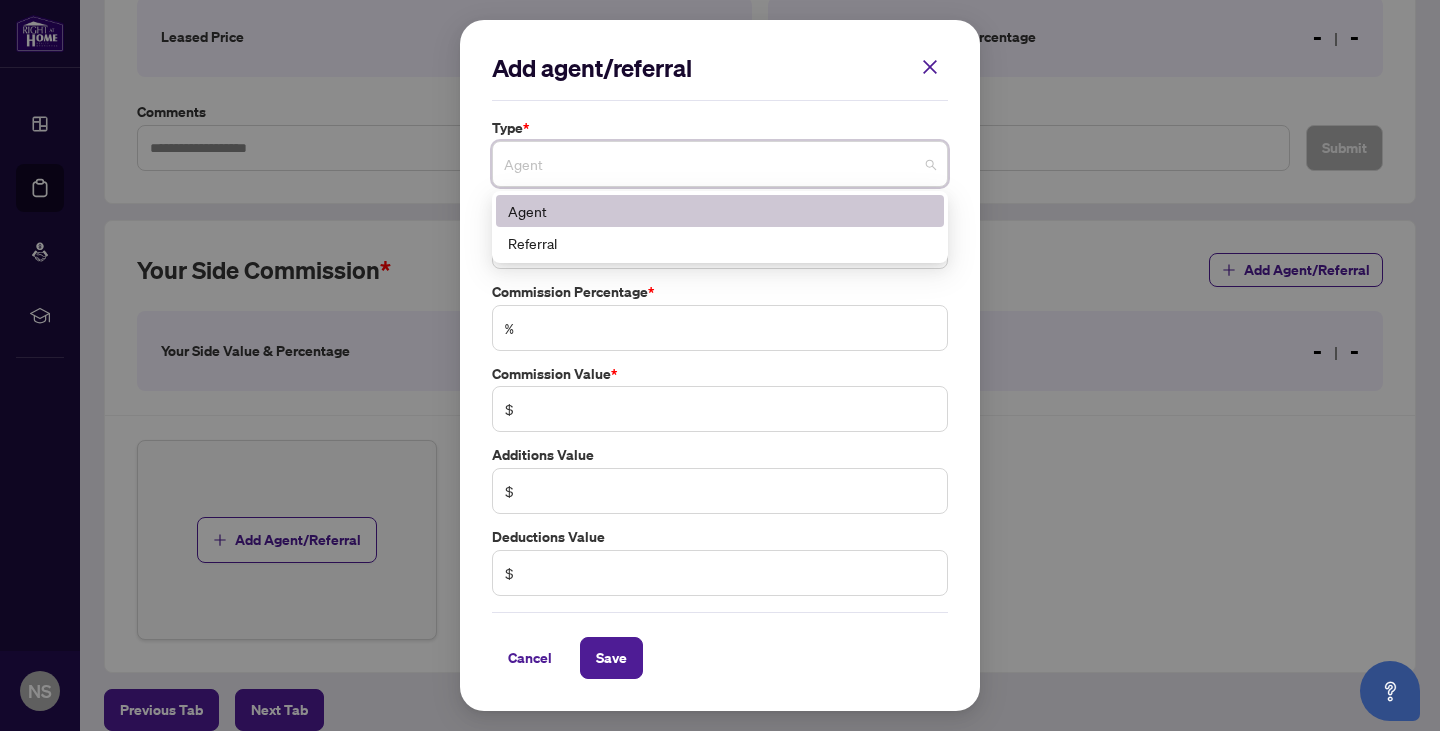 click on "Add agent/referral" at bounding box center (720, 68) 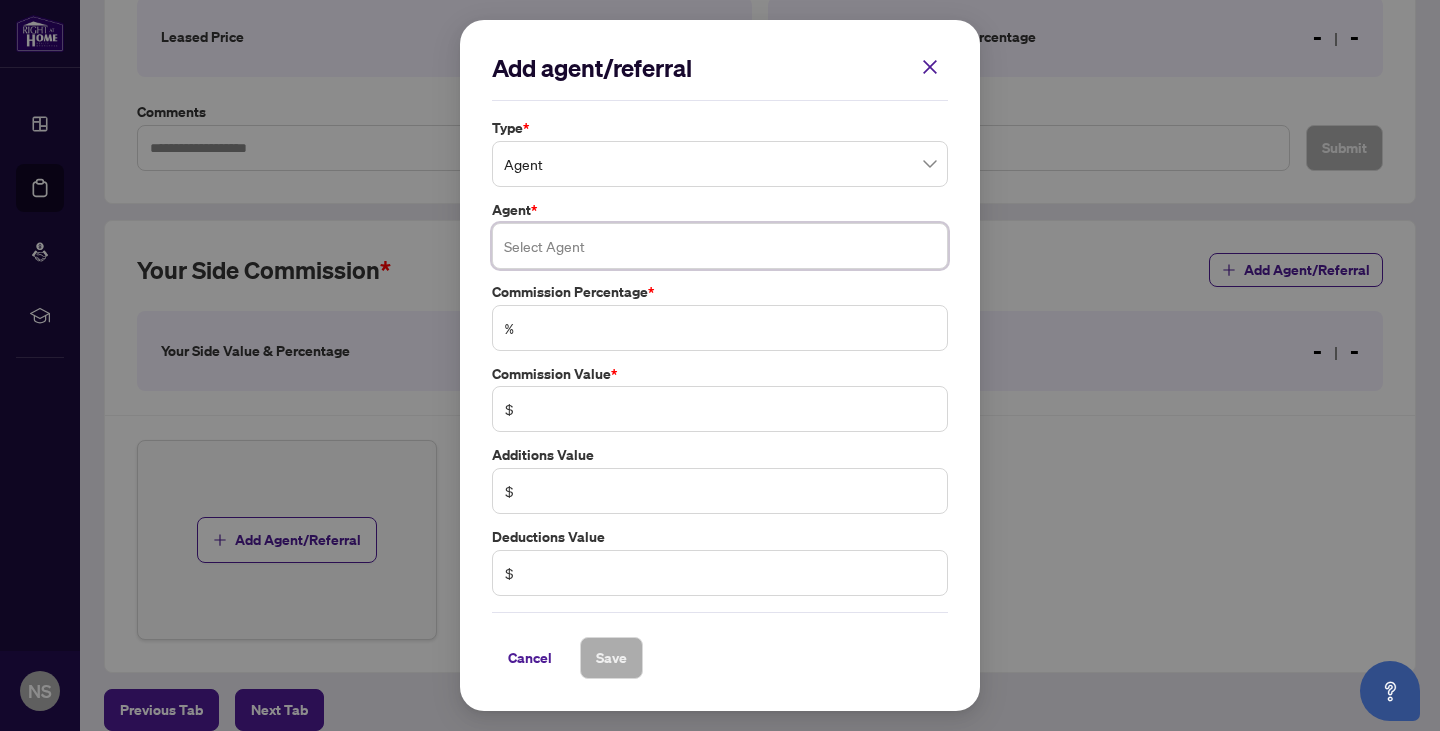click at bounding box center (720, 246) 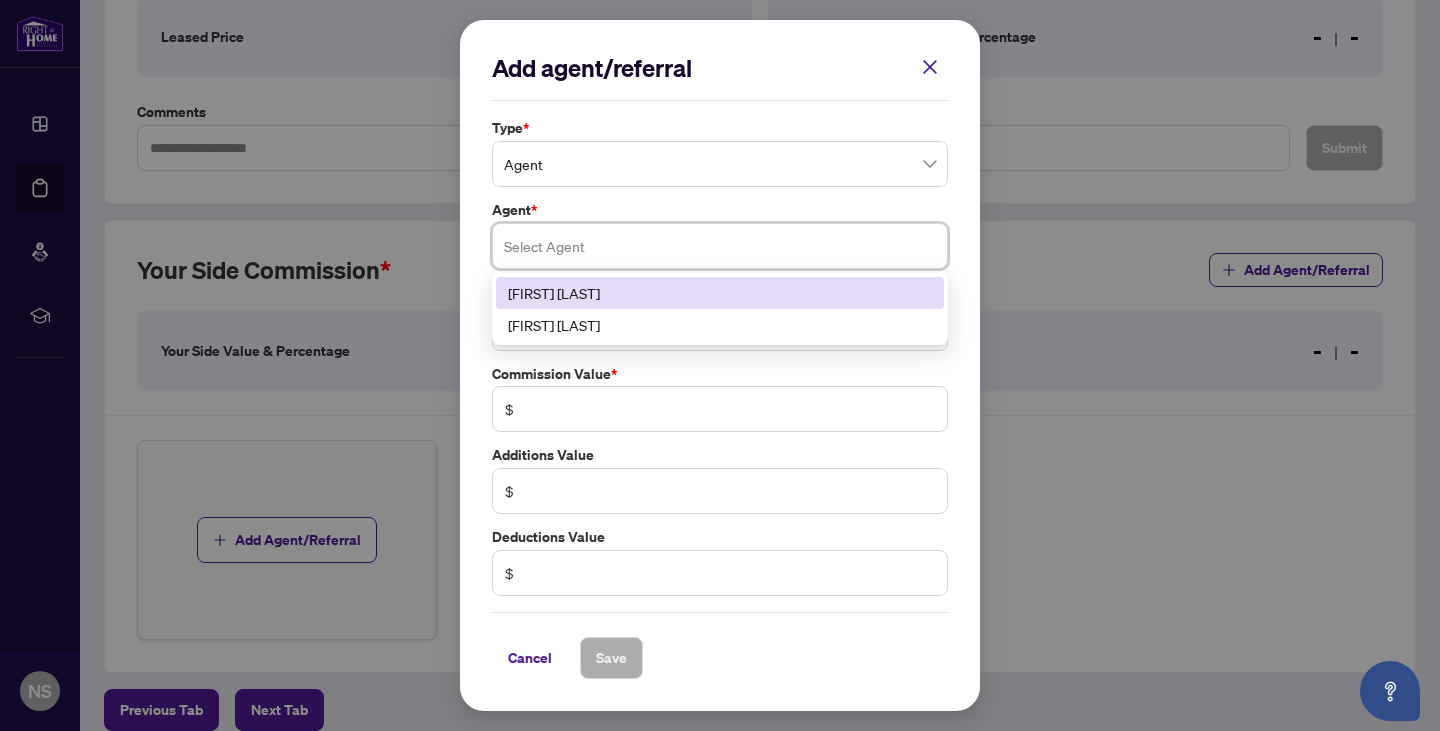 click on "[FIRST] [LAST]" at bounding box center [720, 293] 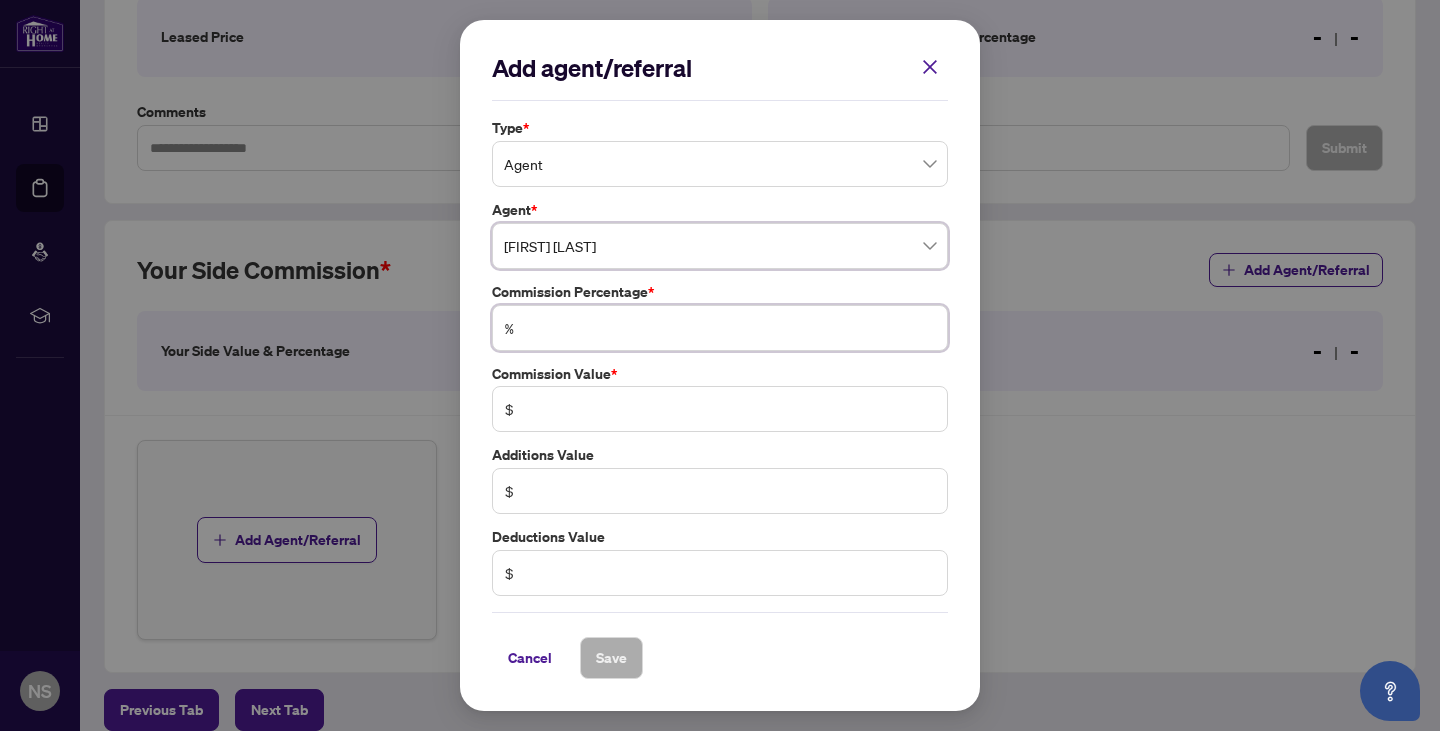 click at bounding box center (730, 328) 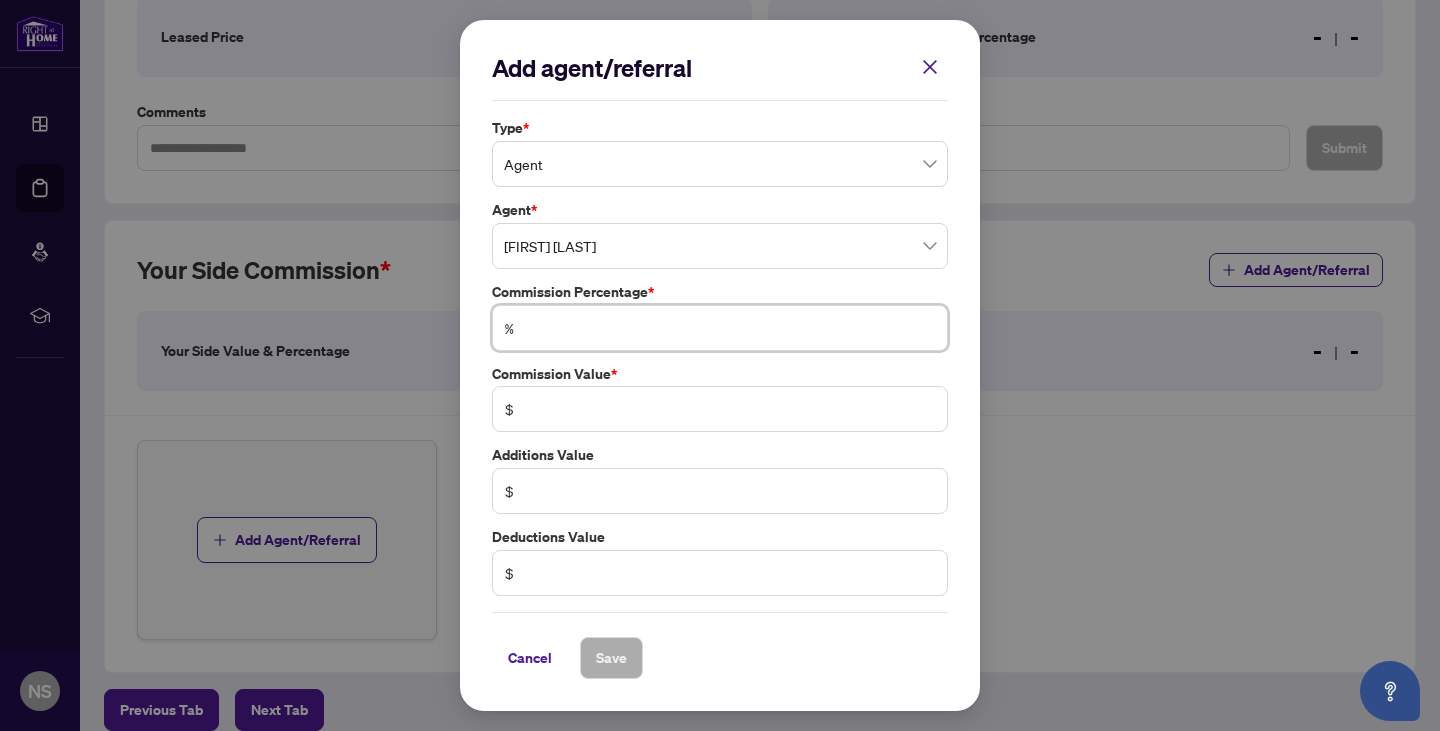 type on "*" 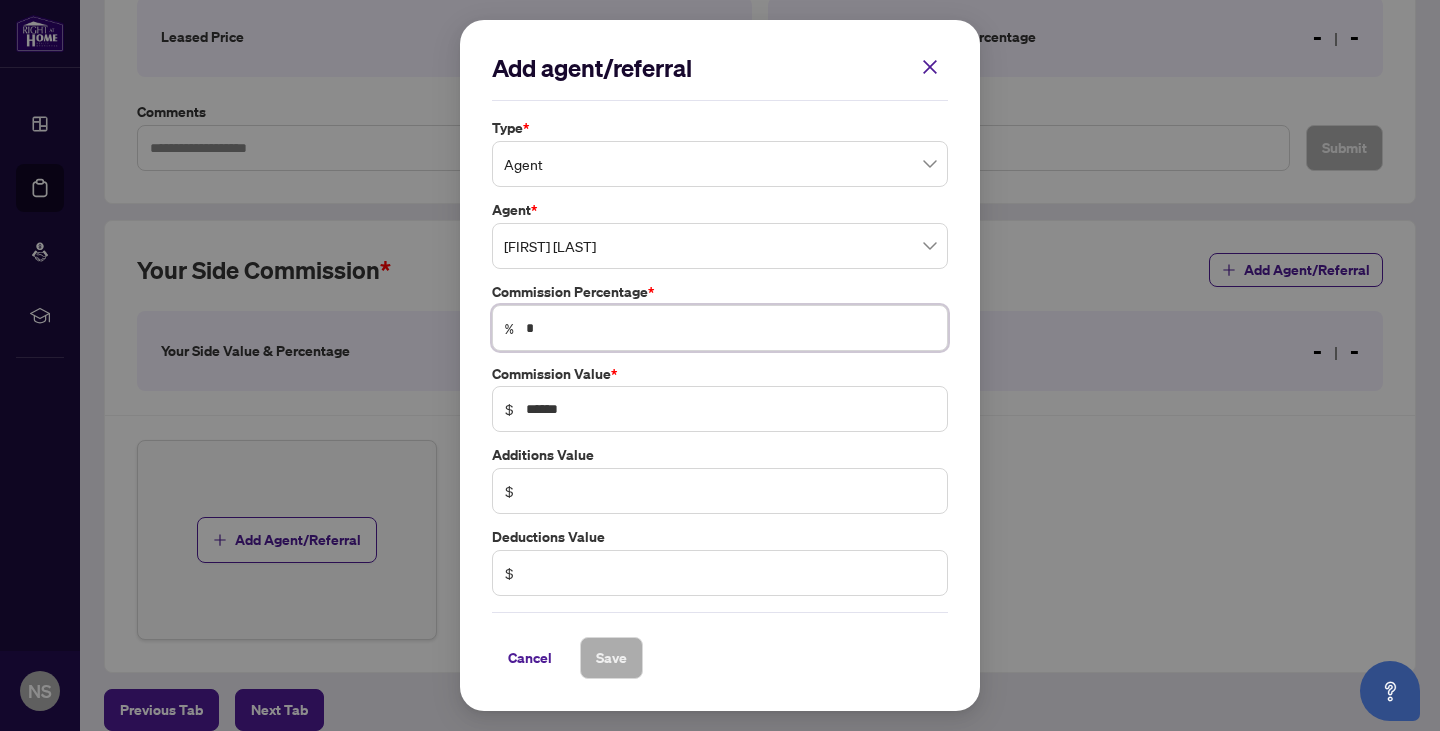 type on "**" 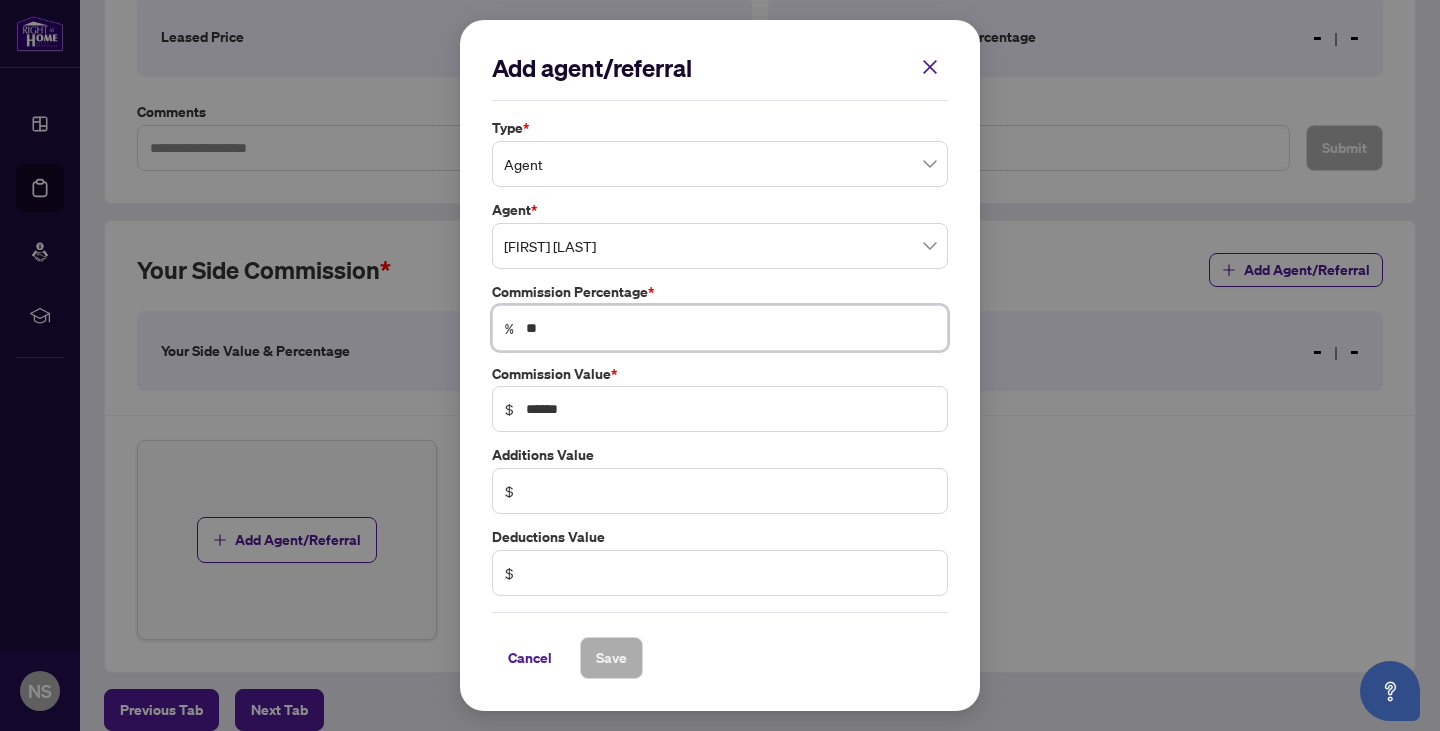 type on "*******" 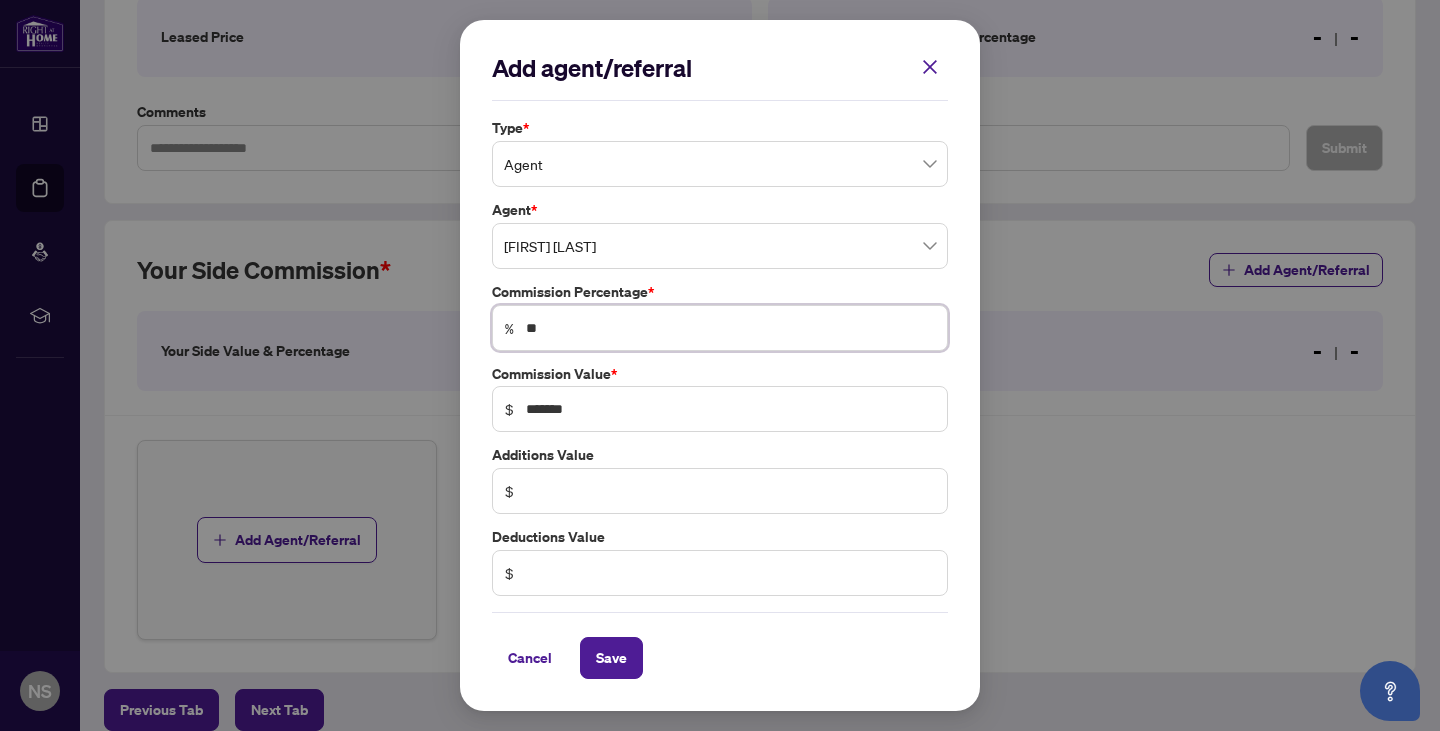 type on "**" 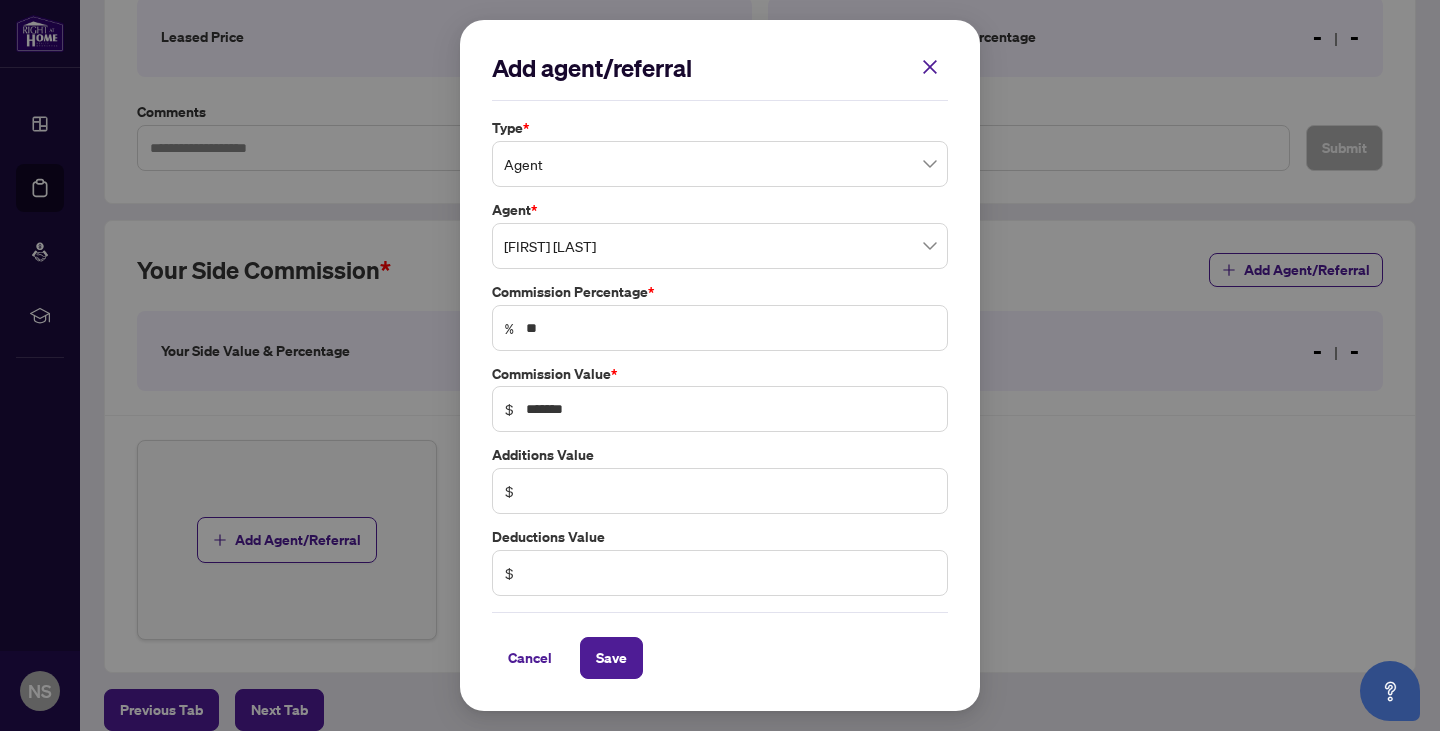 click on "Cancel Save" at bounding box center (720, 645) 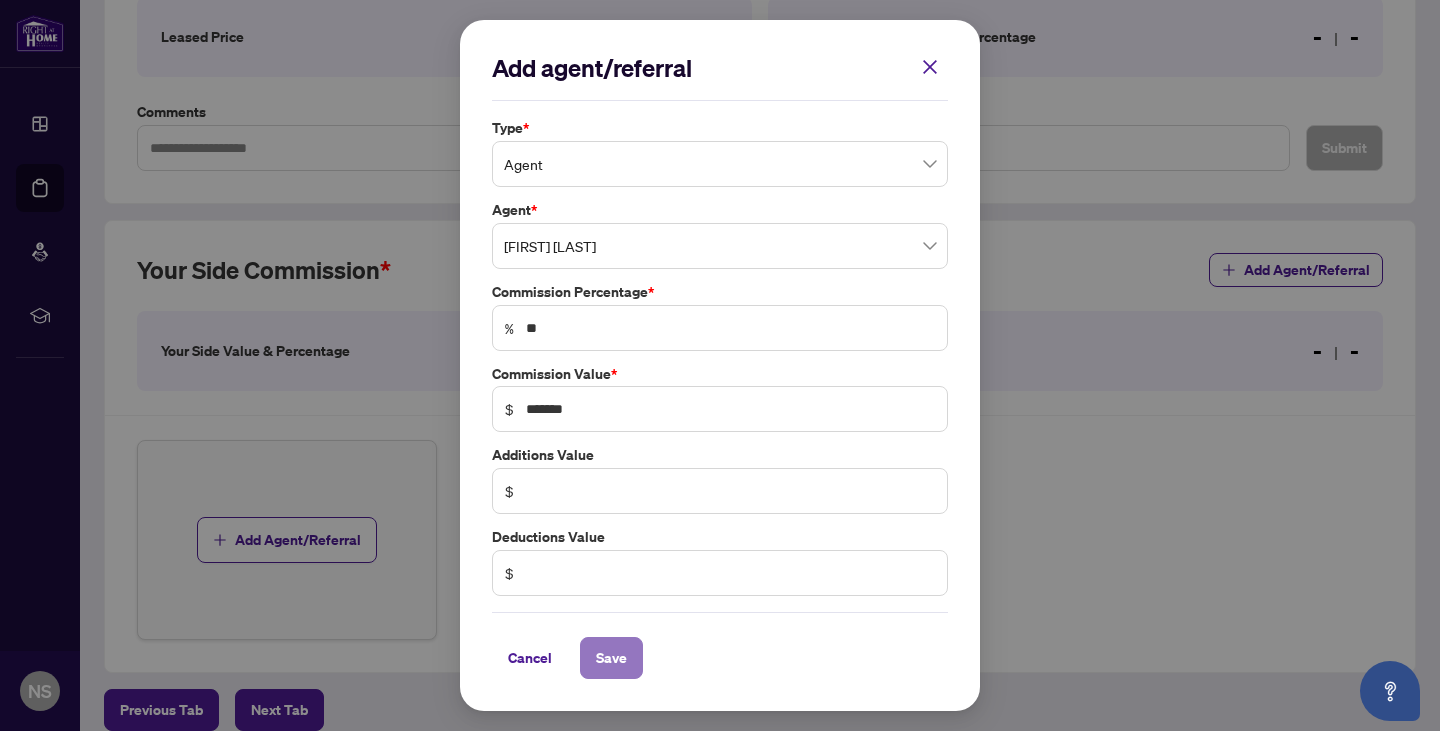 click on "Save" at bounding box center [611, 658] 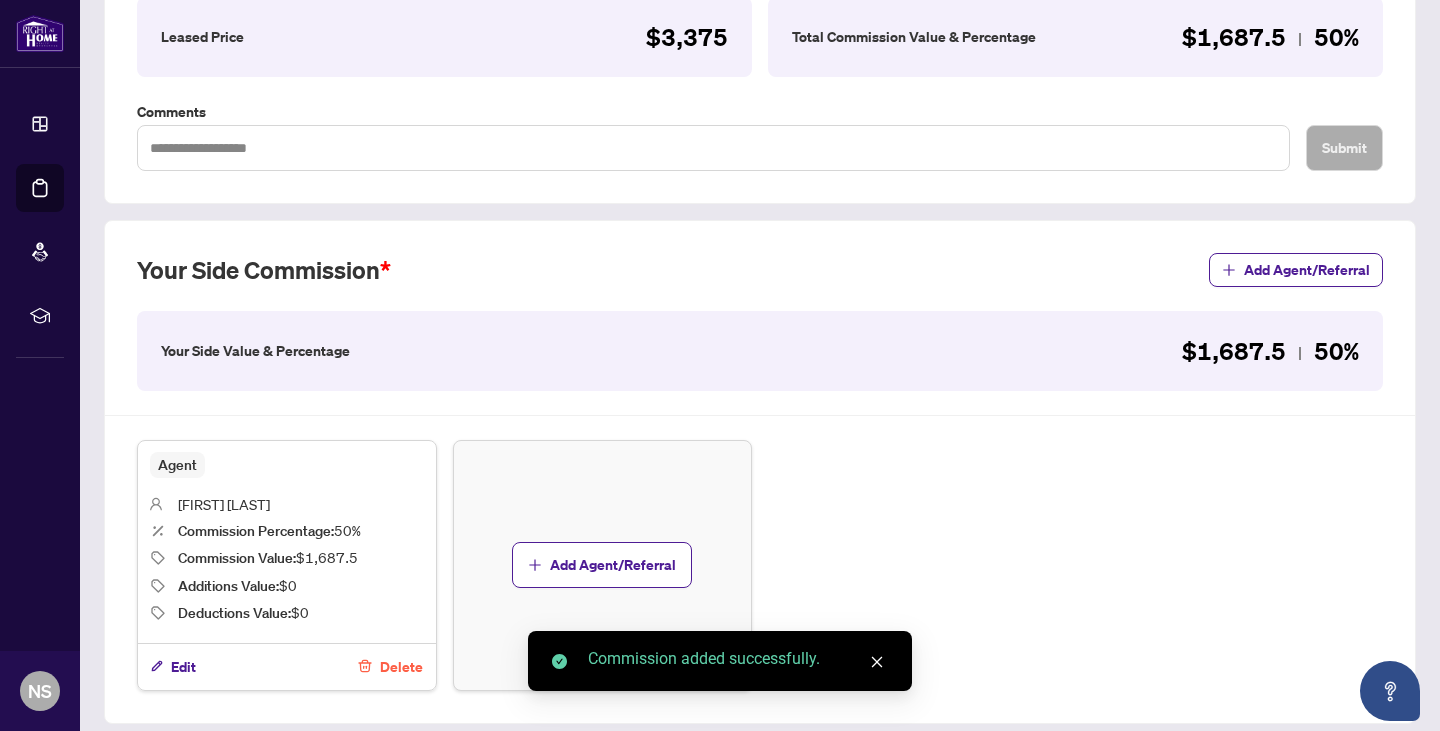 scroll, scrollTop: 0, scrollLeft: 0, axis: both 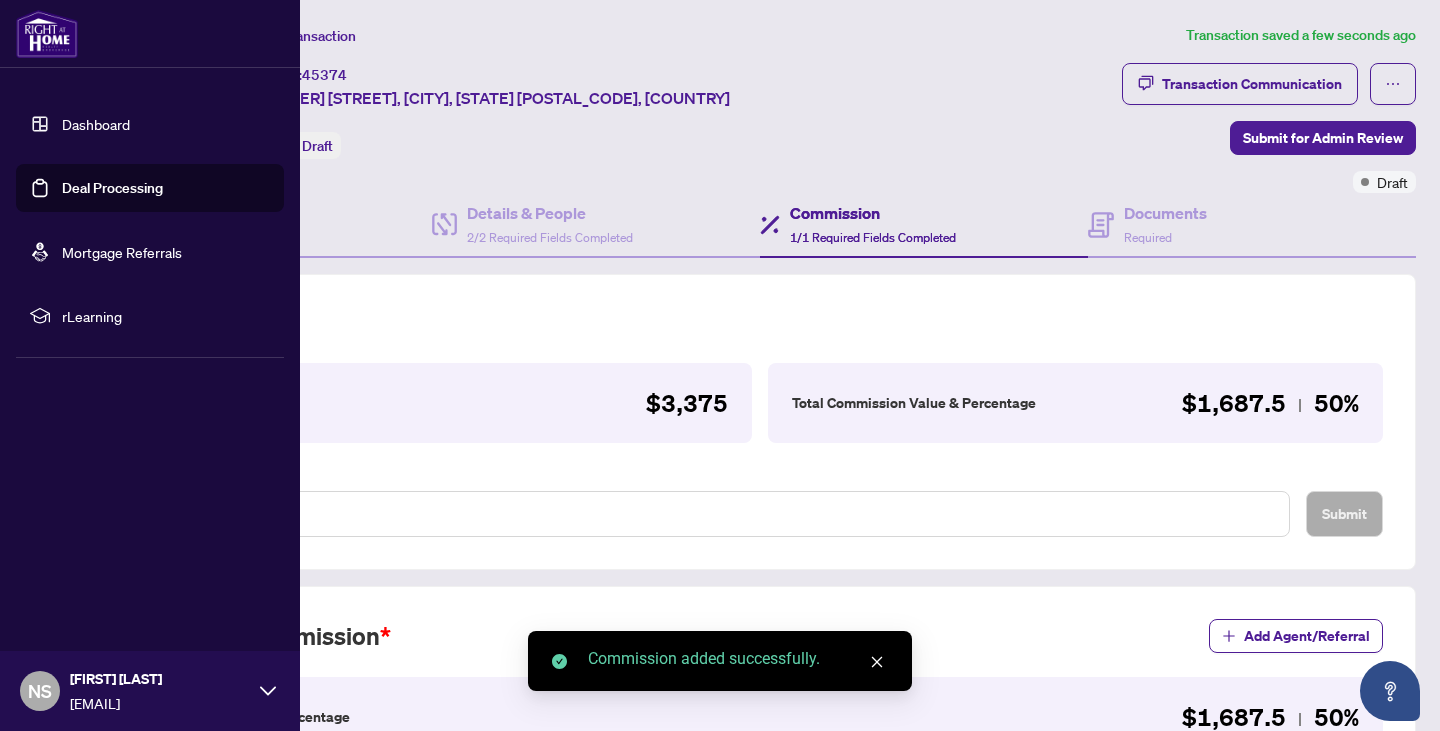 click on "Dashboard" at bounding box center (96, 124) 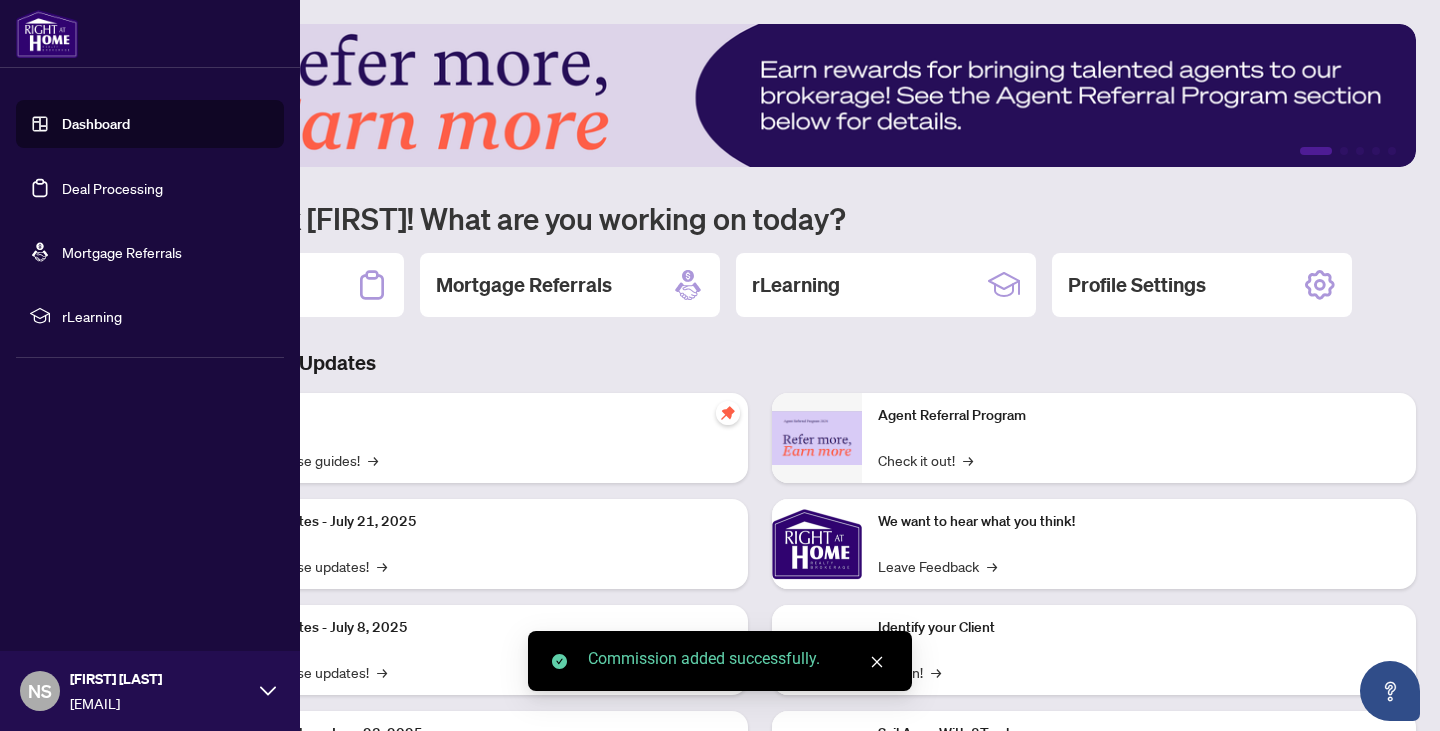 click on "Dashboard" at bounding box center (96, 124) 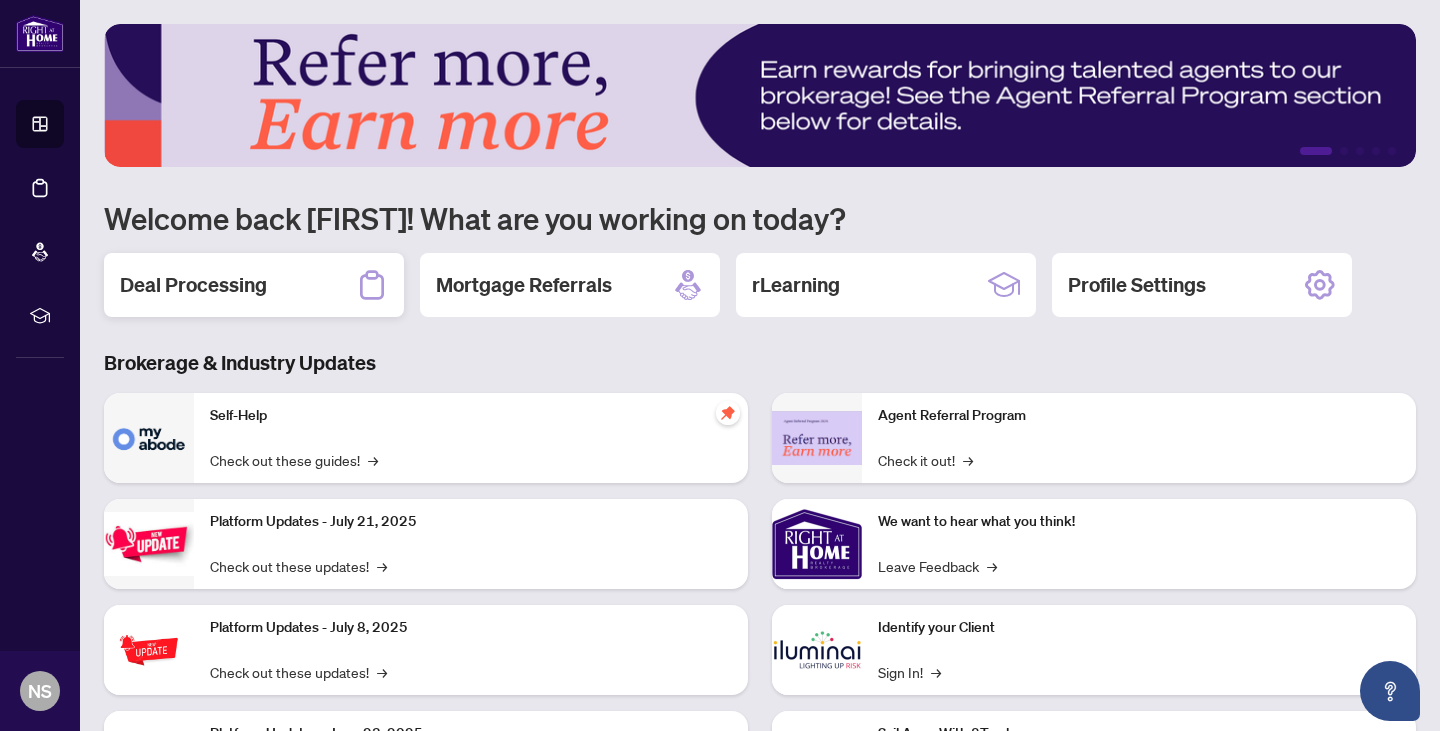 click on "Deal Processing" at bounding box center (193, 285) 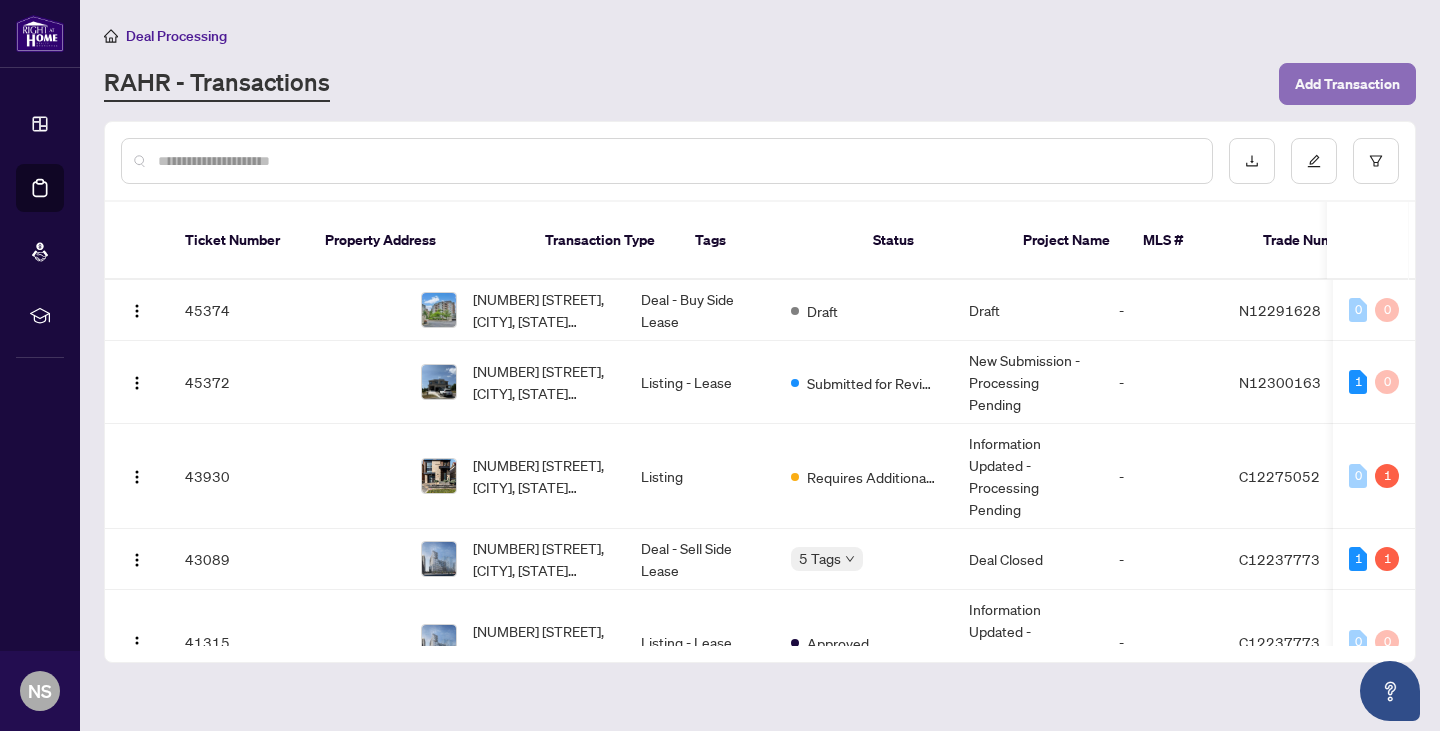 click on "Add Transaction" at bounding box center [1347, 84] 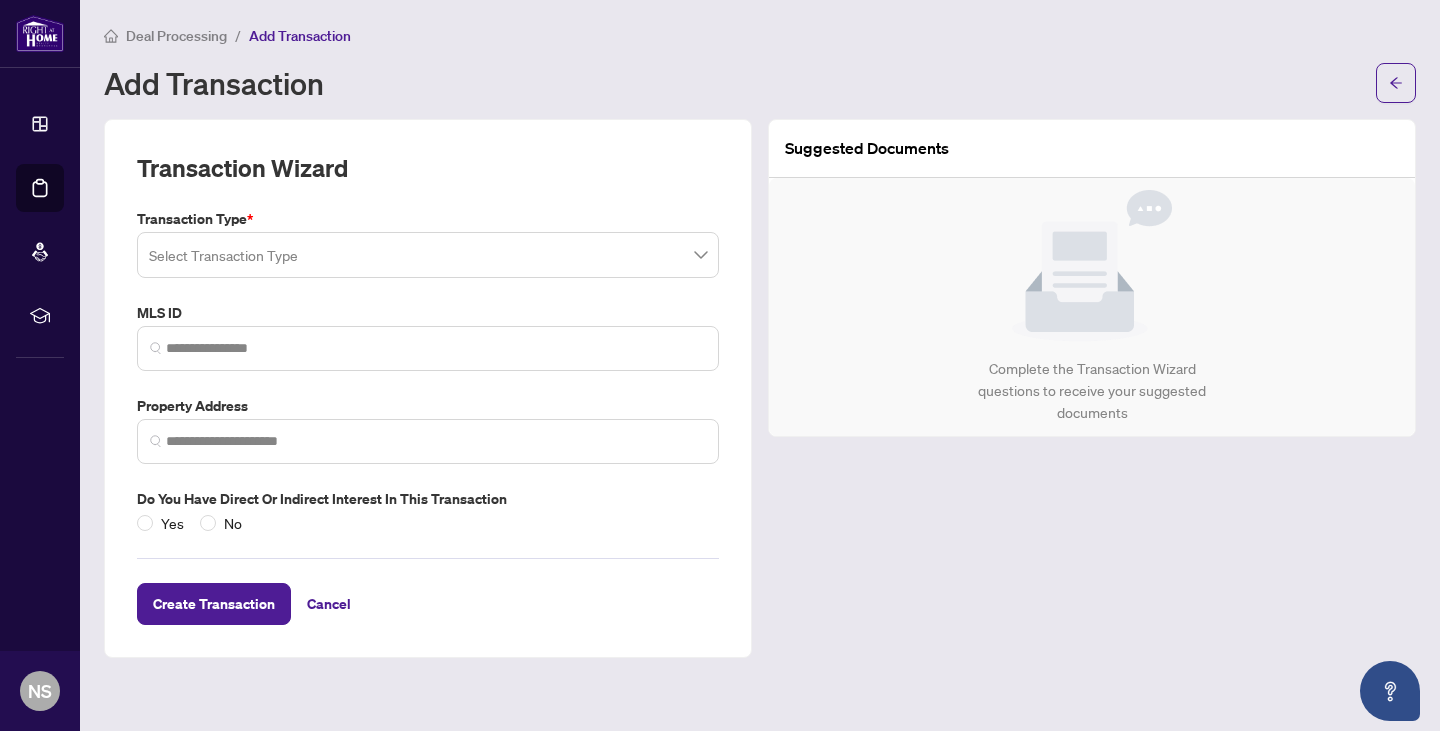 click at bounding box center [428, 255] 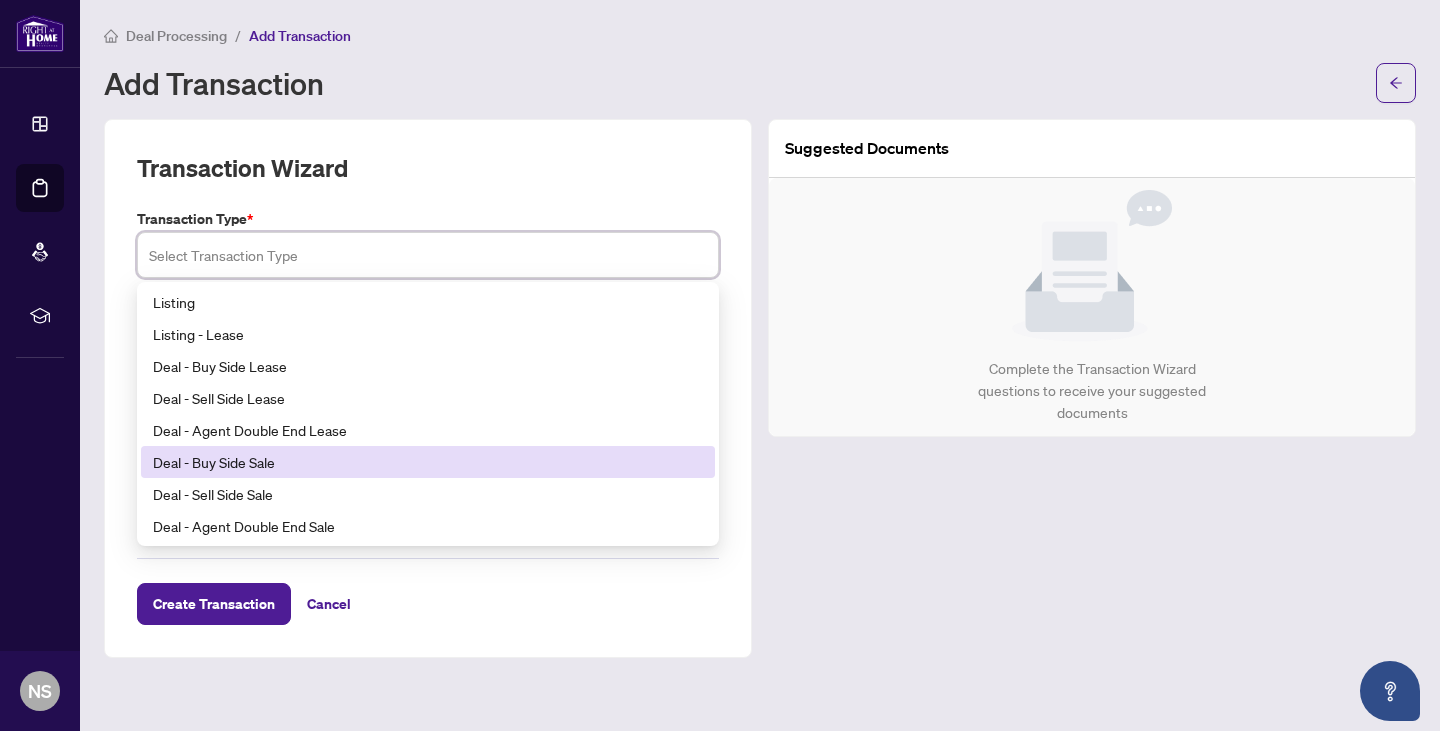 click on "Deal - Buy Side Sale" at bounding box center [428, 462] 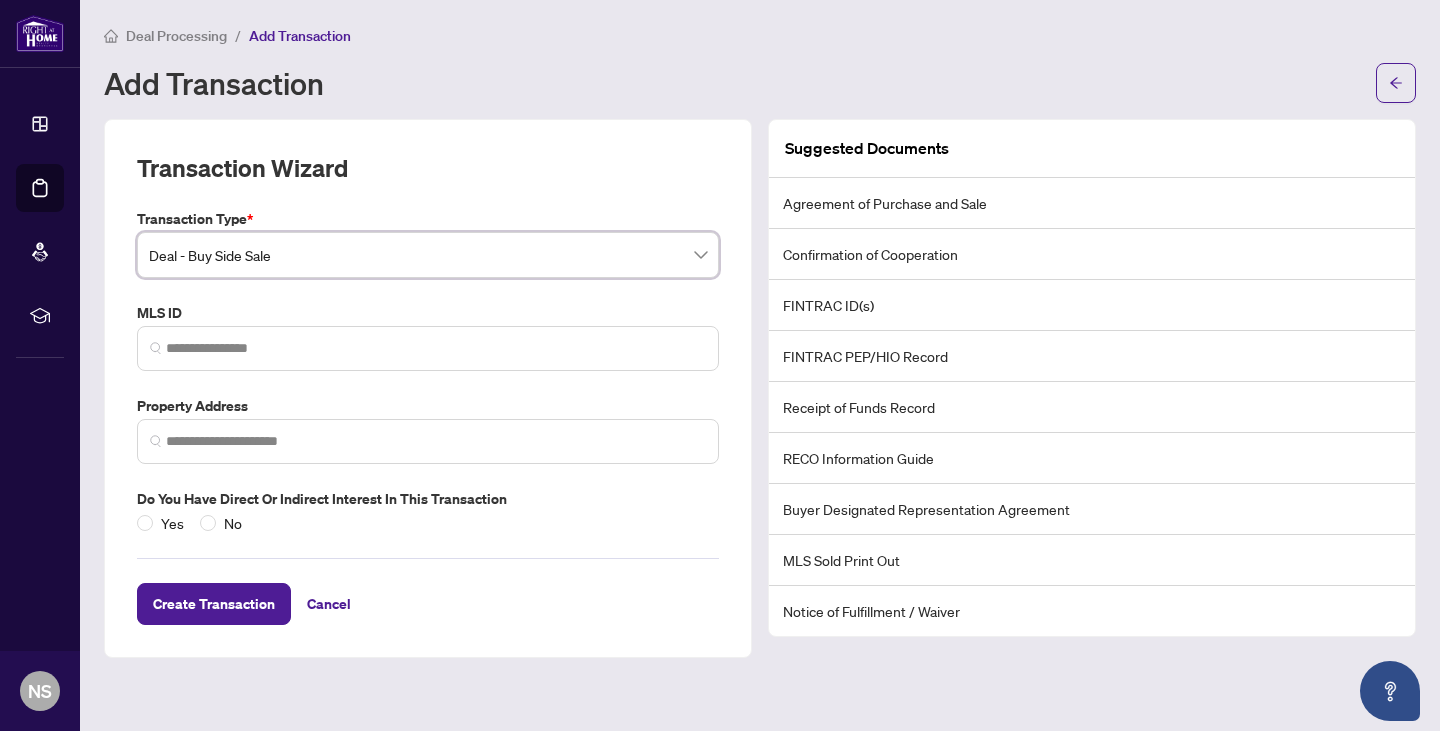 click at bounding box center (428, 441) 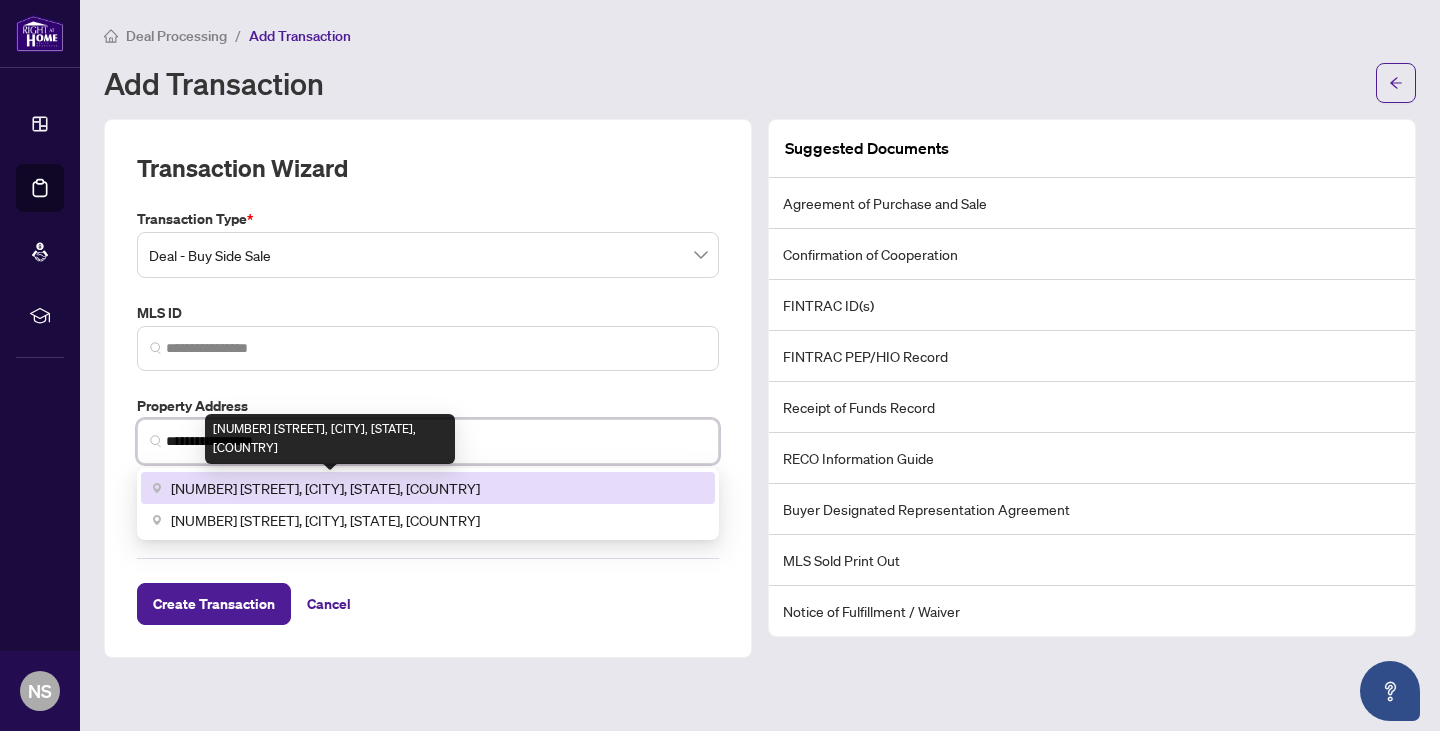 click on "[NUMBER] [STREET], [CITY], [STATE], [COUNTRY]" at bounding box center (325, 488) 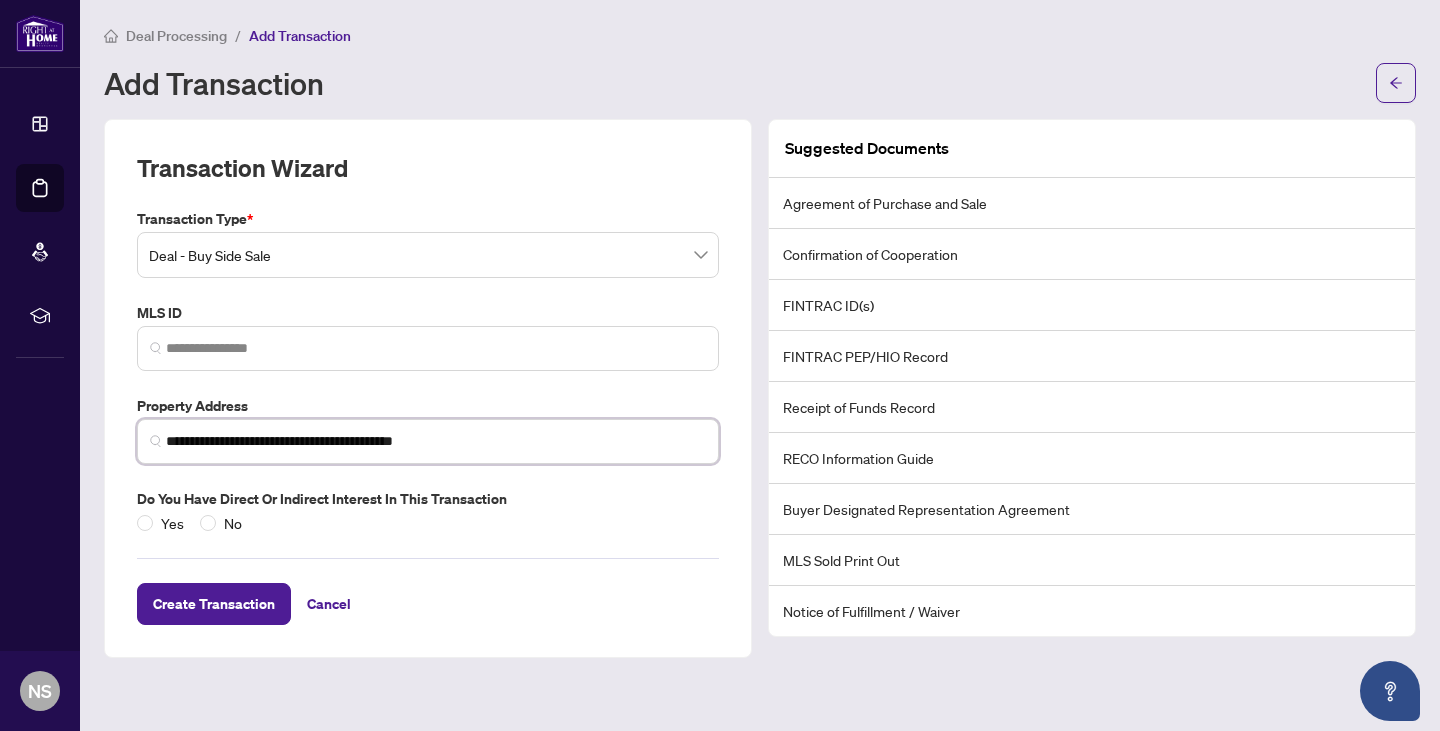 type on "**********" 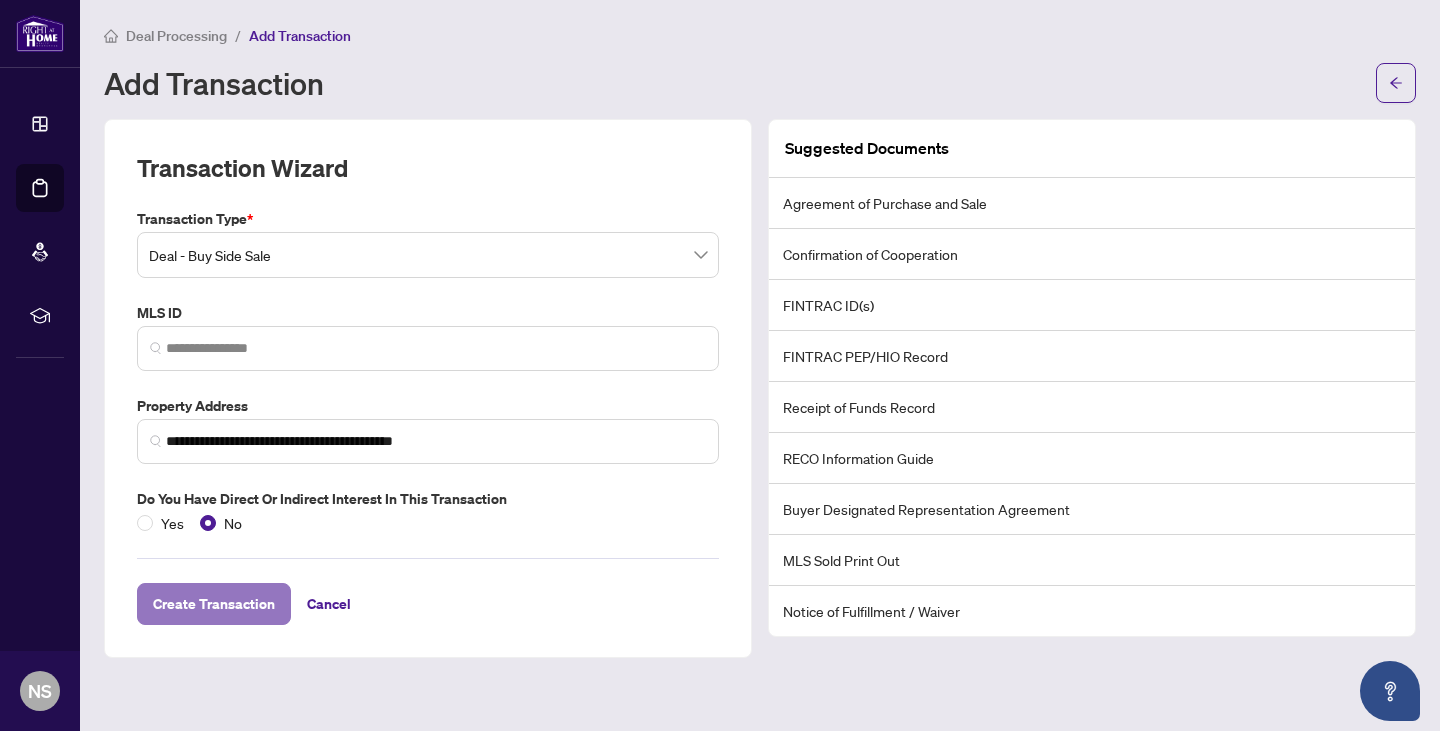 click on "Create Transaction" at bounding box center [214, 604] 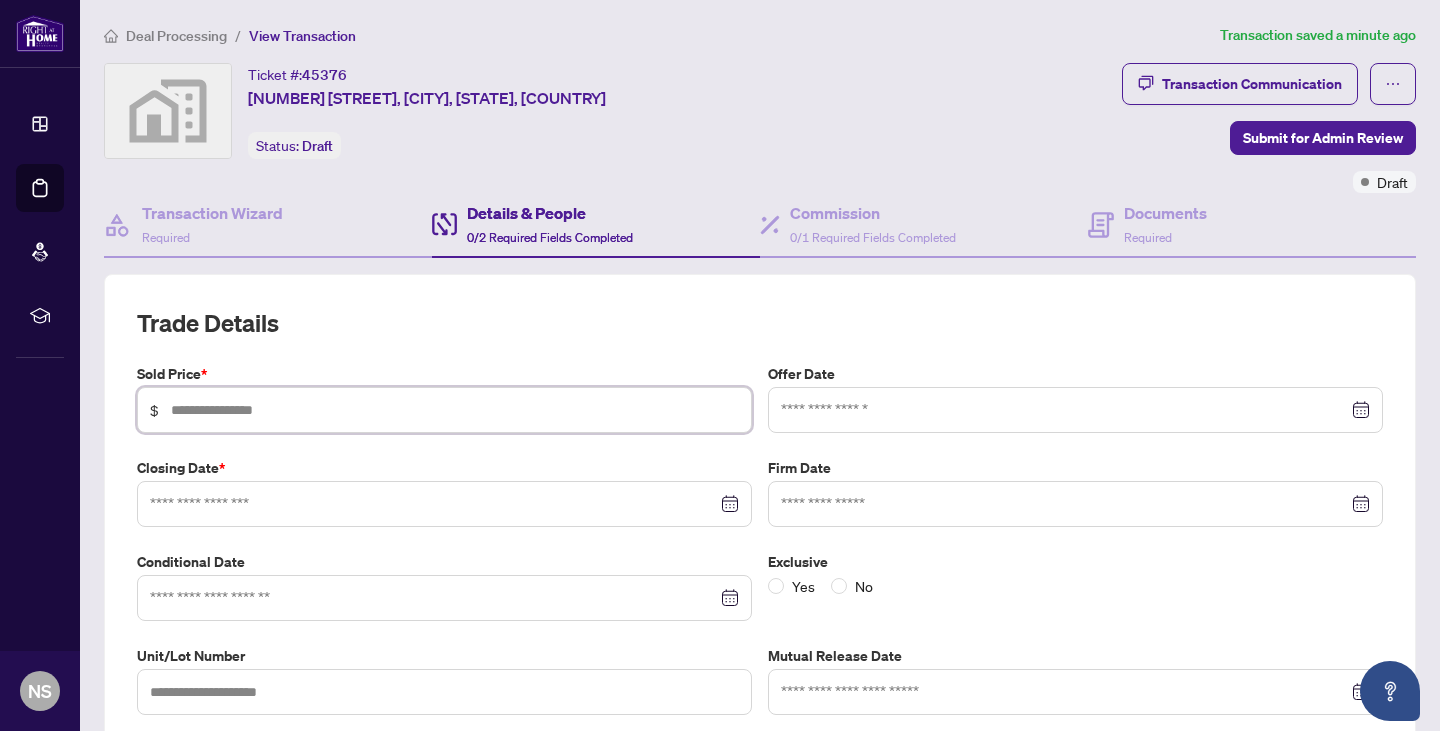 click at bounding box center (455, 410) 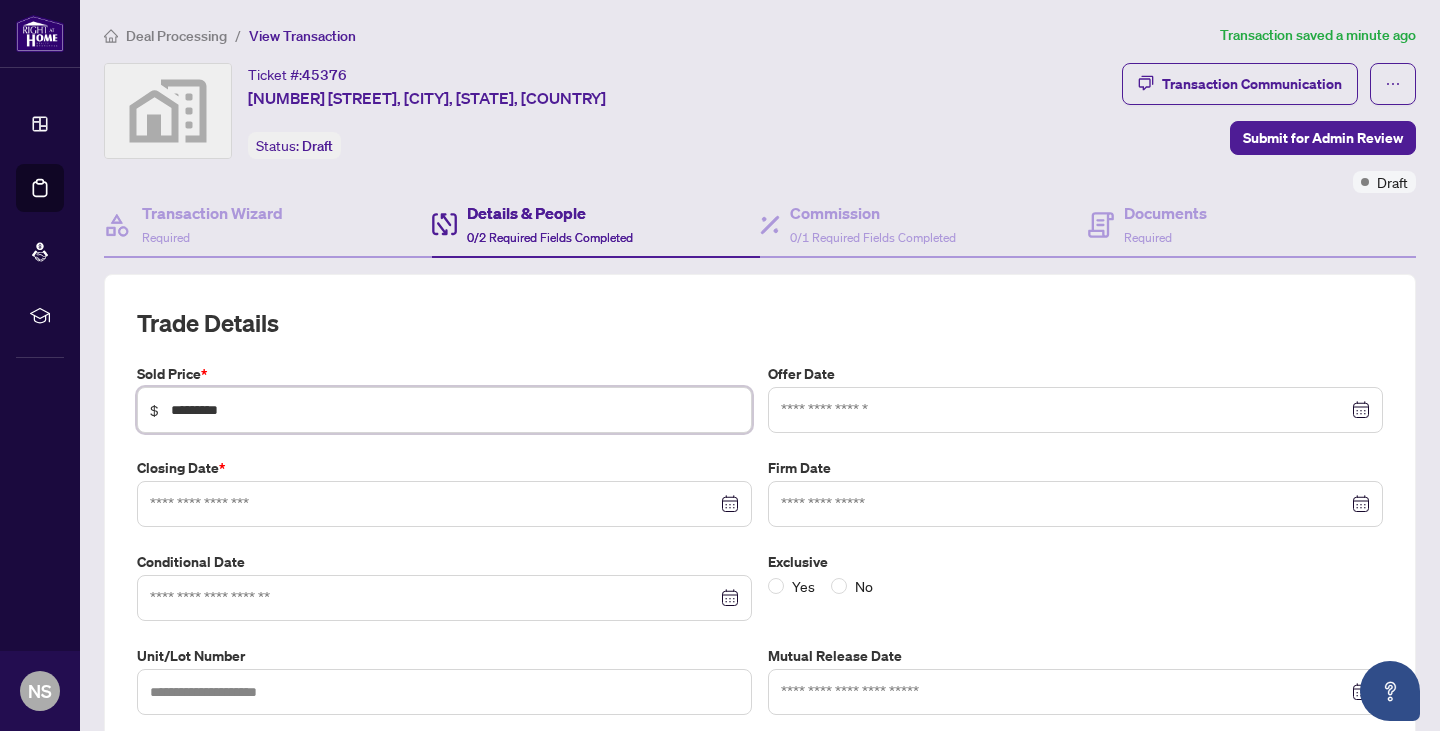type on "*********" 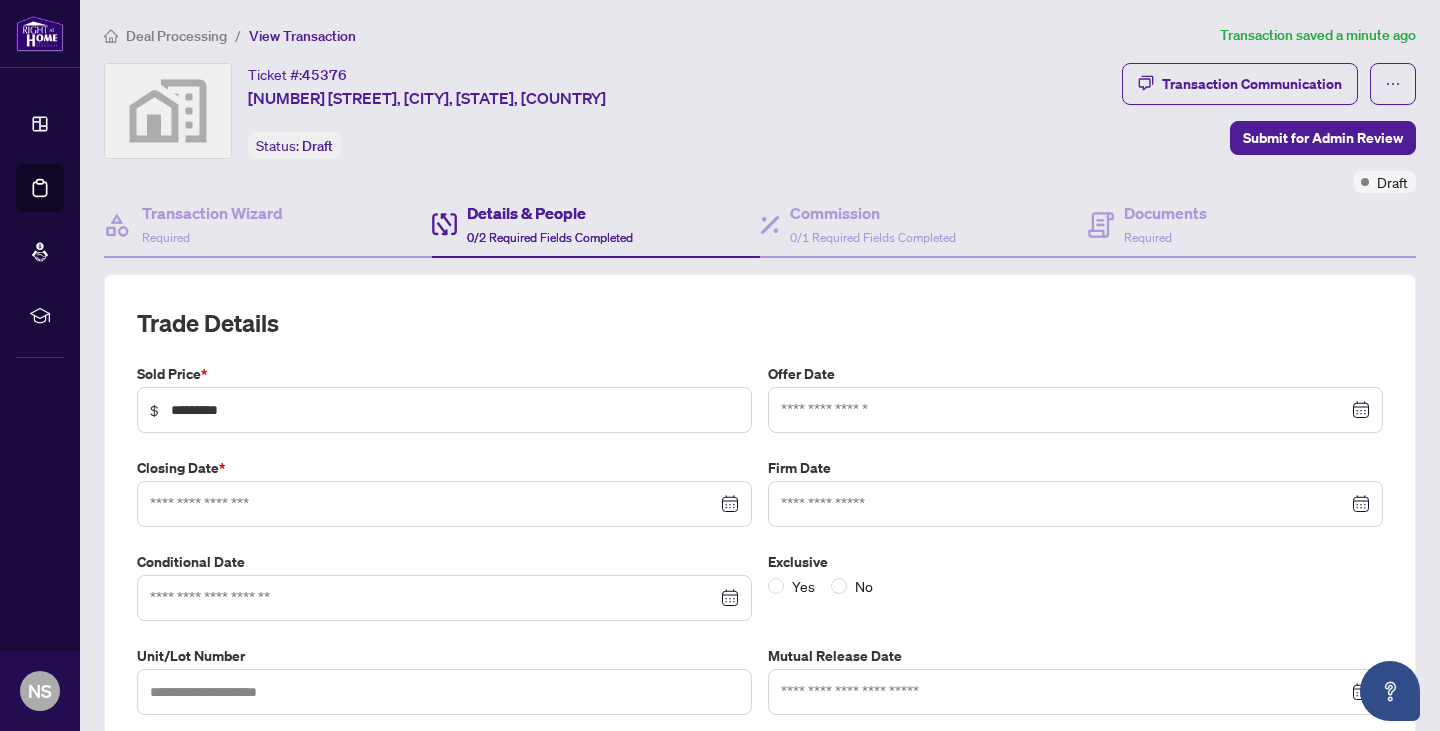 click on "Sold Price *" at bounding box center (444, 374) 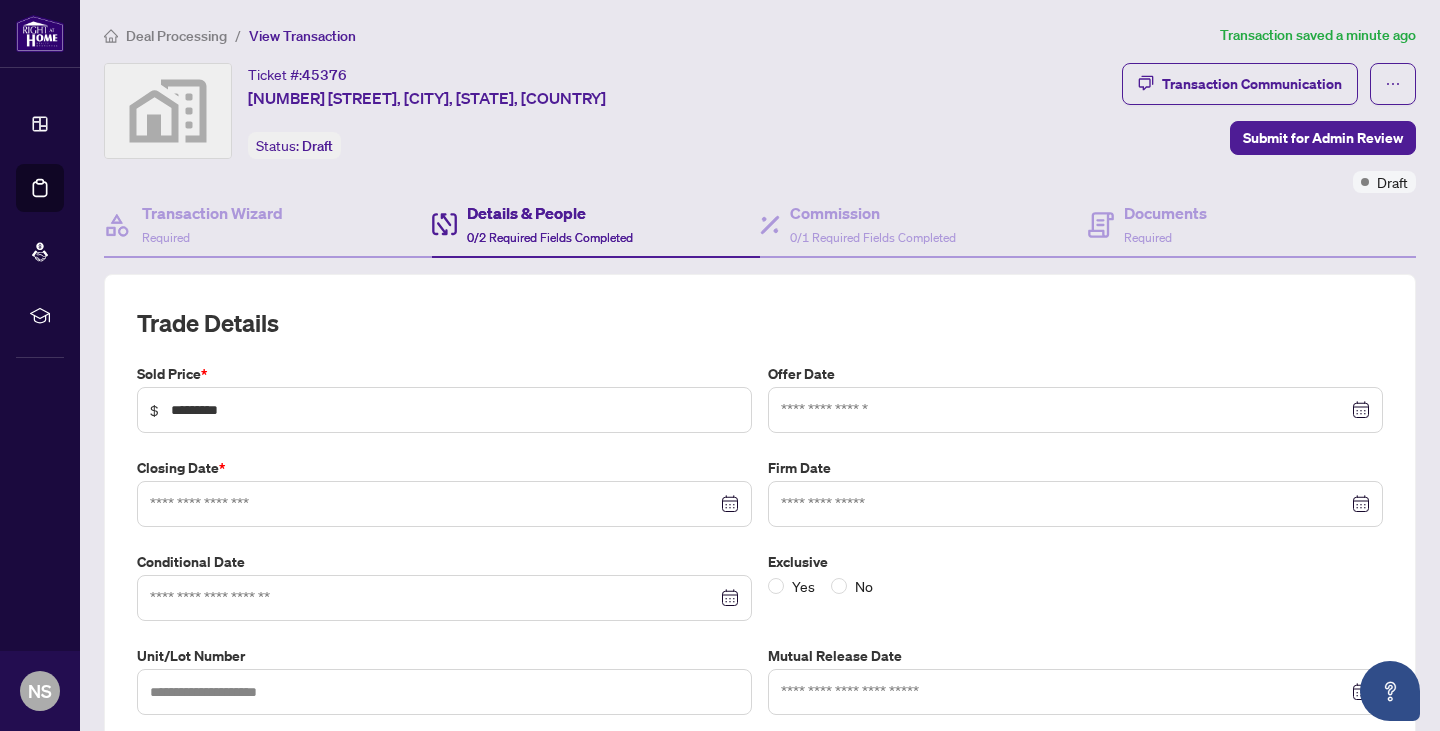 click at bounding box center (1075, 410) 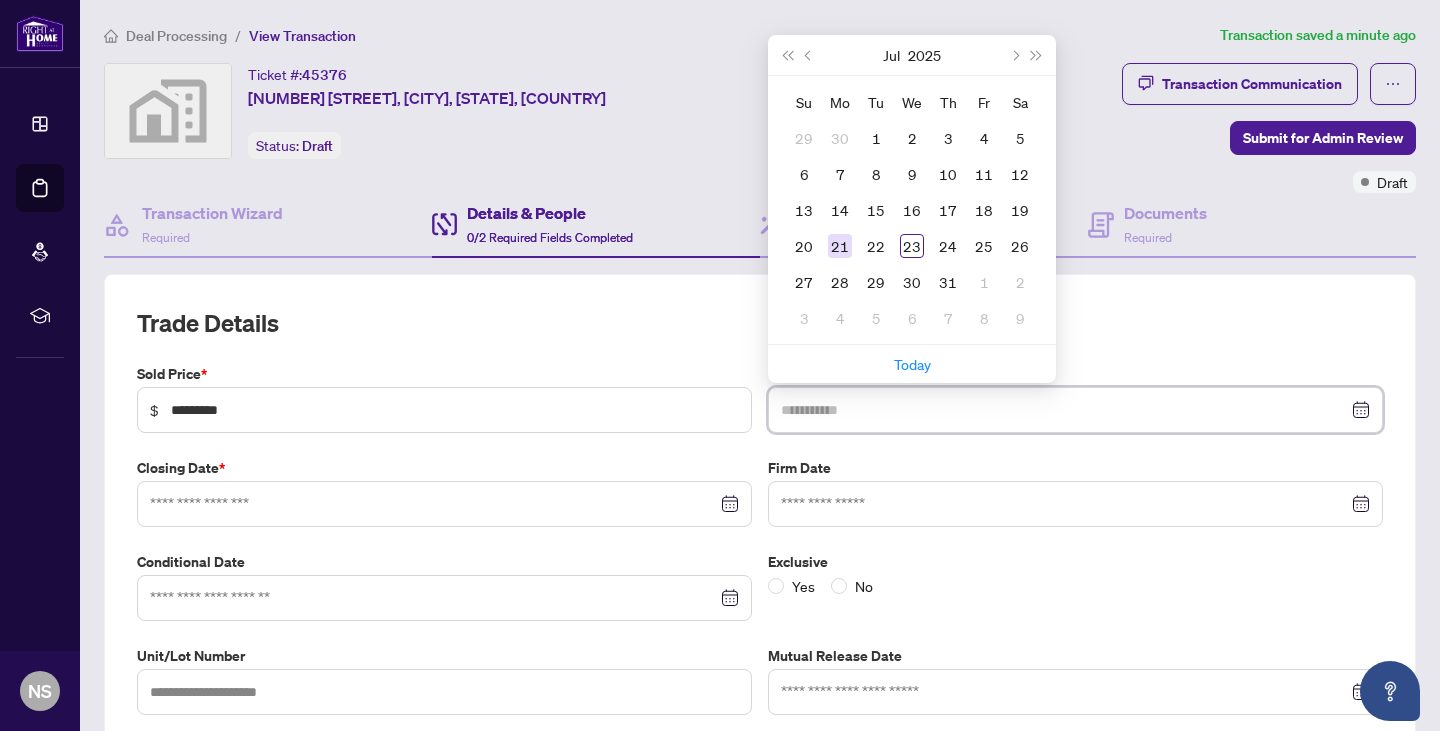 type on "**********" 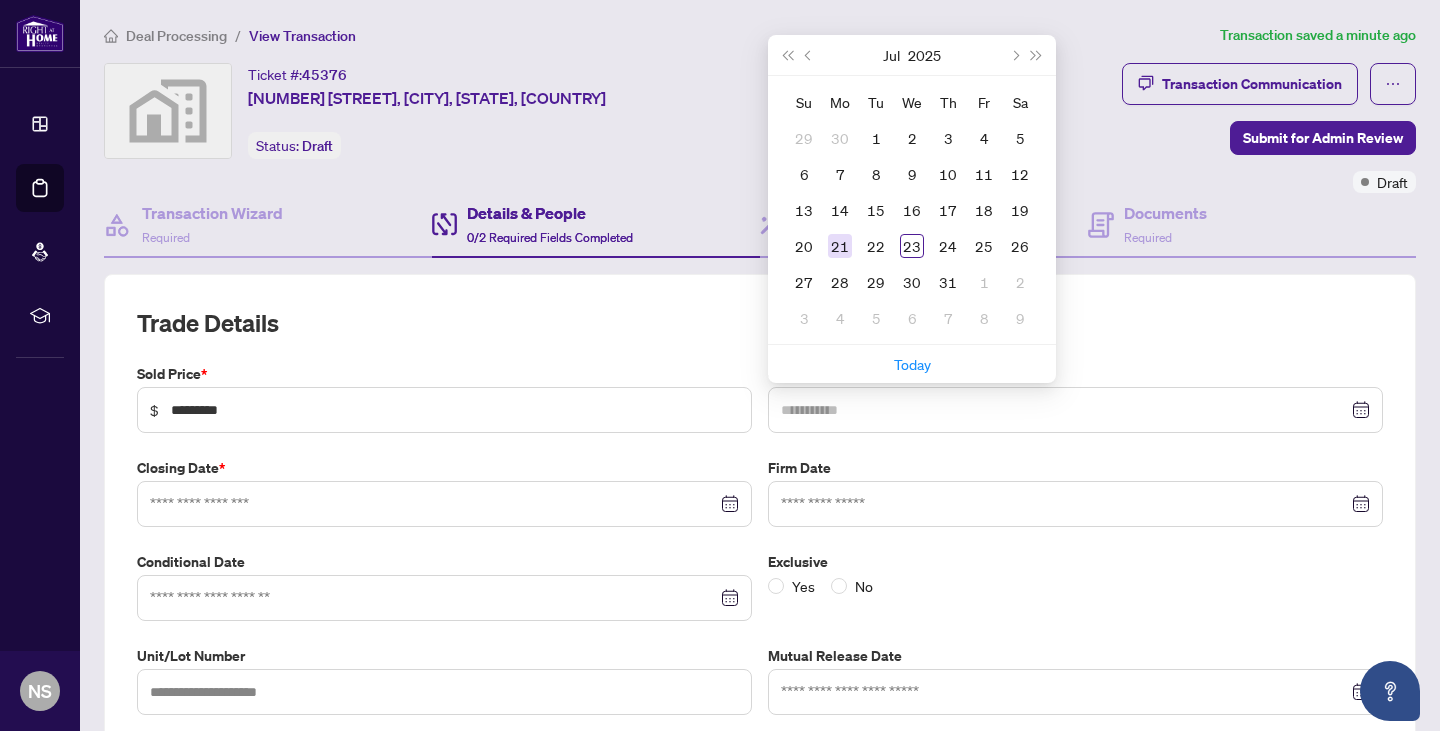 click on "21" at bounding box center (840, 246) 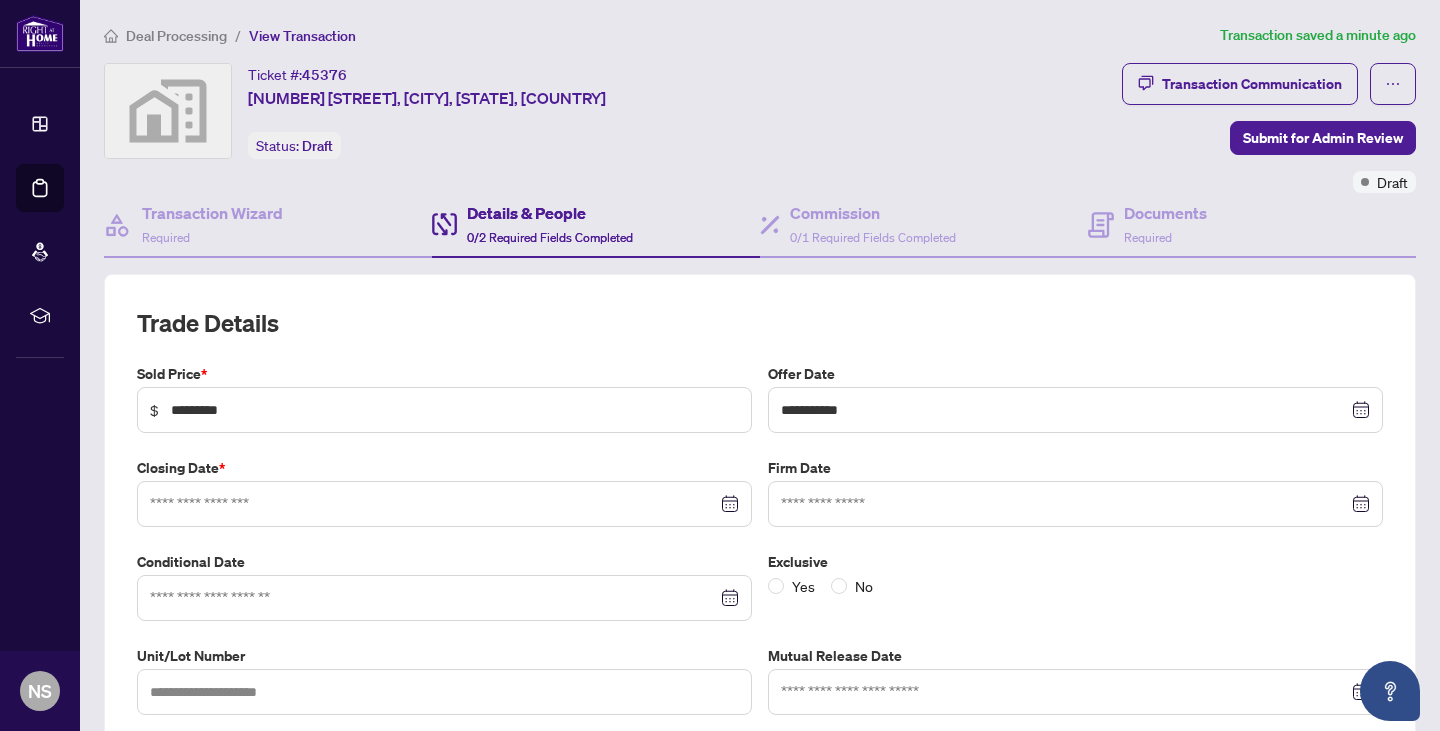click at bounding box center (444, 504) 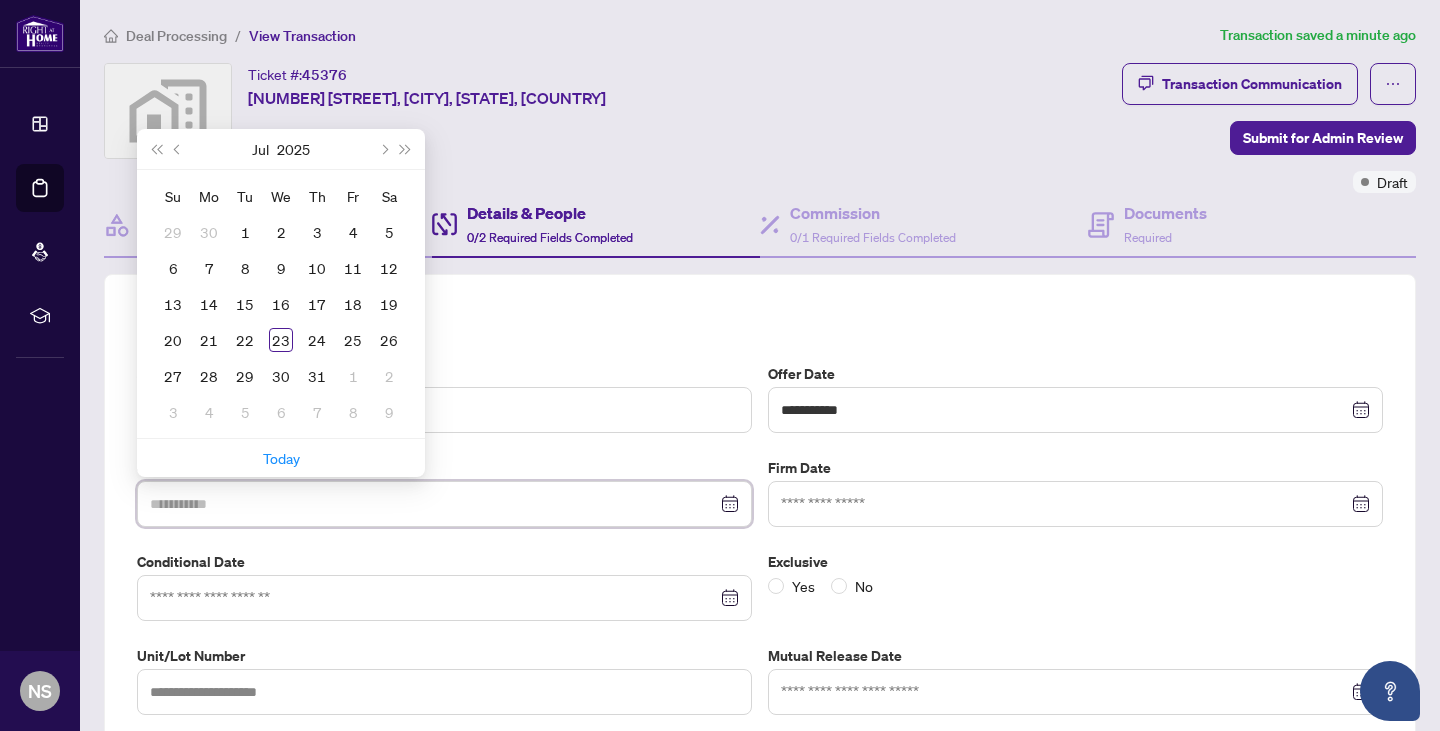 type on "**********" 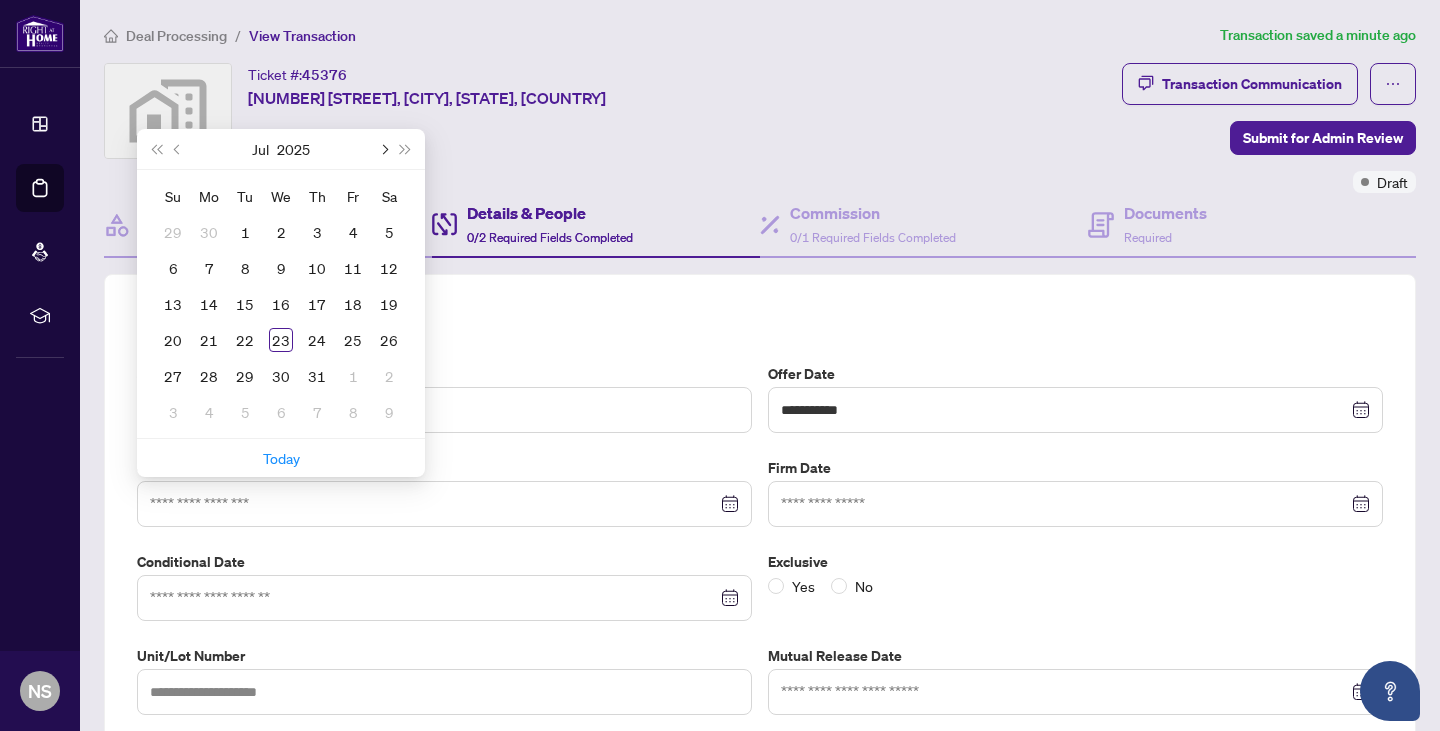 click at bounding box center (383, 149) 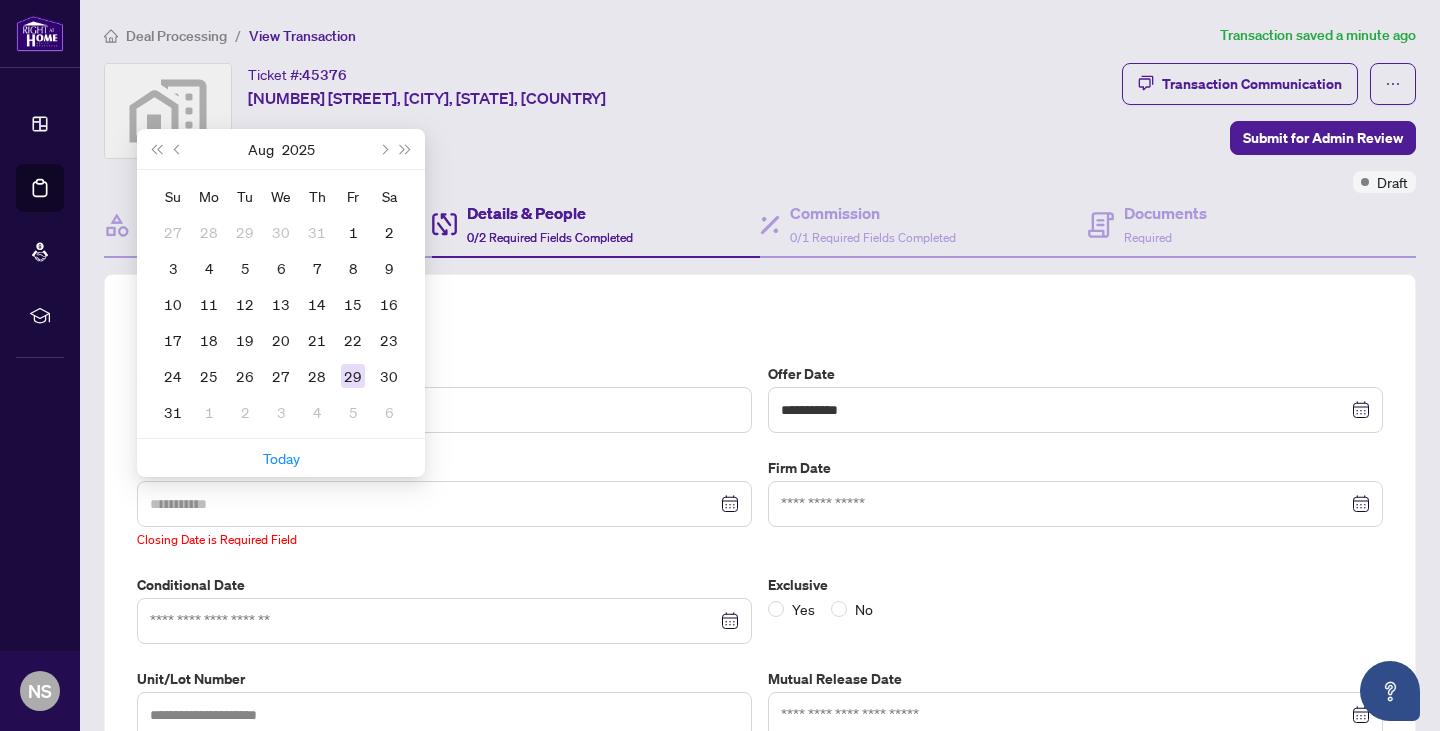 type on "**********" 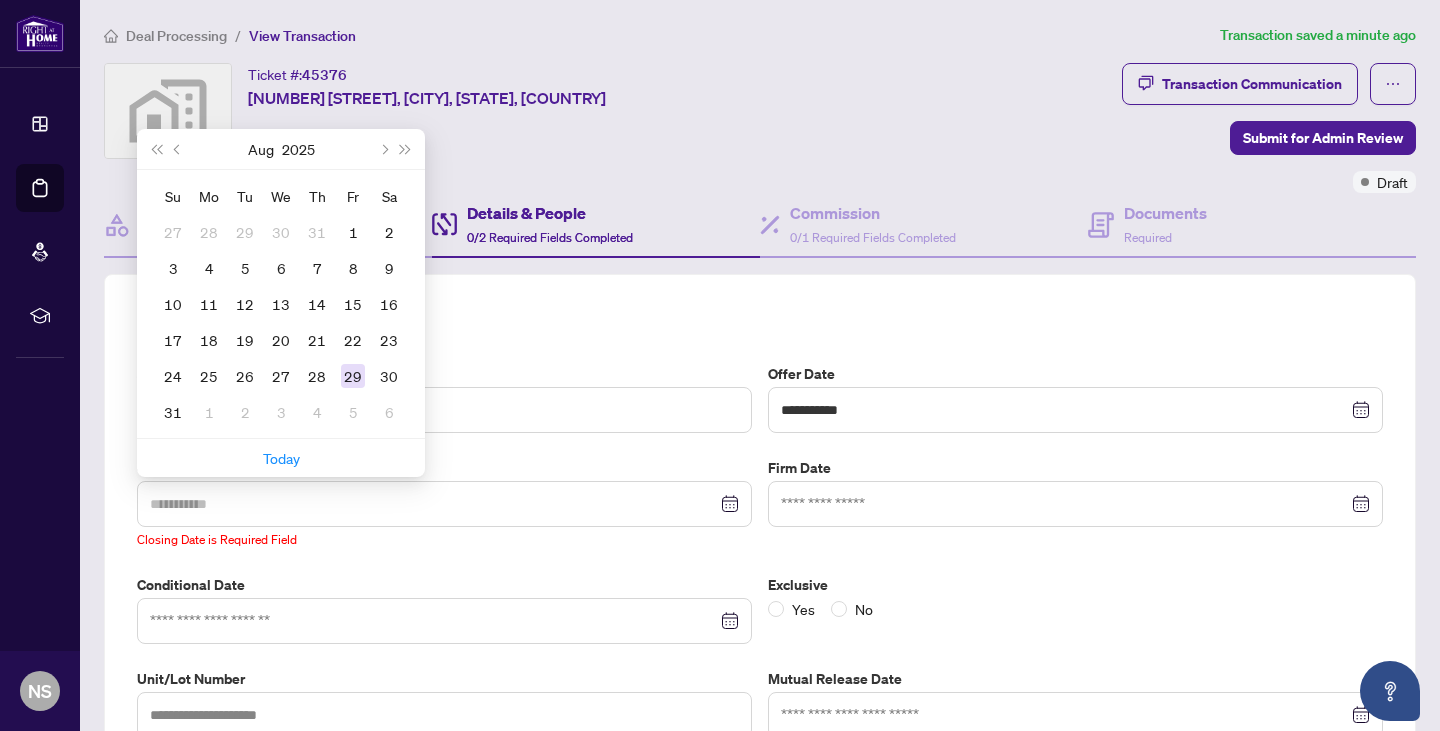click on "29" at bounding box center [353, 376] 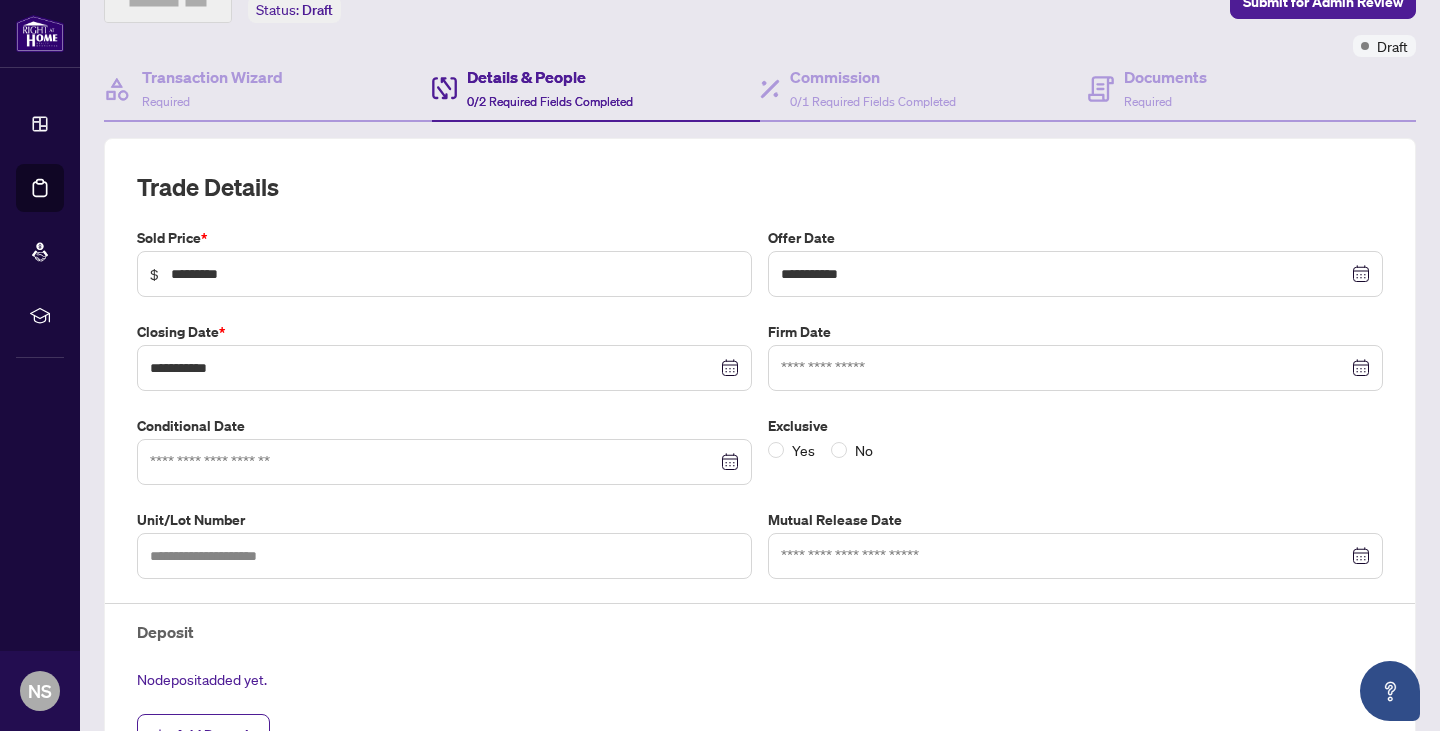 scroll, scrollTop: 136, scrollLeft: 0, axis: vertical 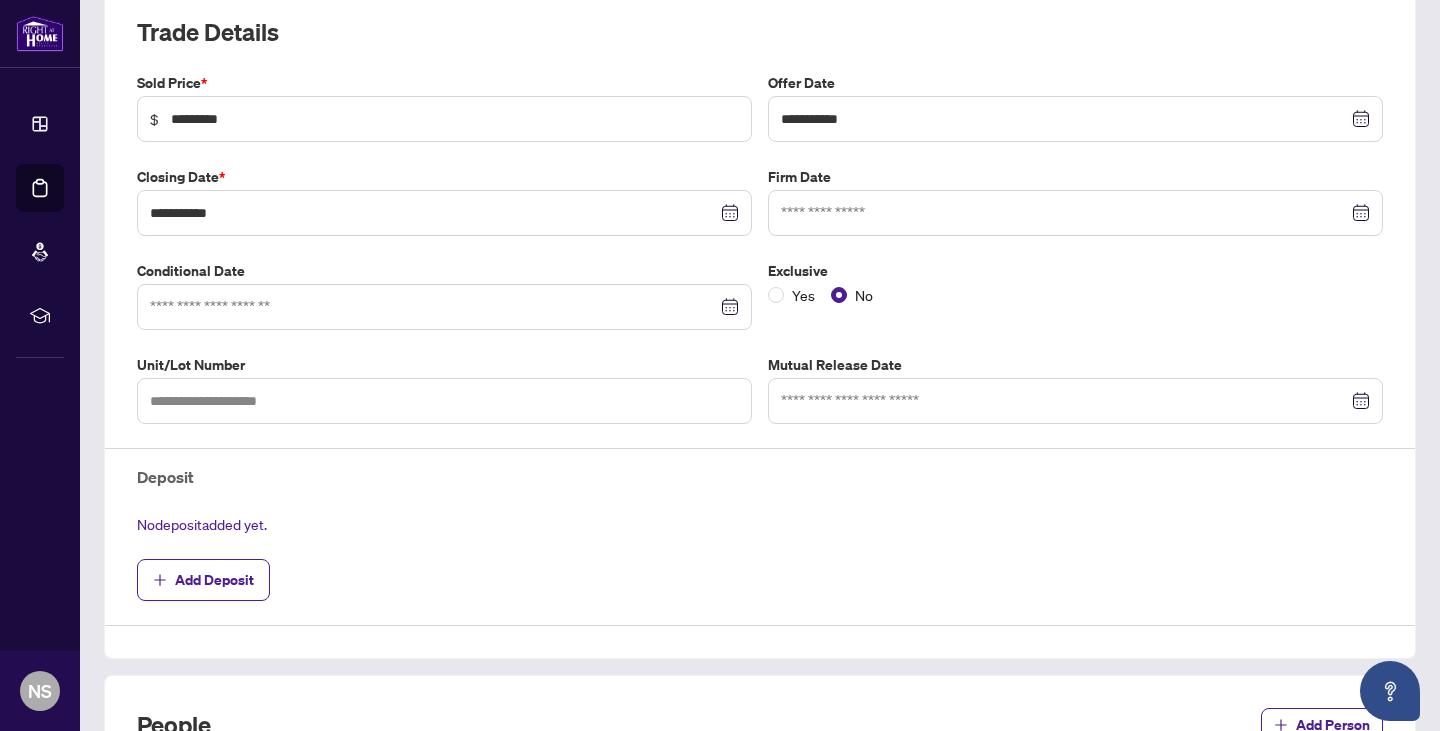 click at bounding box center (444, 307) 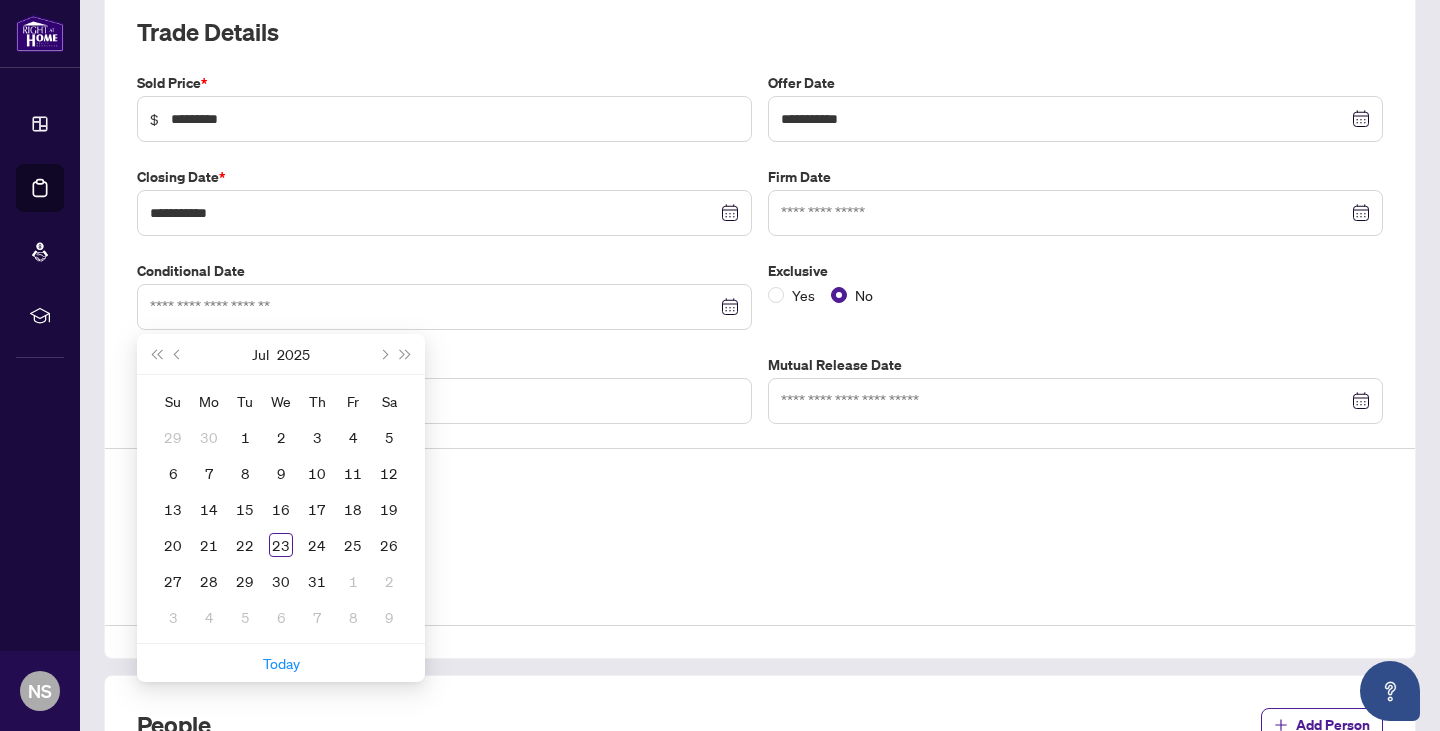 click on "**********" at bounding box center [760, 349] 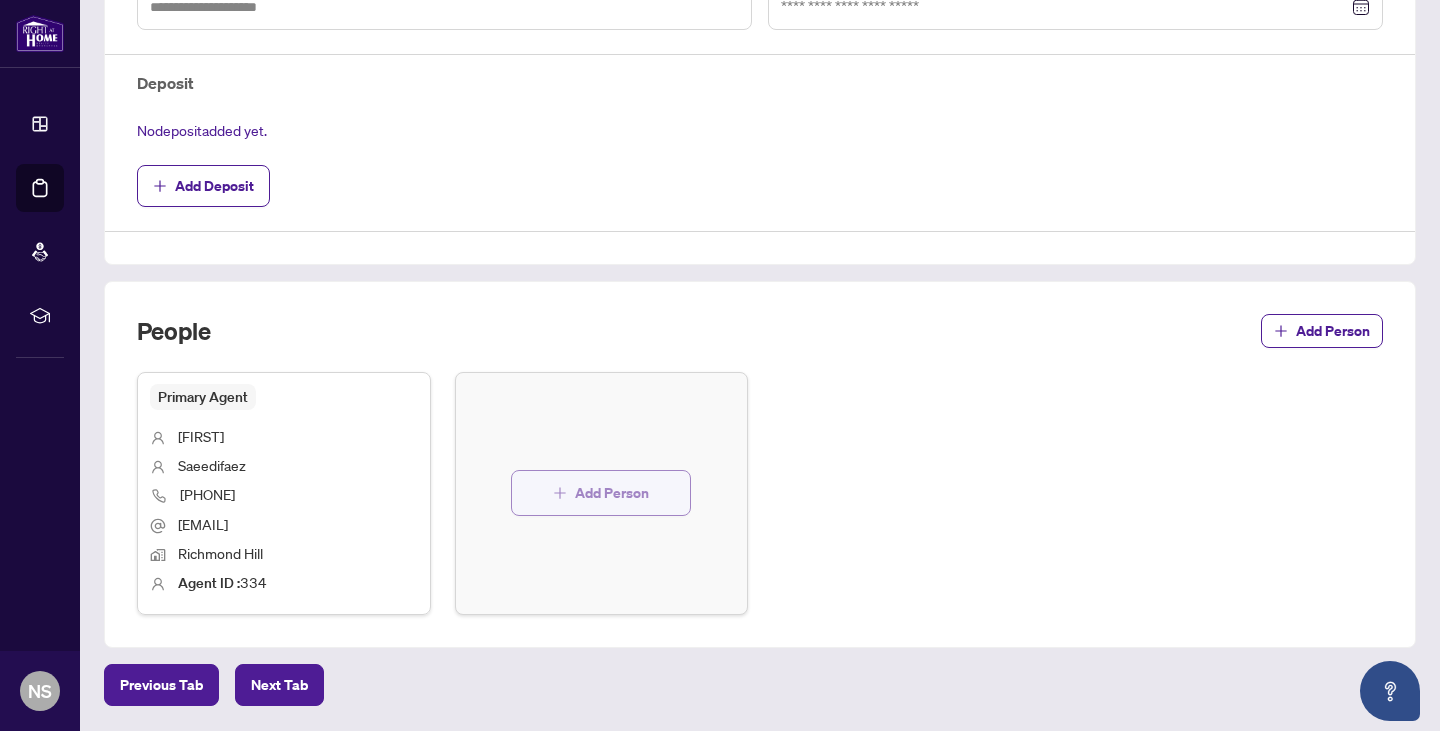 scroll, scrollTop: 743, scrollLeft: 0, axis: vertical 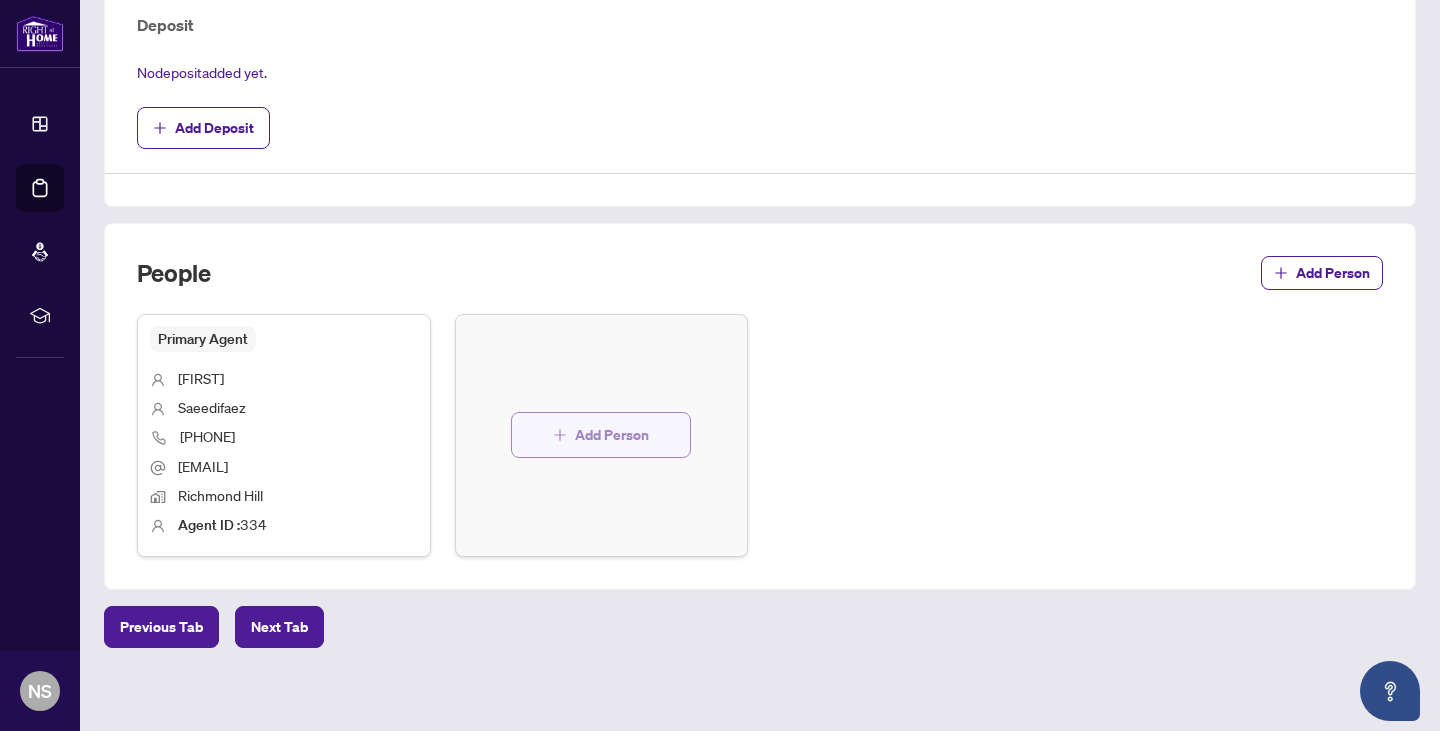 click on "Add Person" at bounding box center (612, 435) 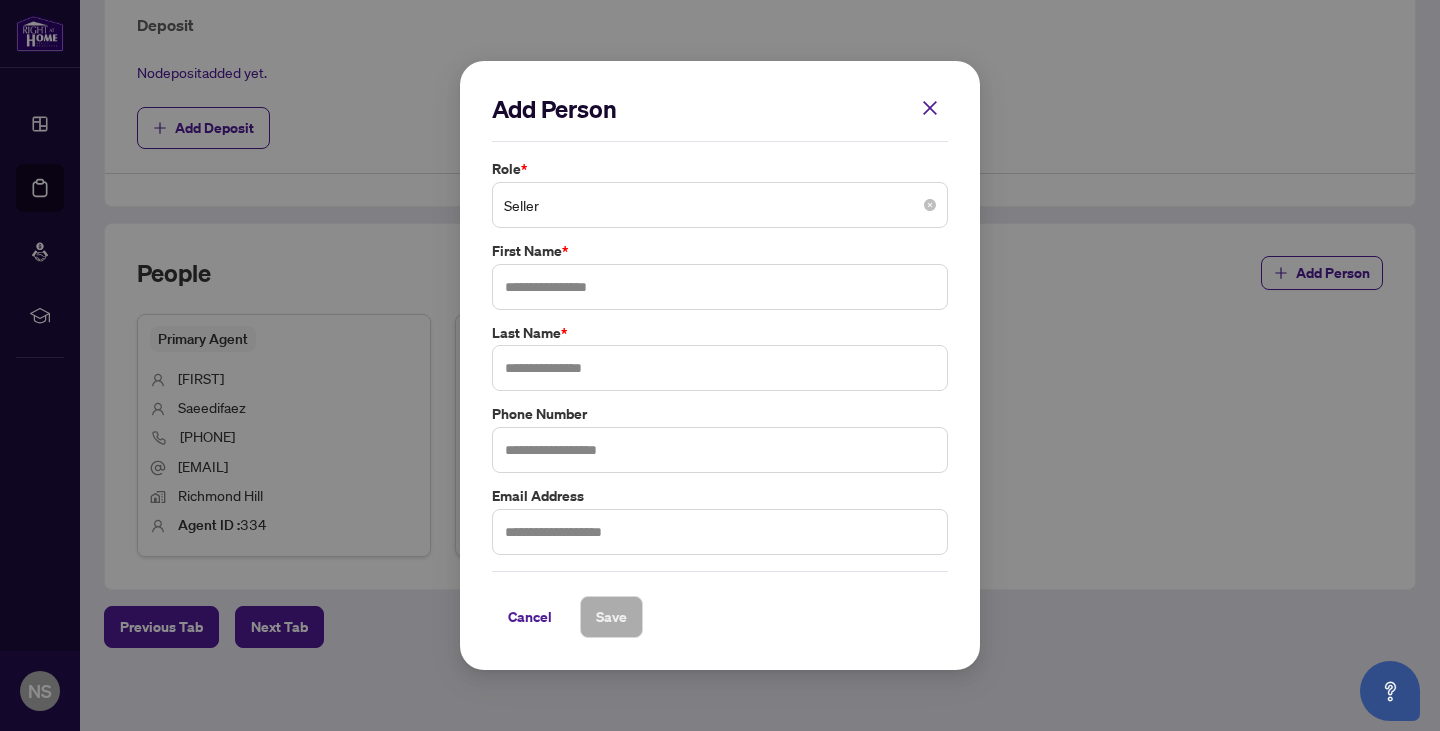 click on "Seller" at bounding box center (720, 205) 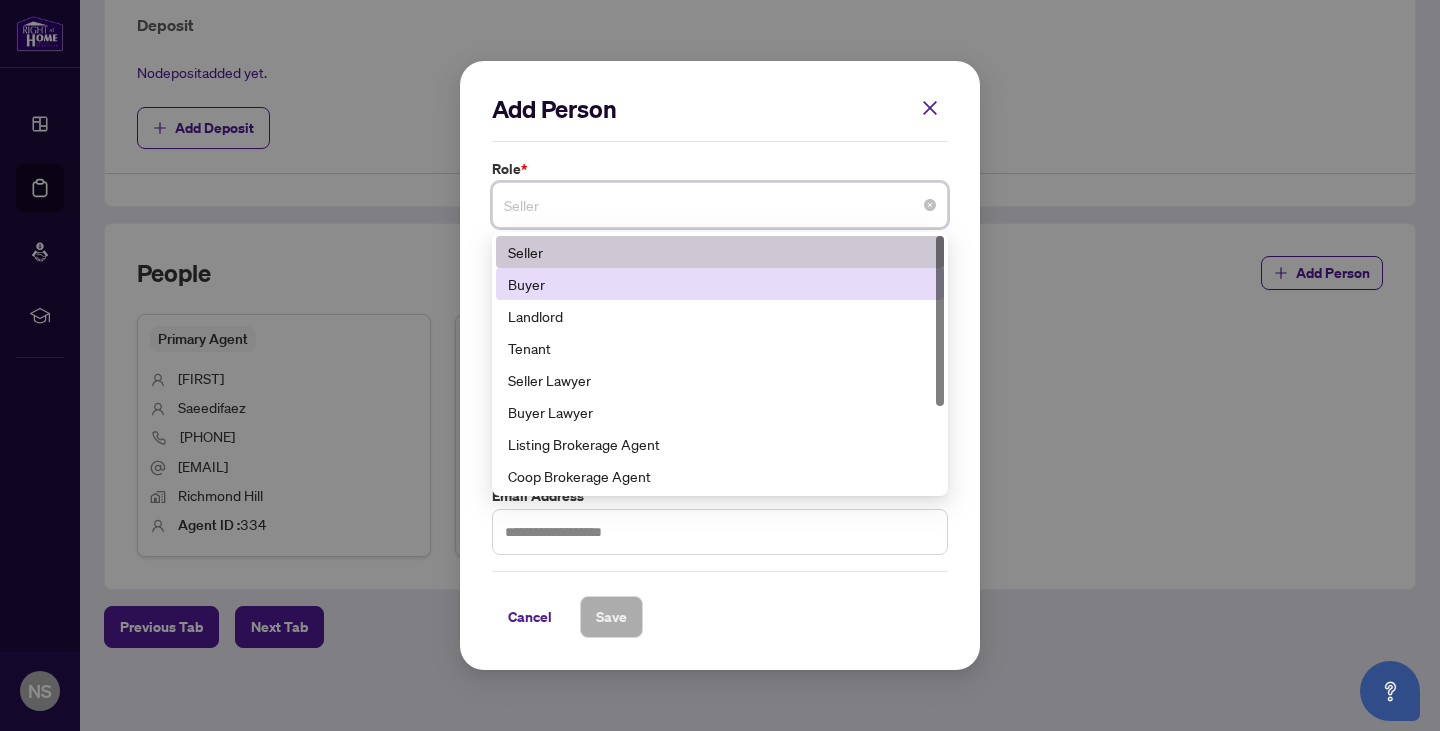 click on "Buyer" at bounding box center [720, 284] 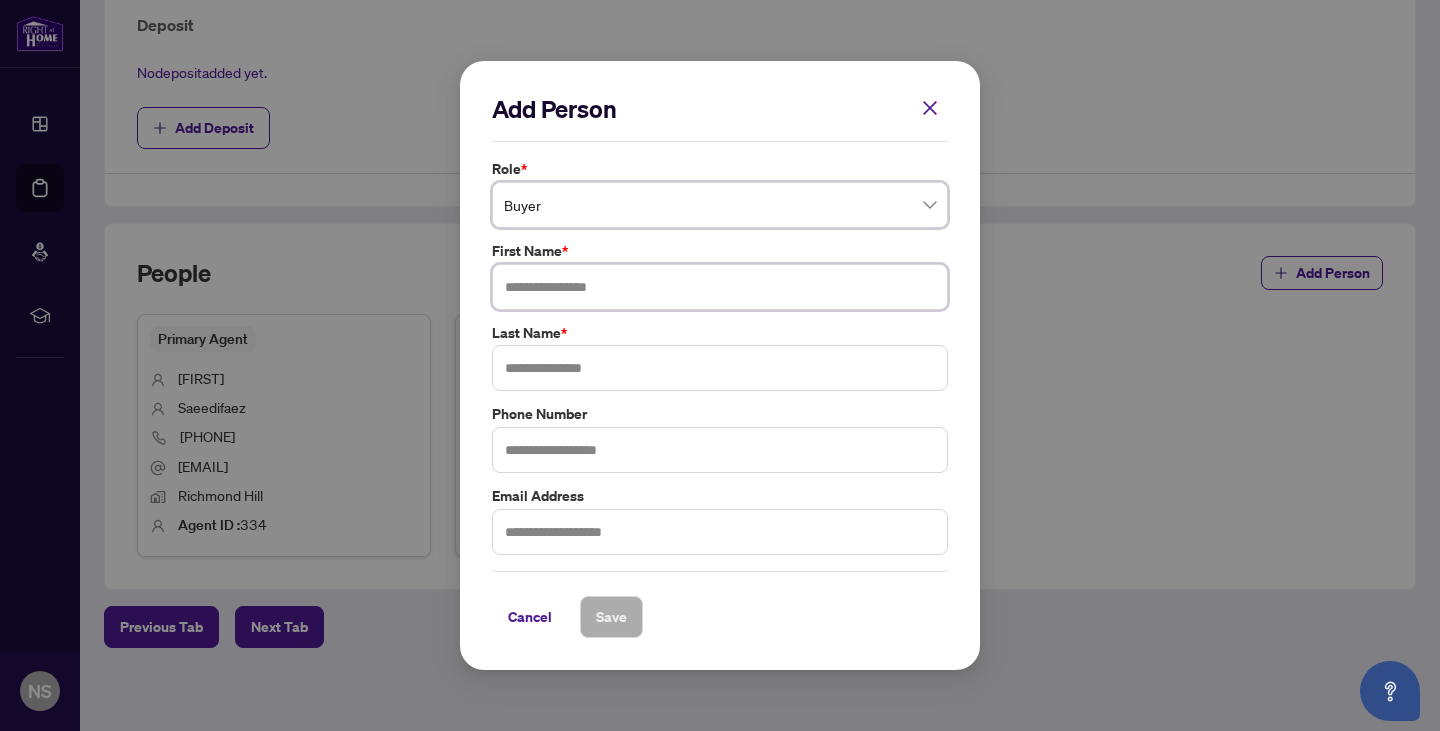 click at bounding box center (720, 287) 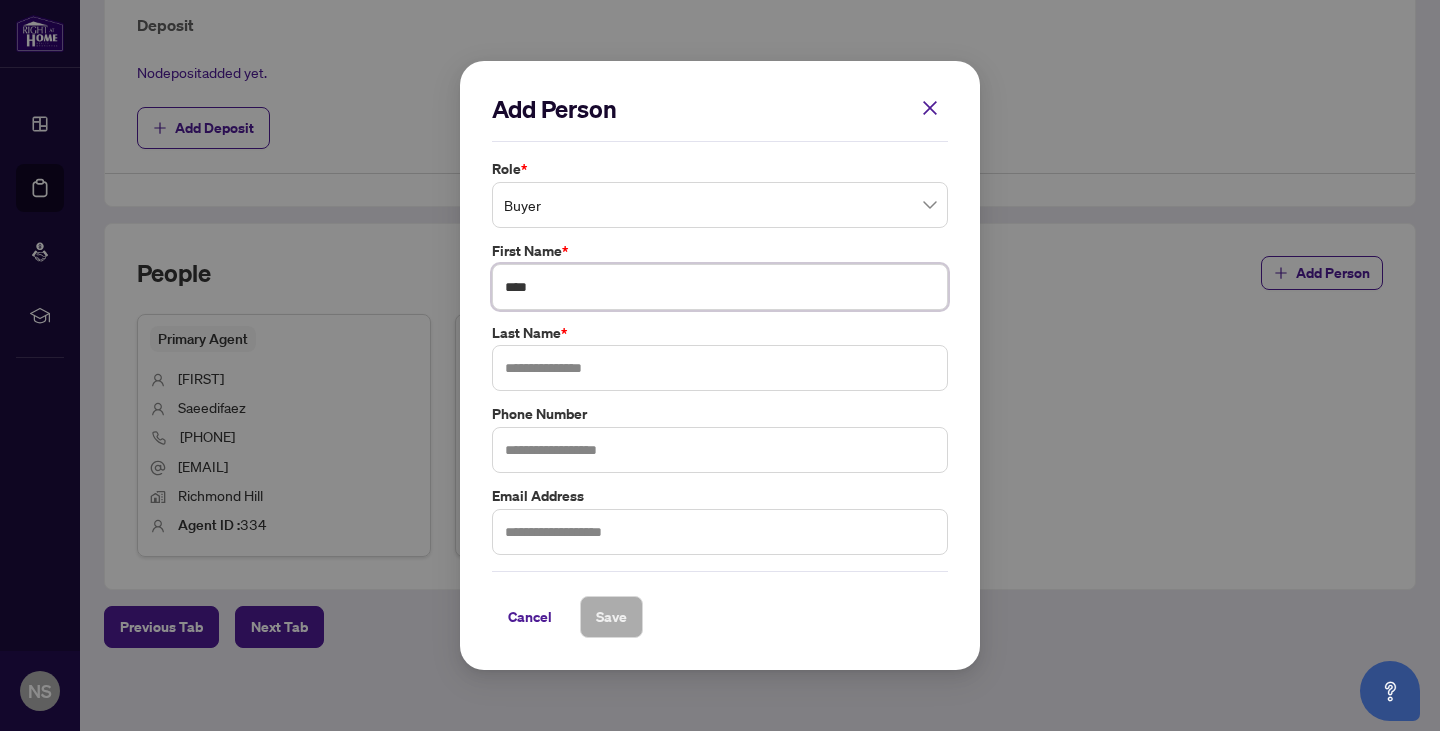 type on "****" 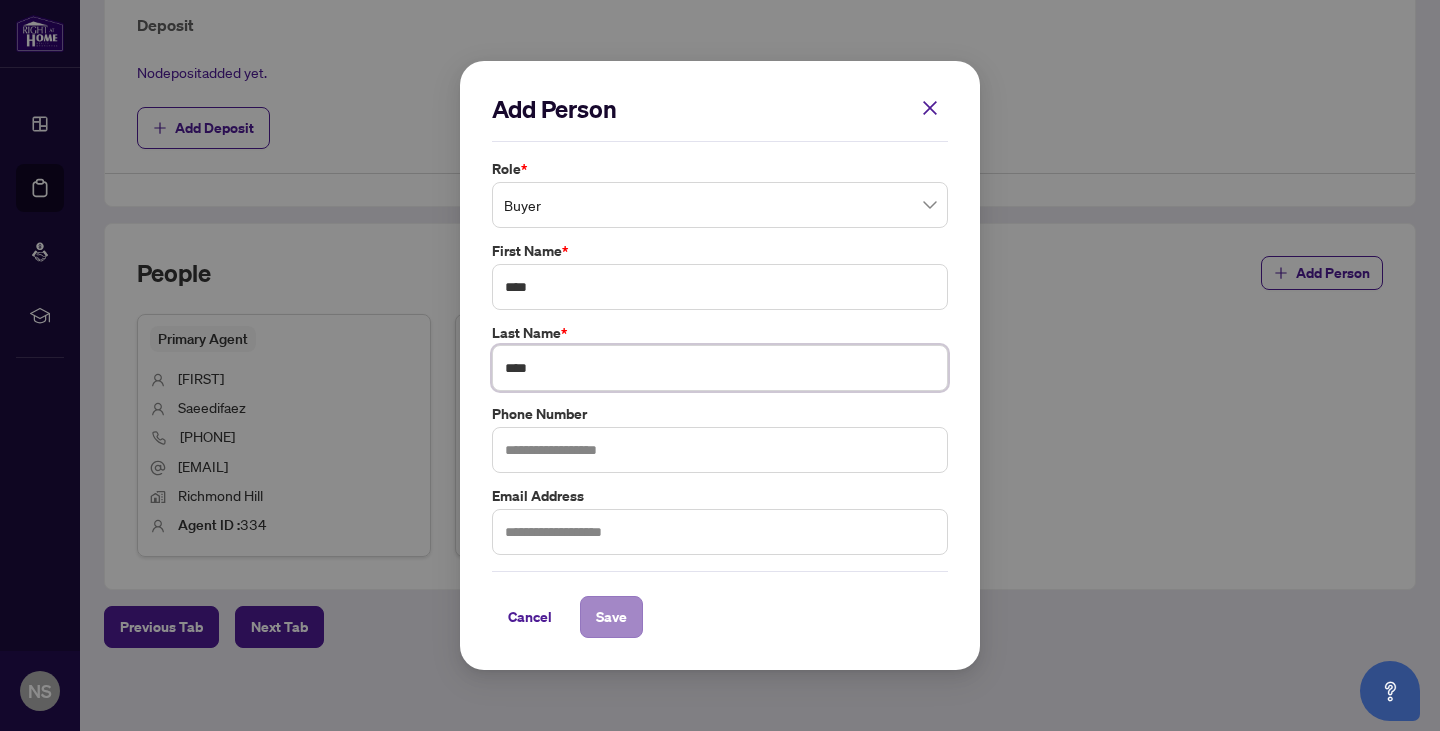 type on "****" 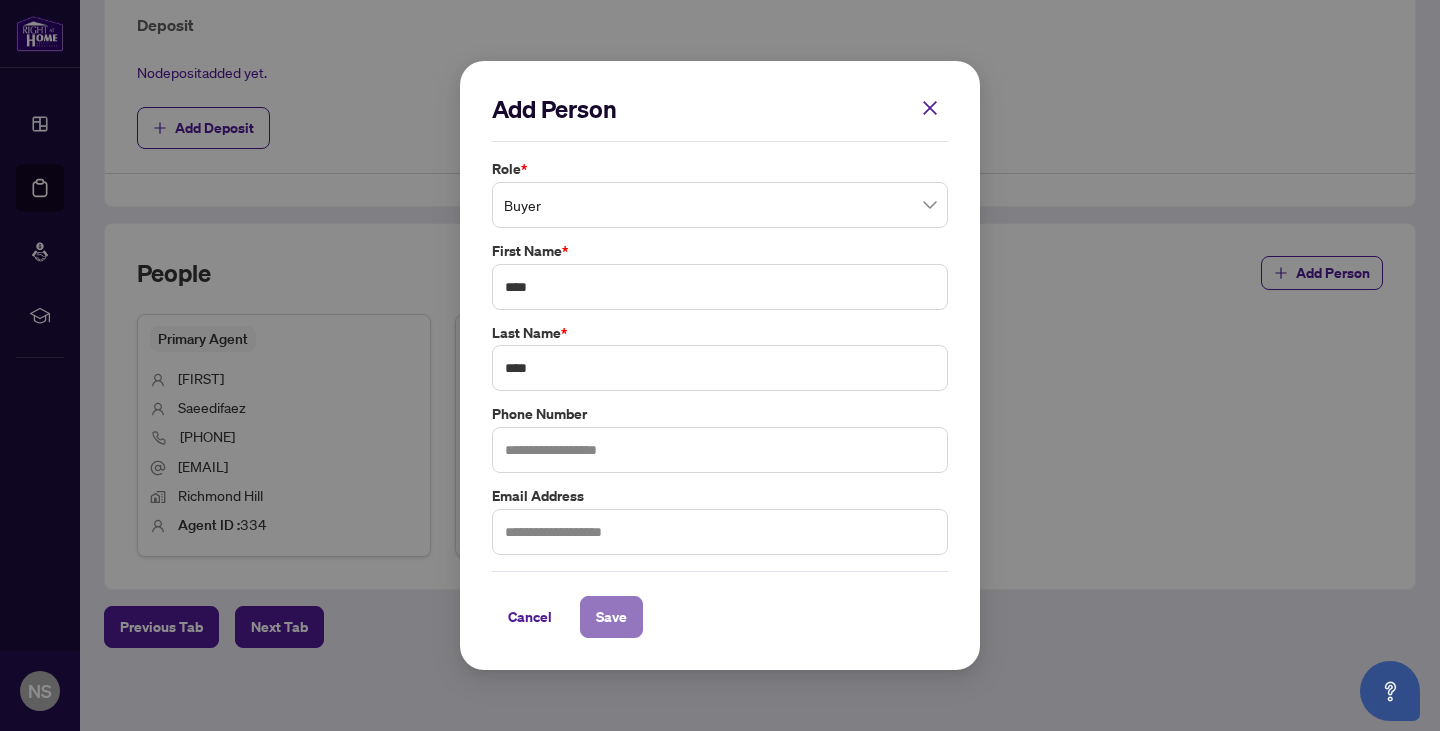 click on "Save" at bounding box center [611, 617] 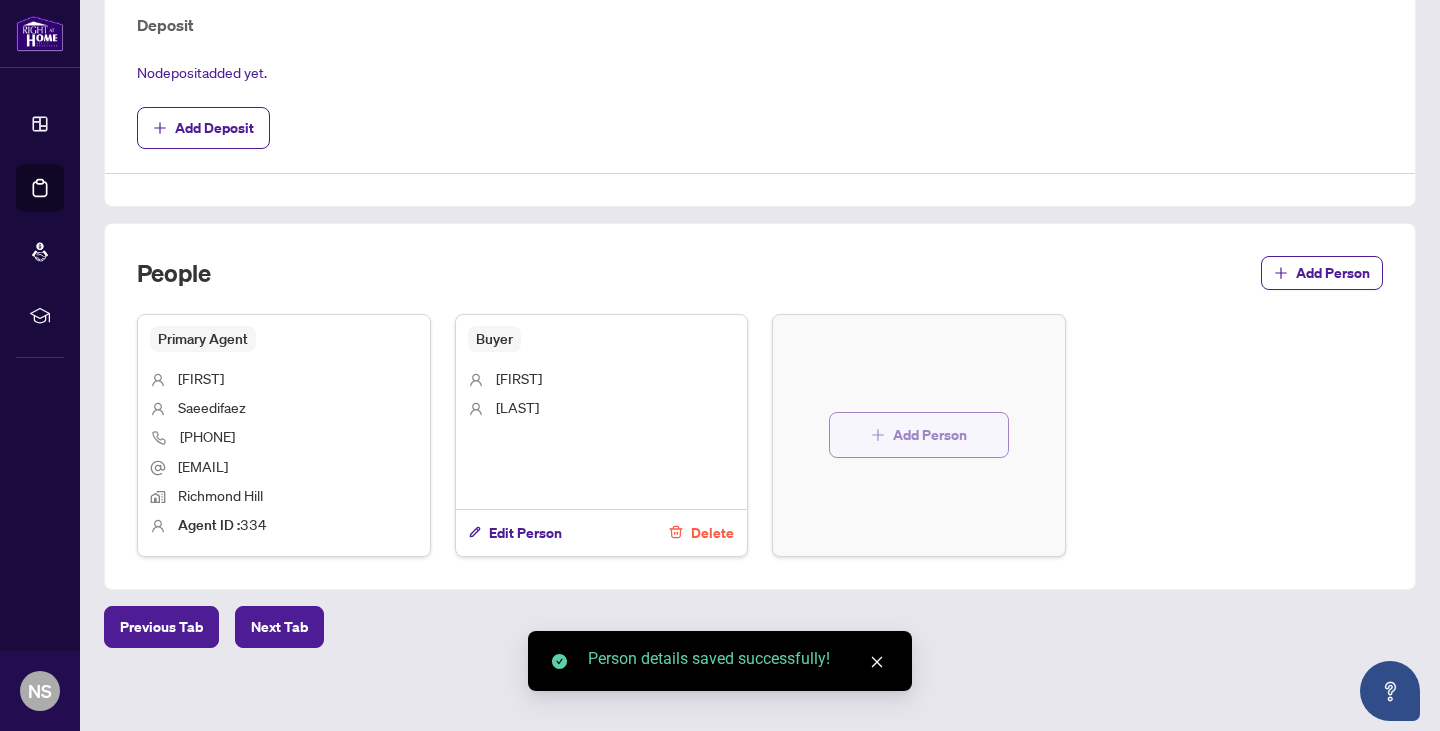 click on "Add Person" at bounding box center [919, 435] 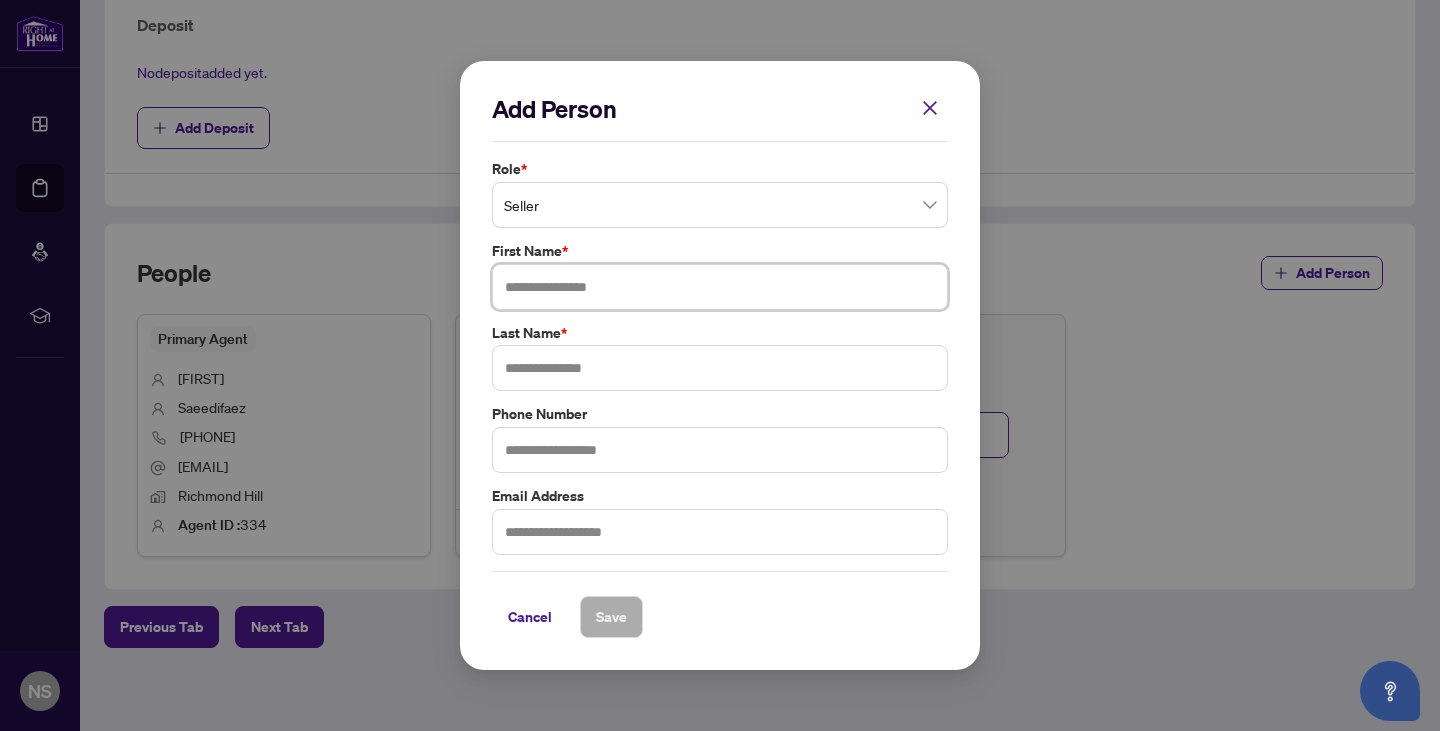 click at bounding box center [720, 287] 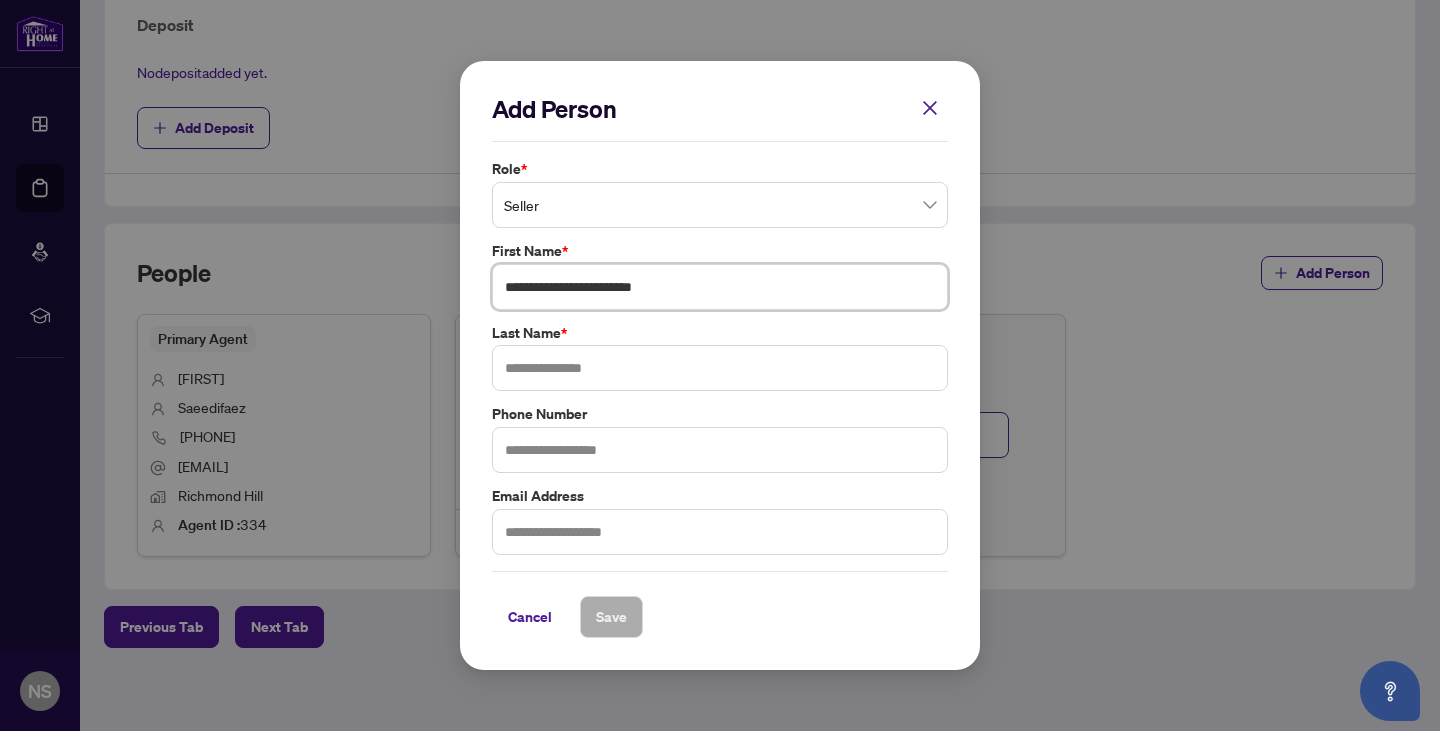 drag, startPoint x: 605, startPoint y: 287, endPoint x: 461, endPoint y: 279, distance: 144.22205 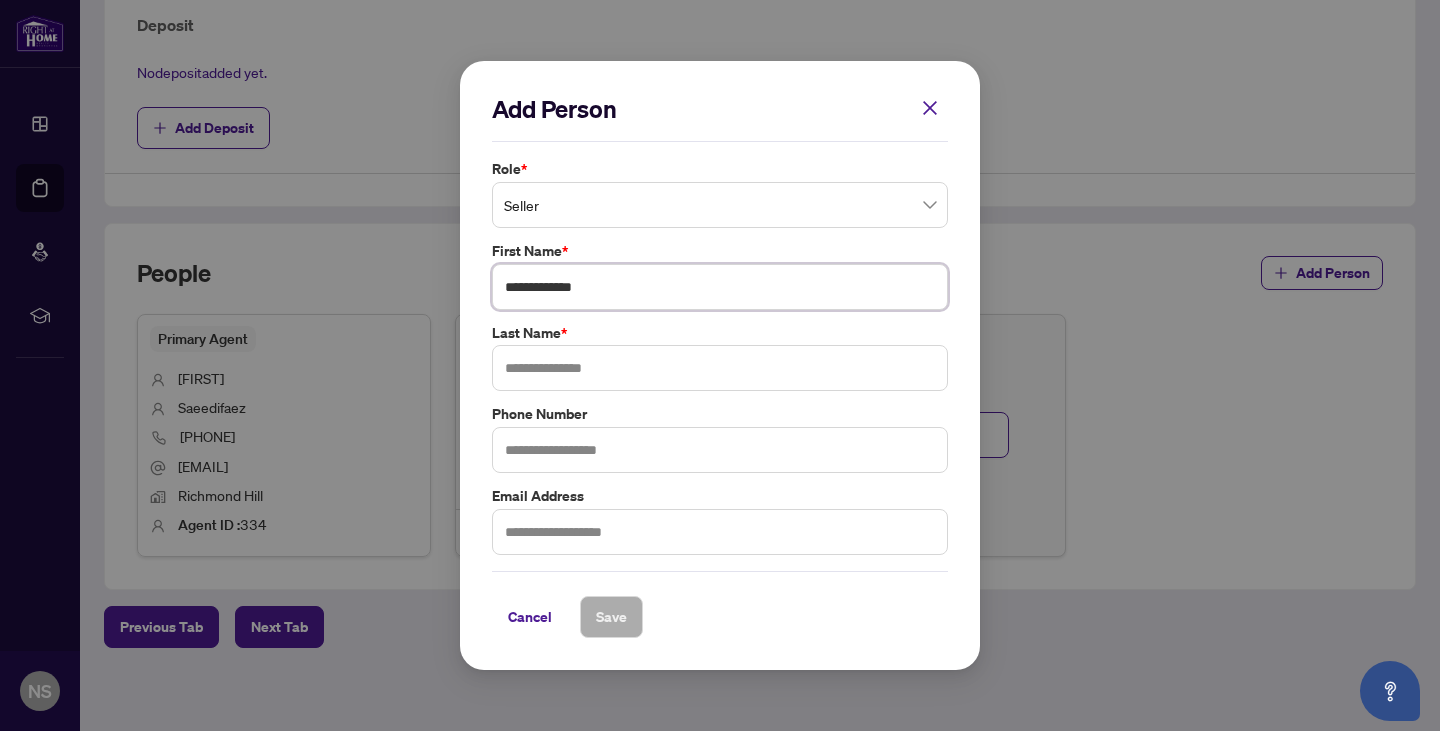 type on "**********" 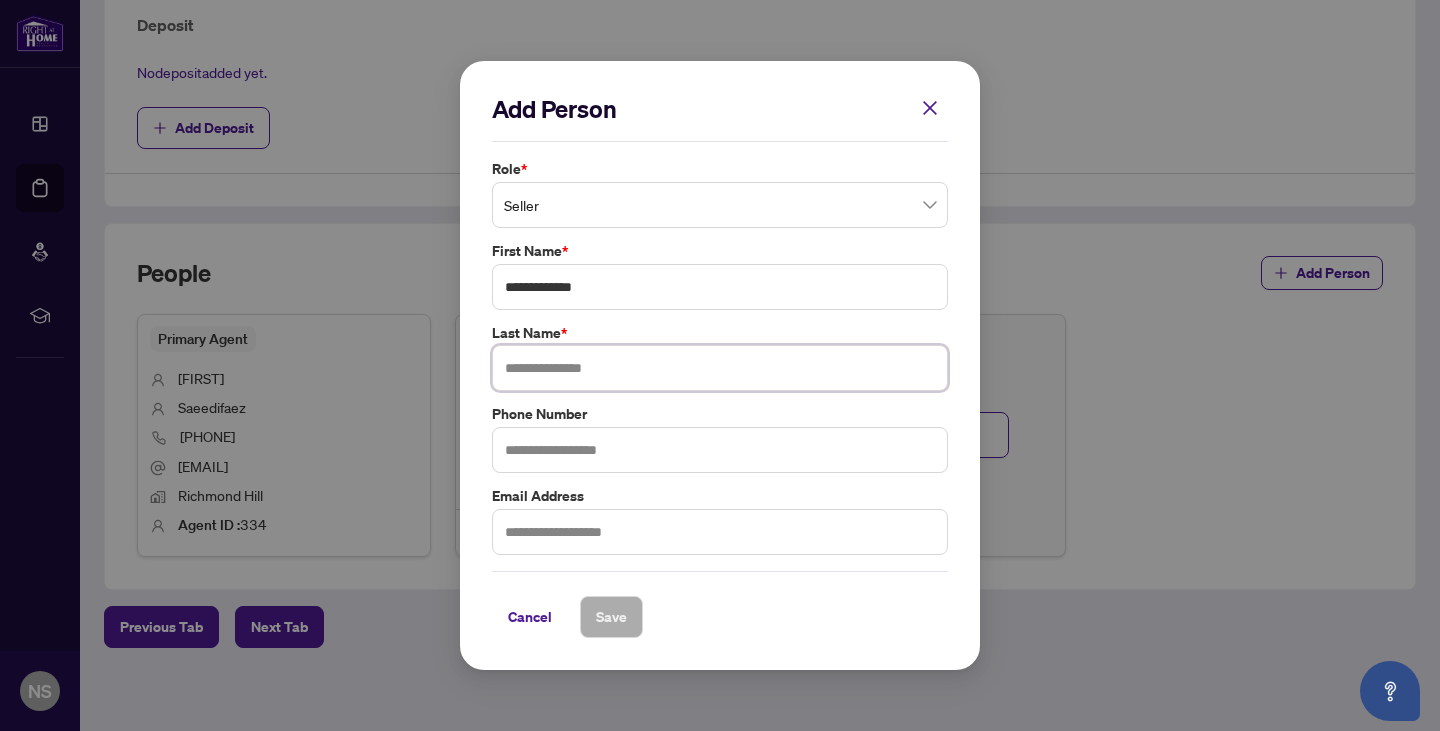 click at bounding box center (720, 368) 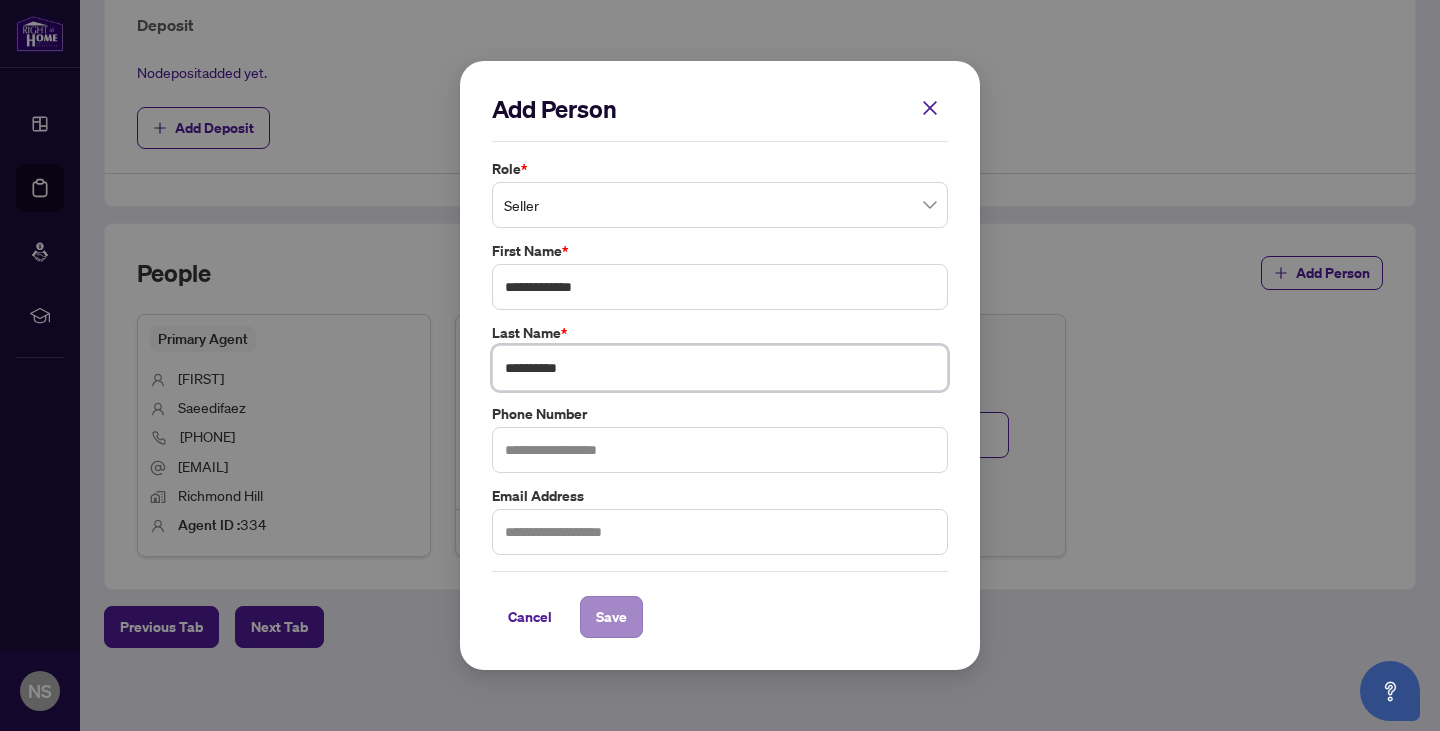 type on "**********" 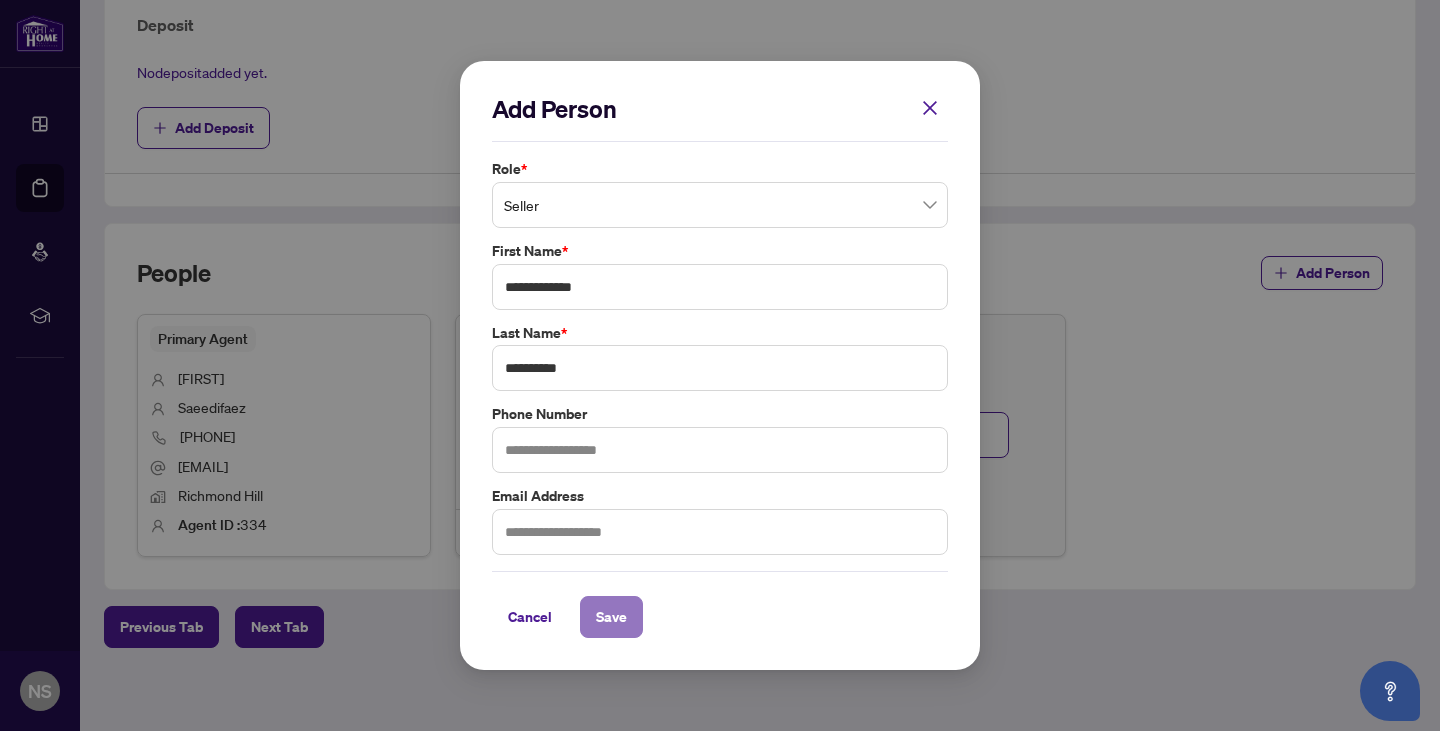 click on "Save" at bounding box center [611, 617] 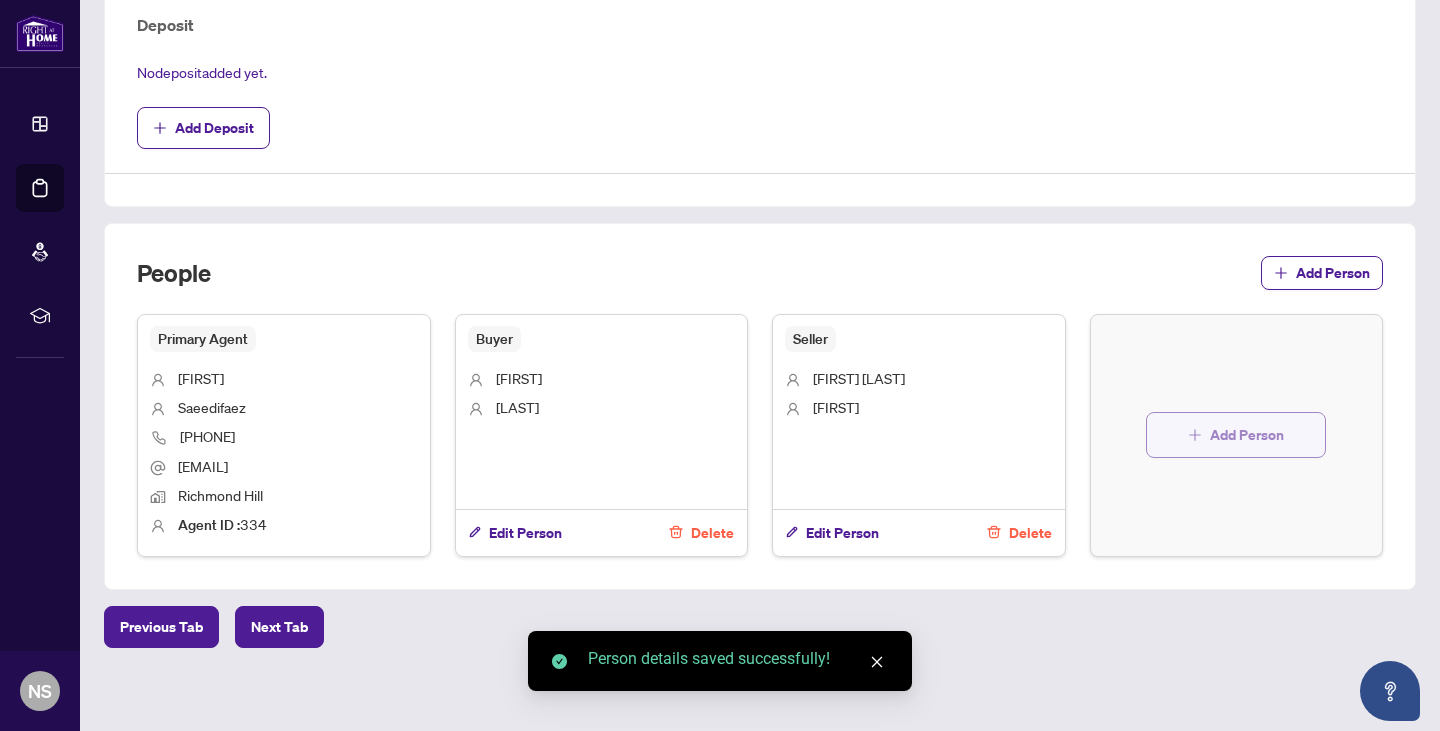 click on "Add Person" at bounding box center (1247, 435) 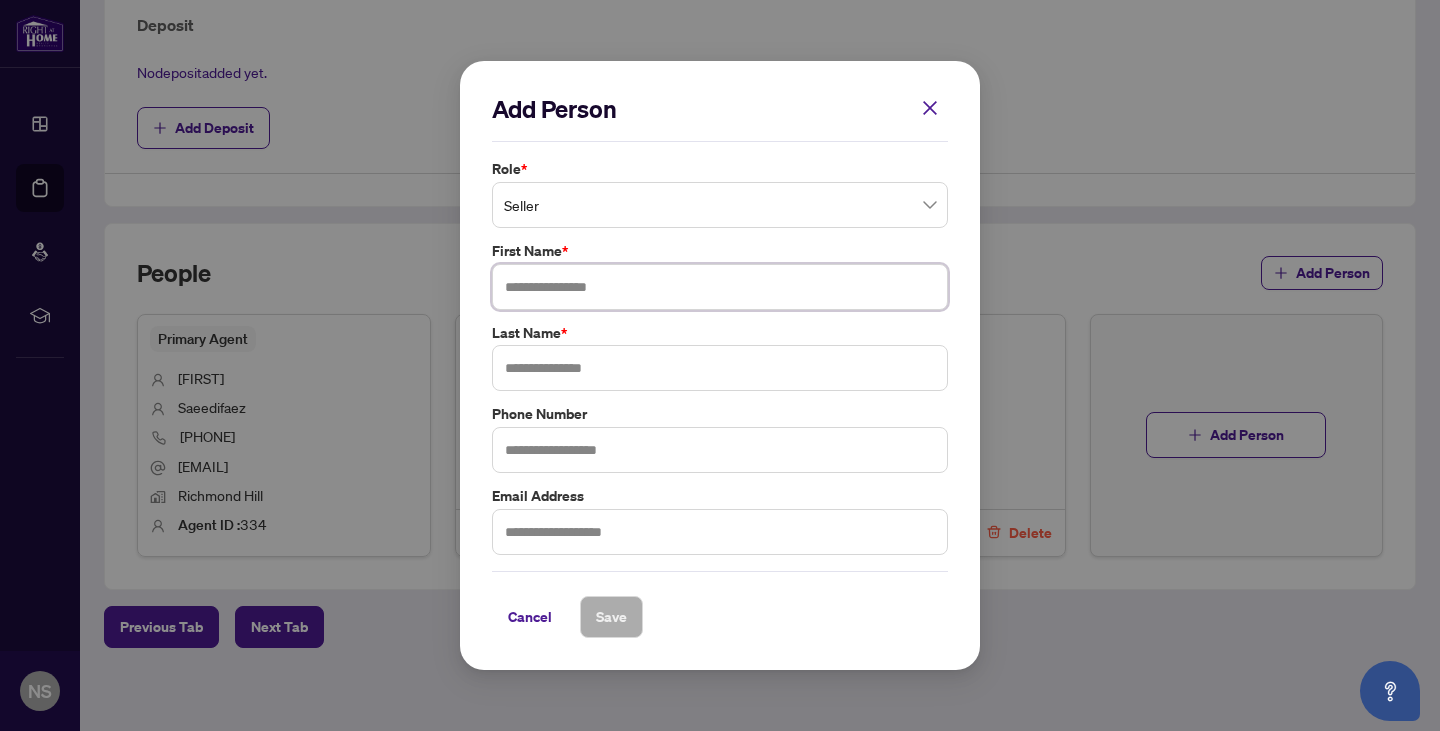 click at bounding box center [720, 287] 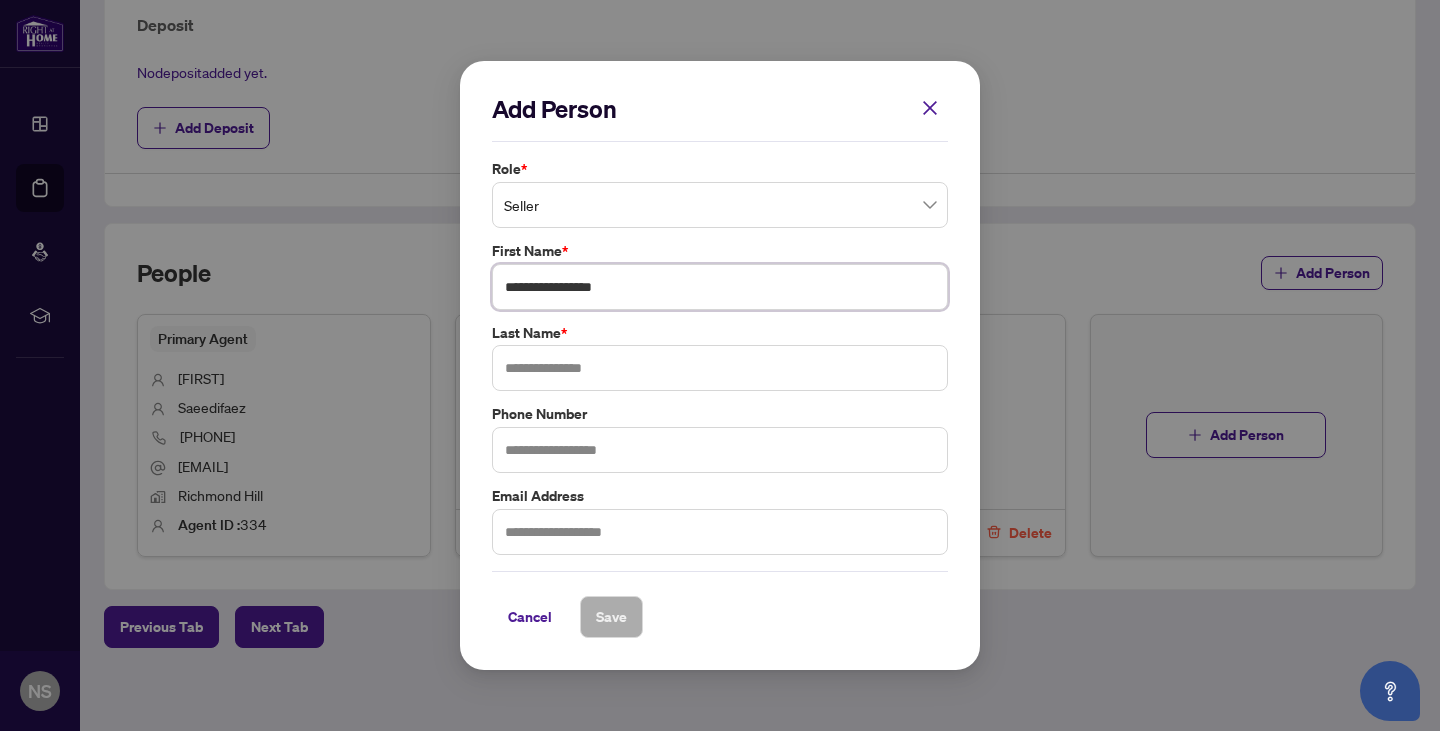 drag, startPoint x: 605, startPoint y: 285, endPoint x: 422, endPoint y: 276, distance: 183.22118 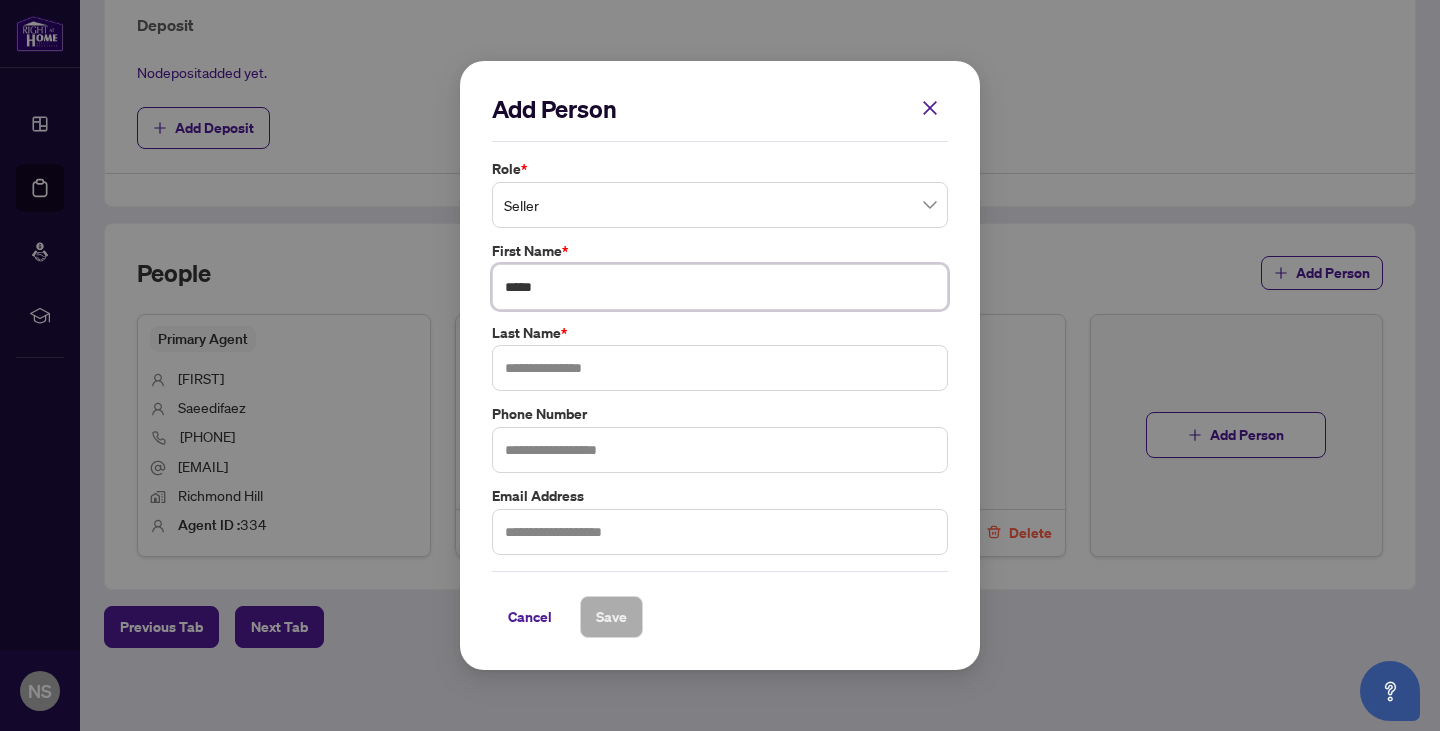 type on "*****" 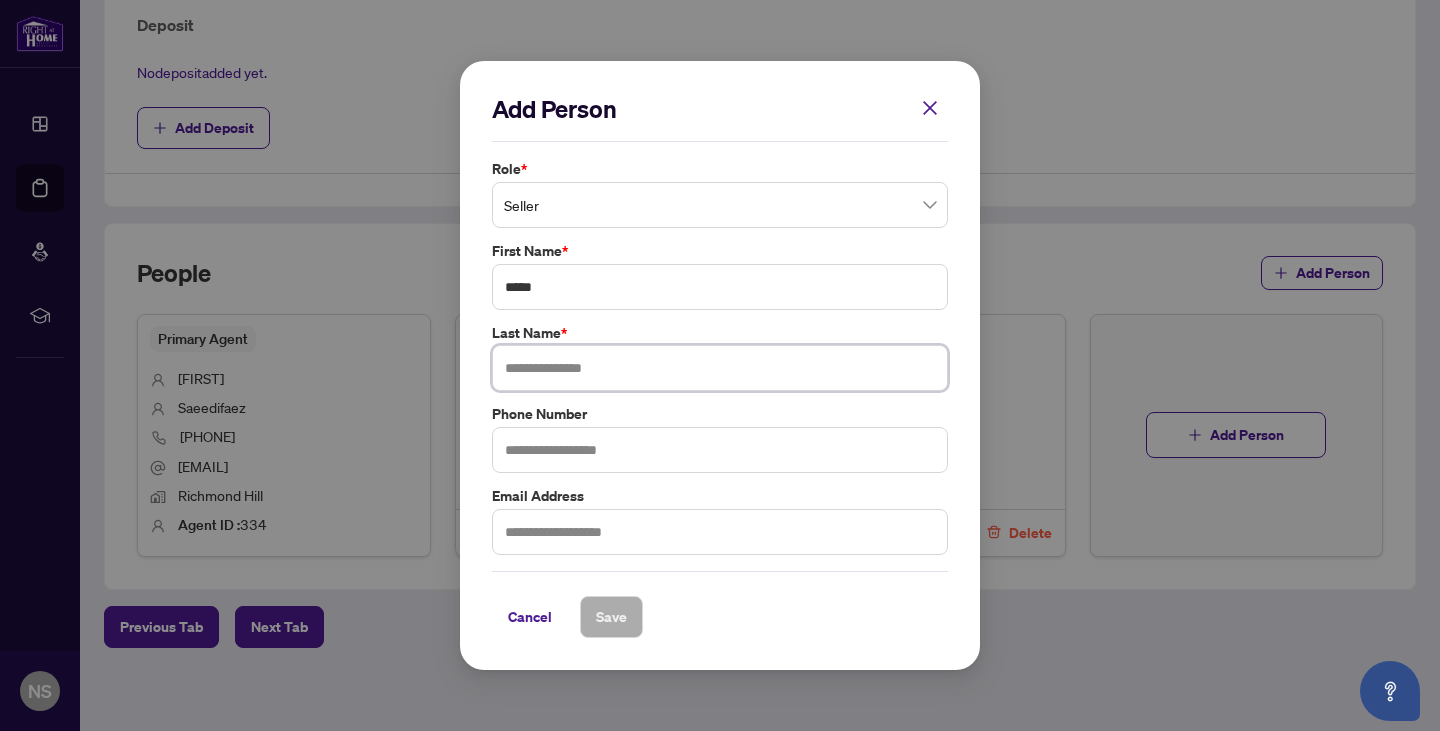 click at bounding box center [720, 368] 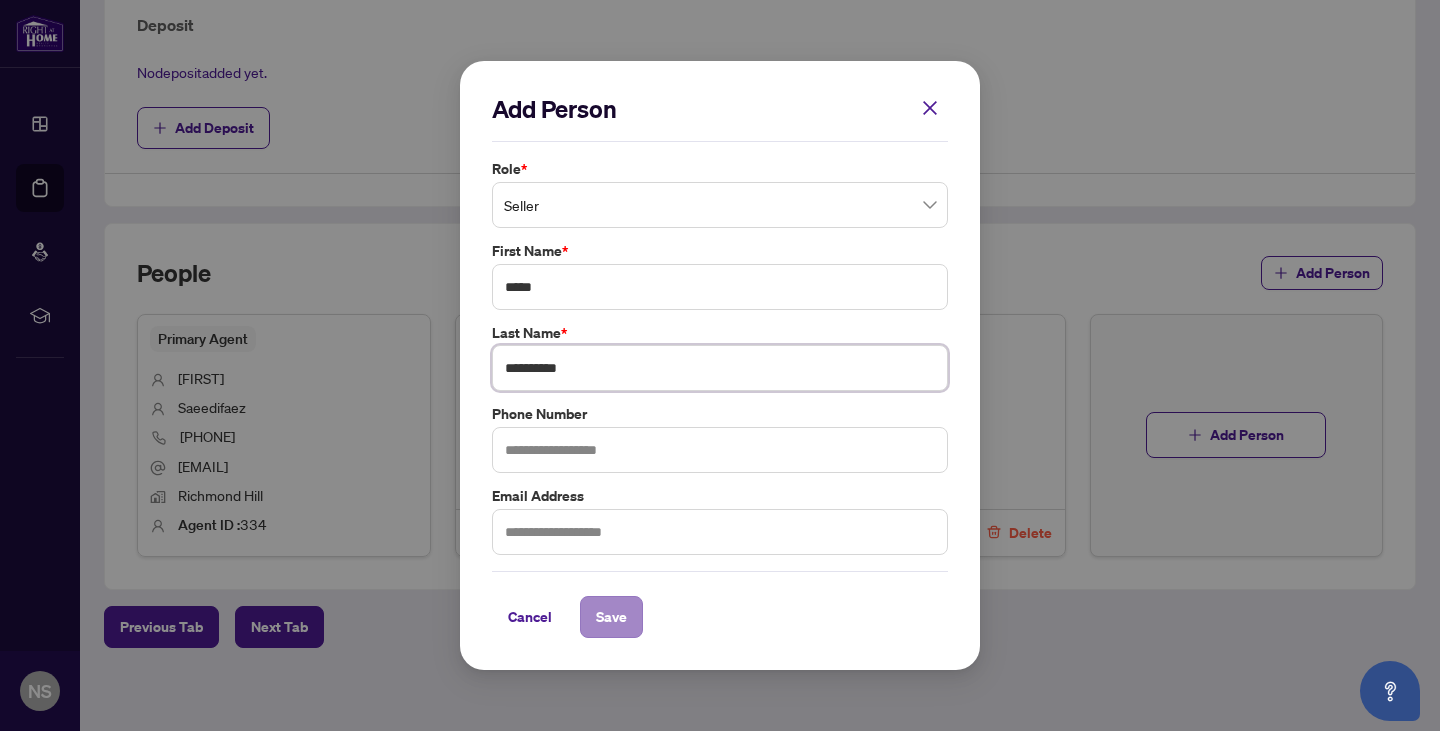 type on "**********" 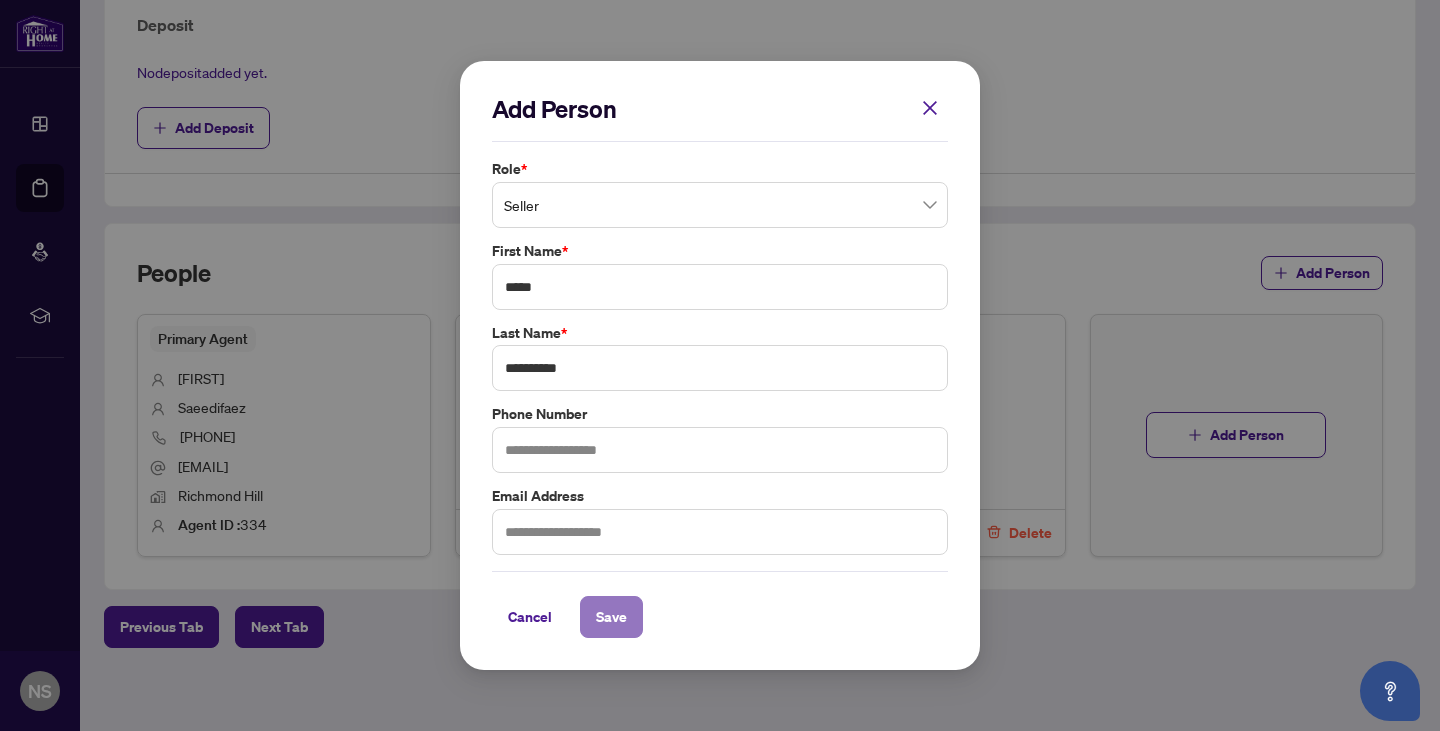 click on "Save" at bounding box center (611, 617) 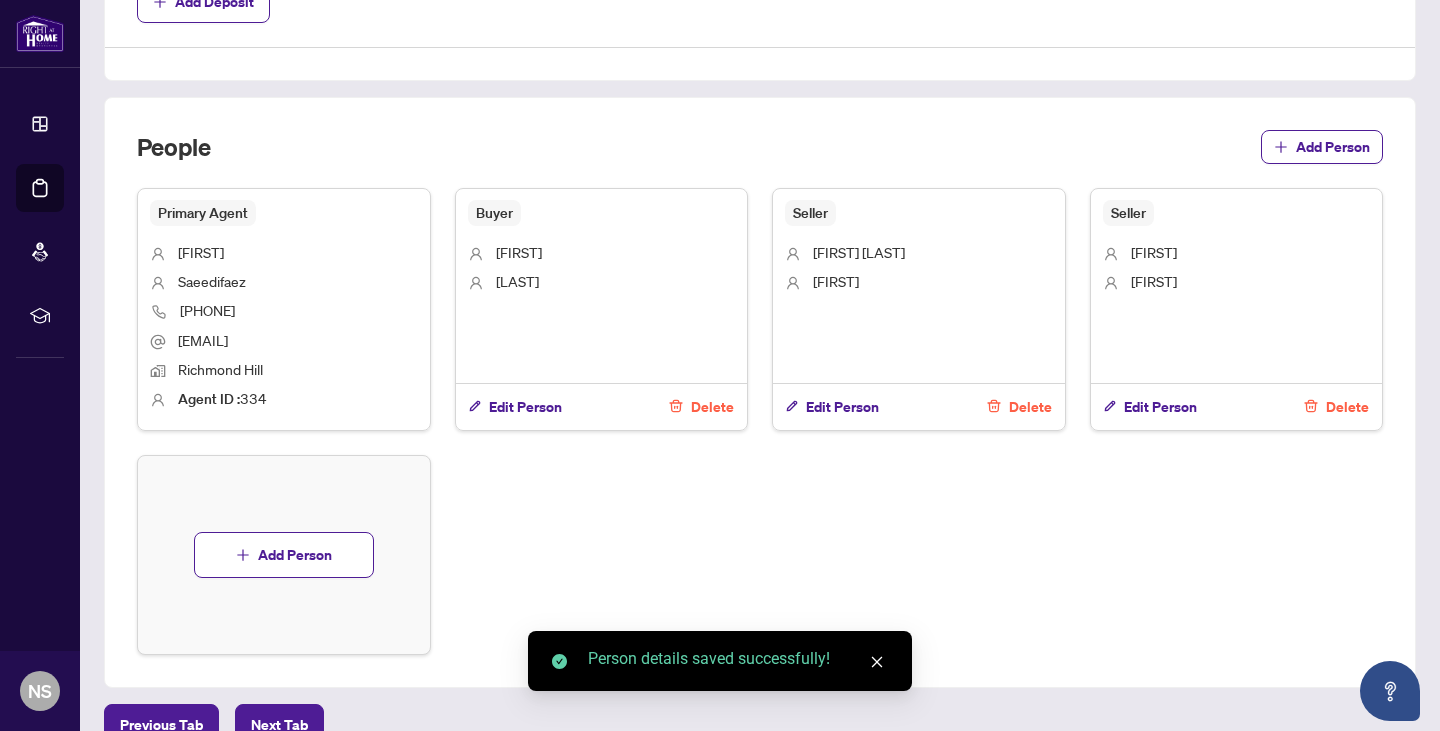 scroll, scrollTop: 975, scrollLeft: 0, axis: vertical 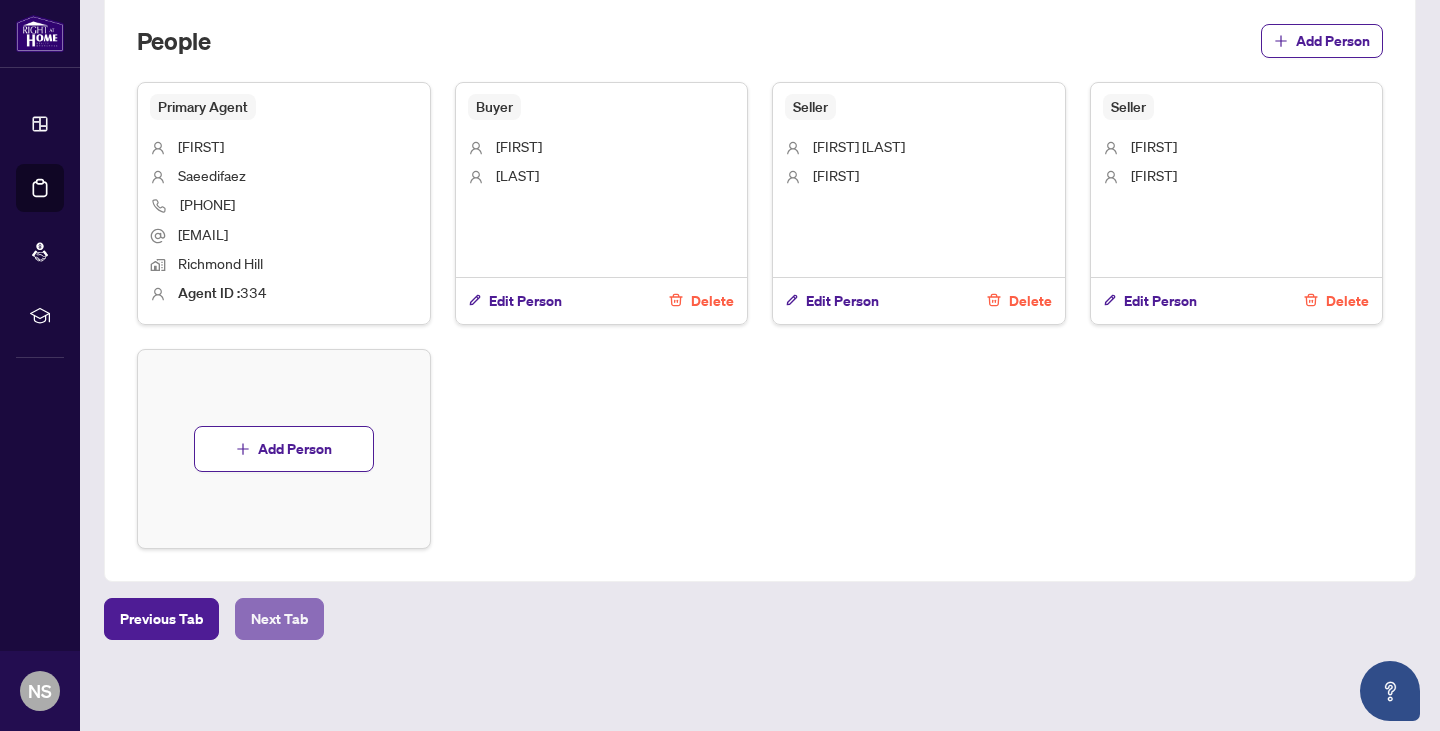 click on "Next Tab" at bounding box center (279, 619) 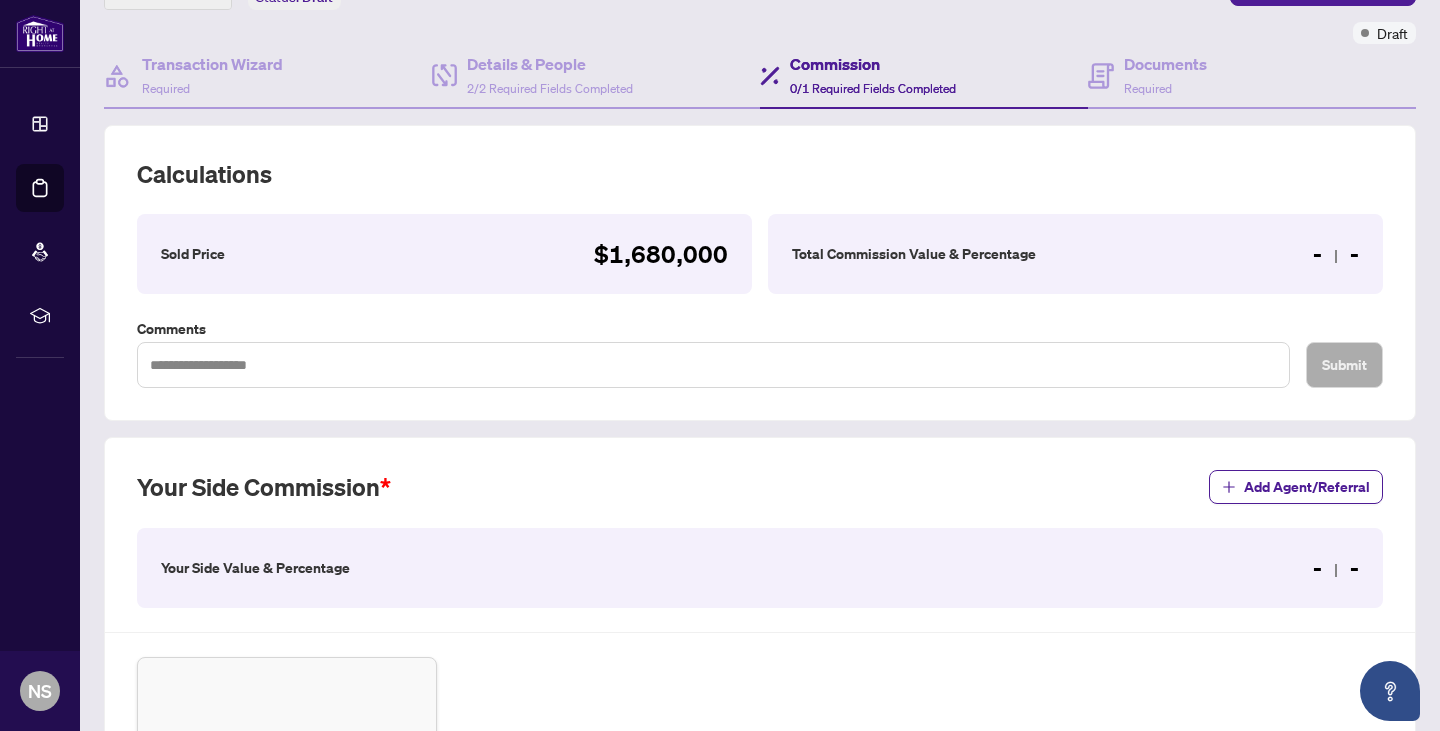 scroll, scrollTop: 0, scrollLeft: 0, axis: both 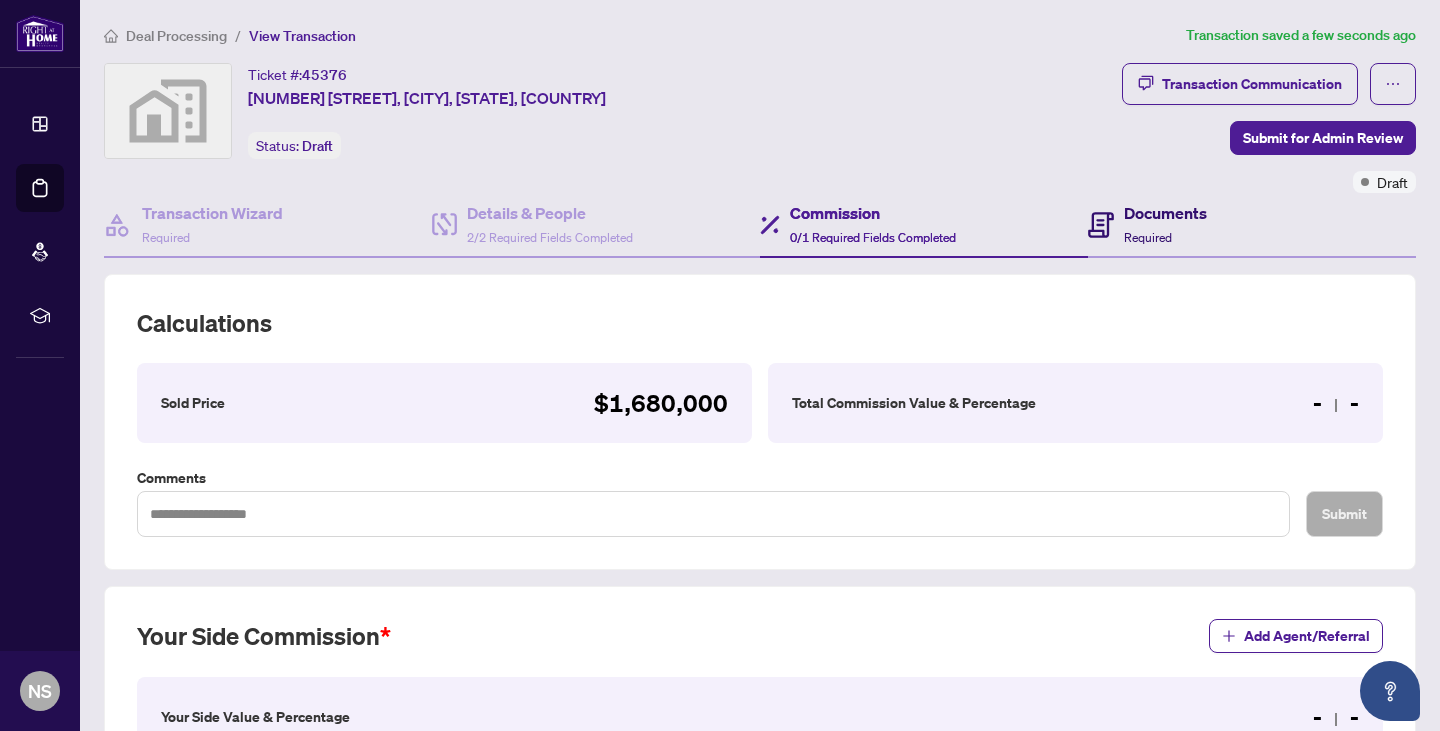 click on "Required" at bounding box center (1148, 237) 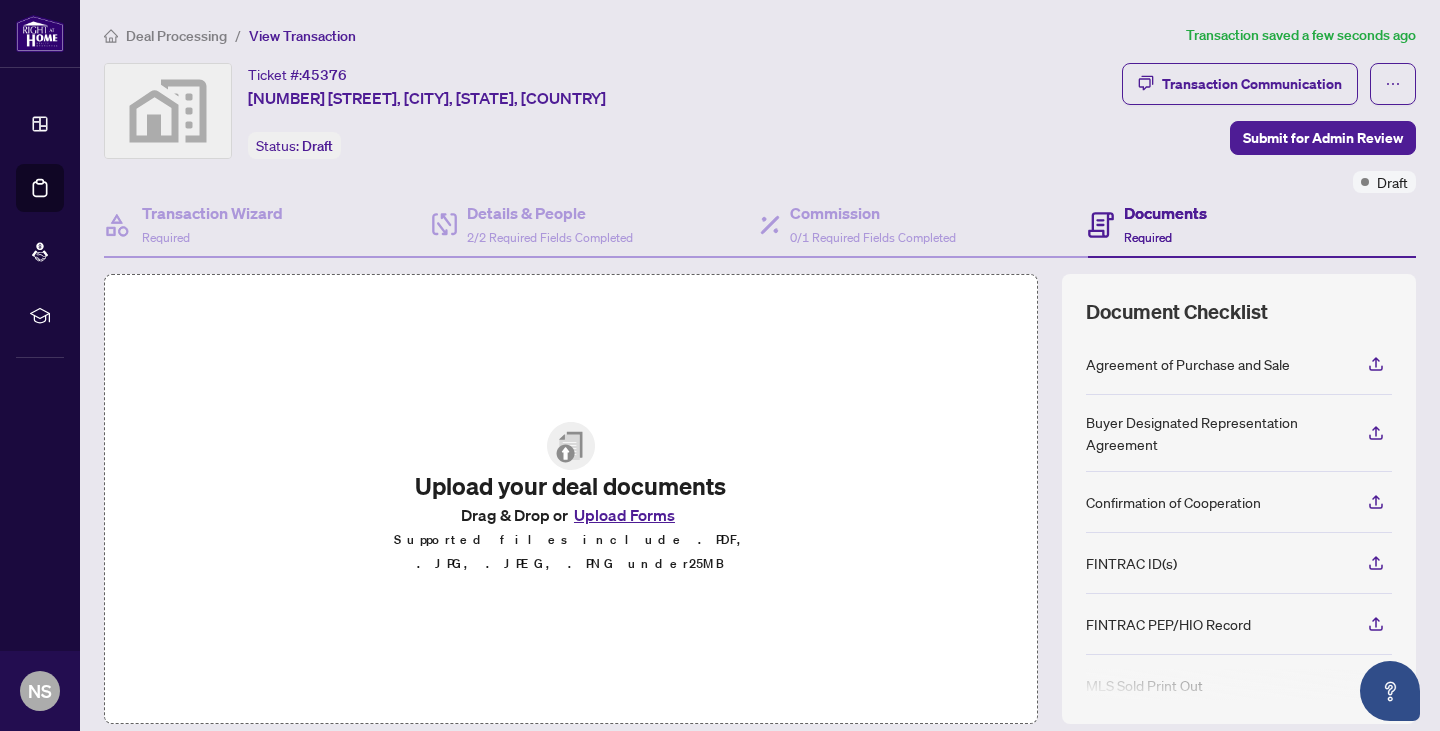 scroll, scrollTop: 143, scrollLeft: 0, axis: vertical 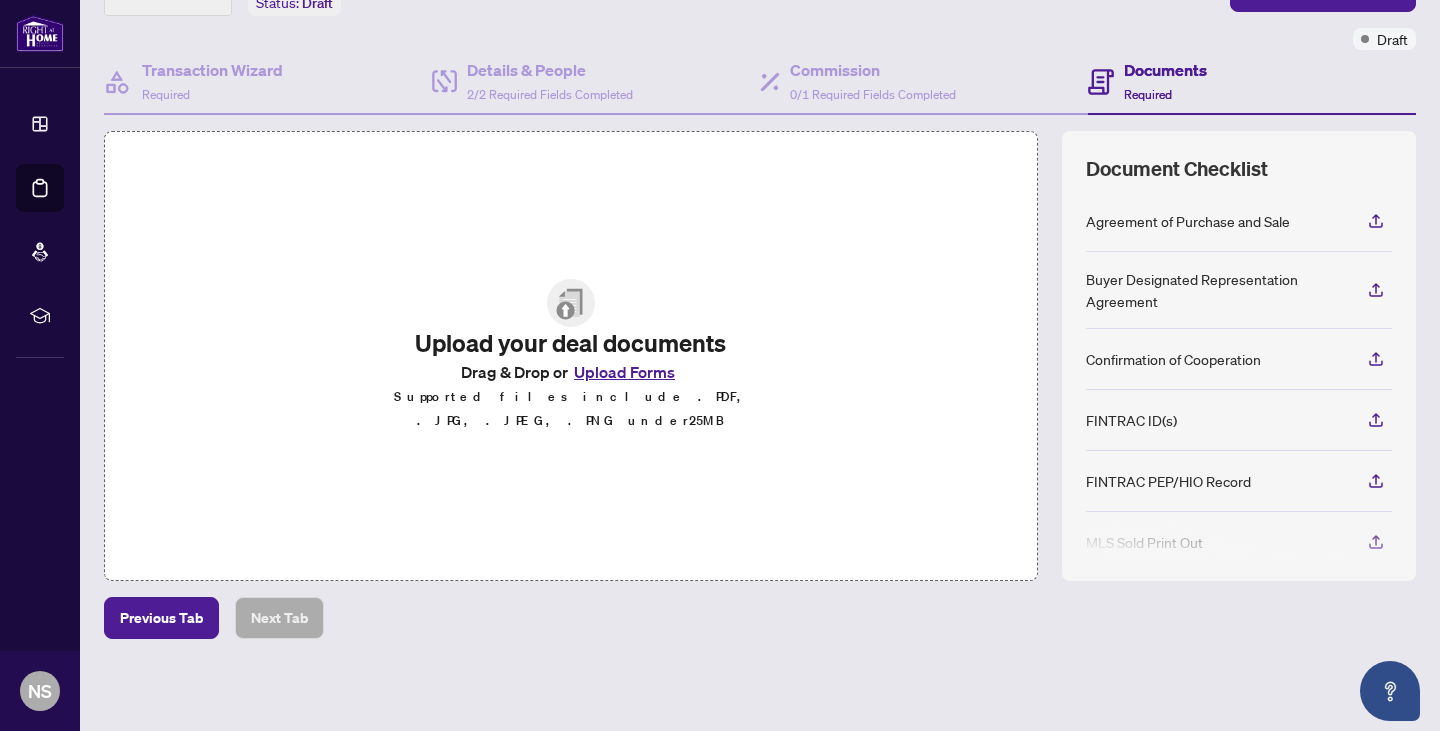 click on "Upload Forms" at bounding box center (624, 372) 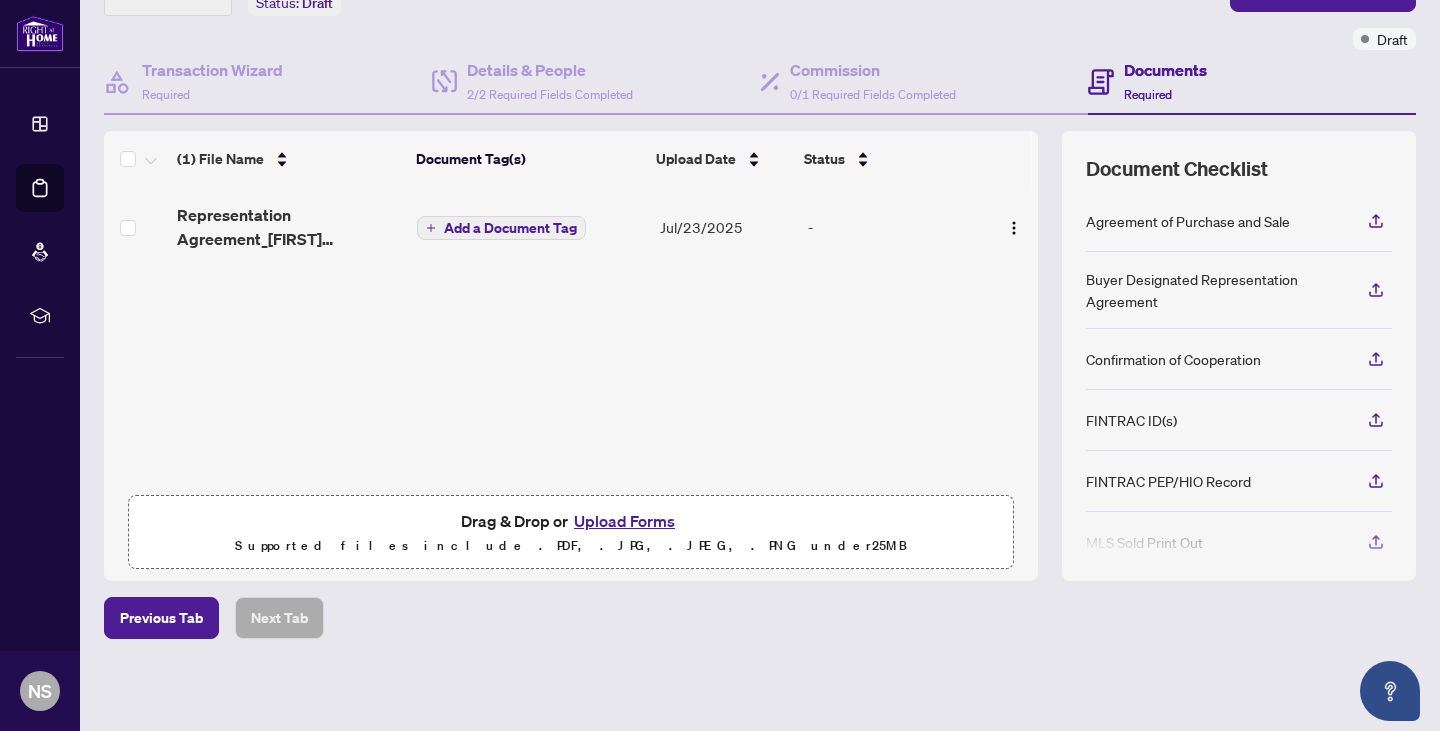 scroll, scrollTop: 0, scrollLeft: 0, axis: both 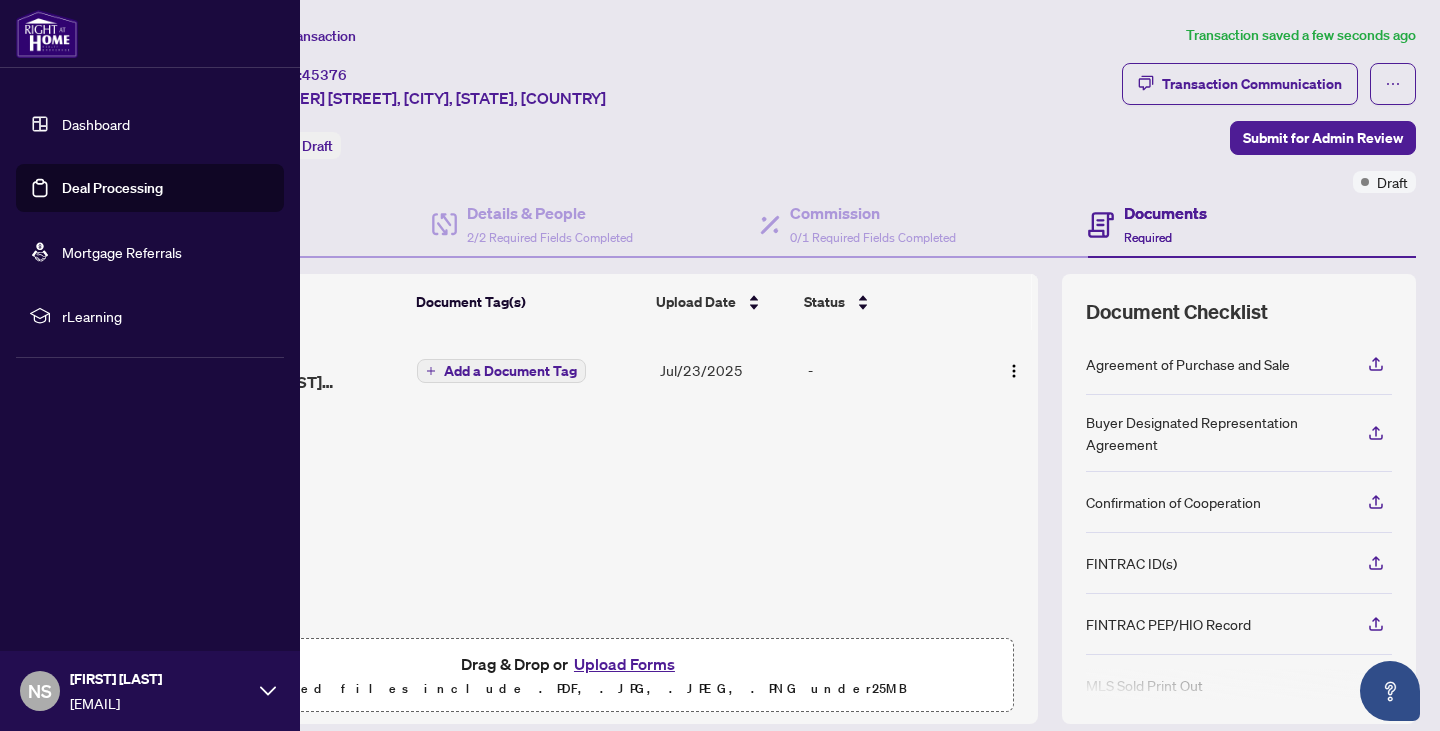 click on "Dashboard" at bounding box center (96, 124) 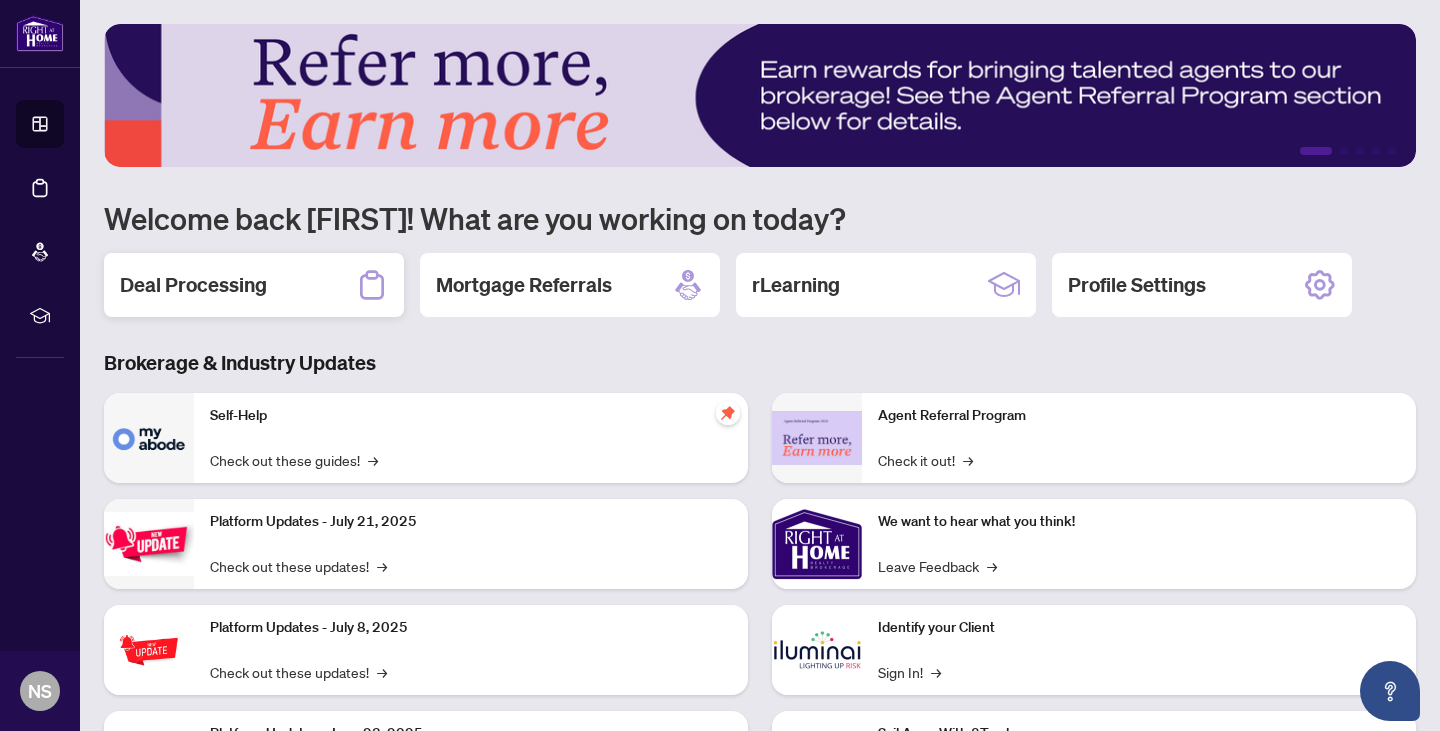 click on "Deal Processing" at bounding box center [193, 285] 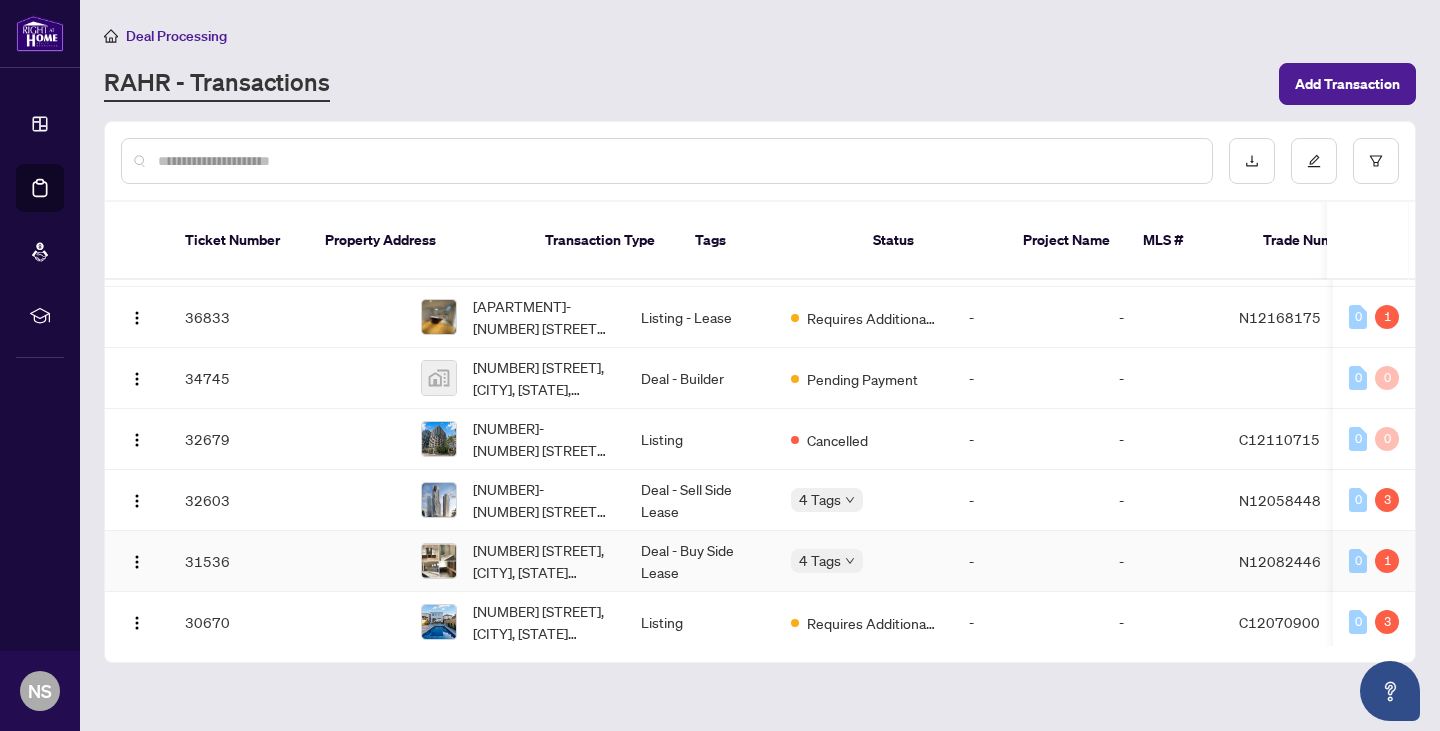 scroll, scrollTop: 914, scrollLeft: 0, axis: vertical 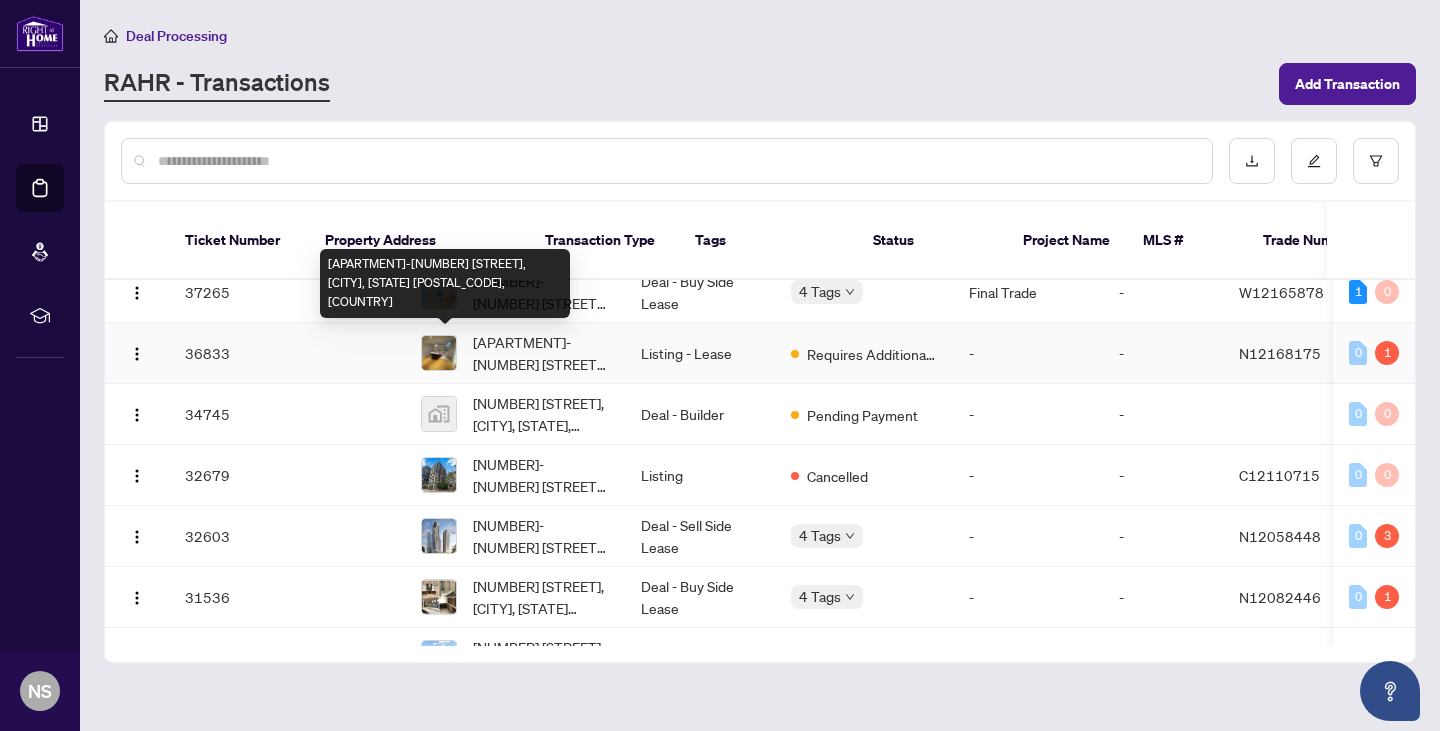 click on "[APARTMENT]-[NUMBER] [STREET], [CITY], [STATE] [POSTAL_CODE], [COUNTRY]" at bounding box center (541, 353) 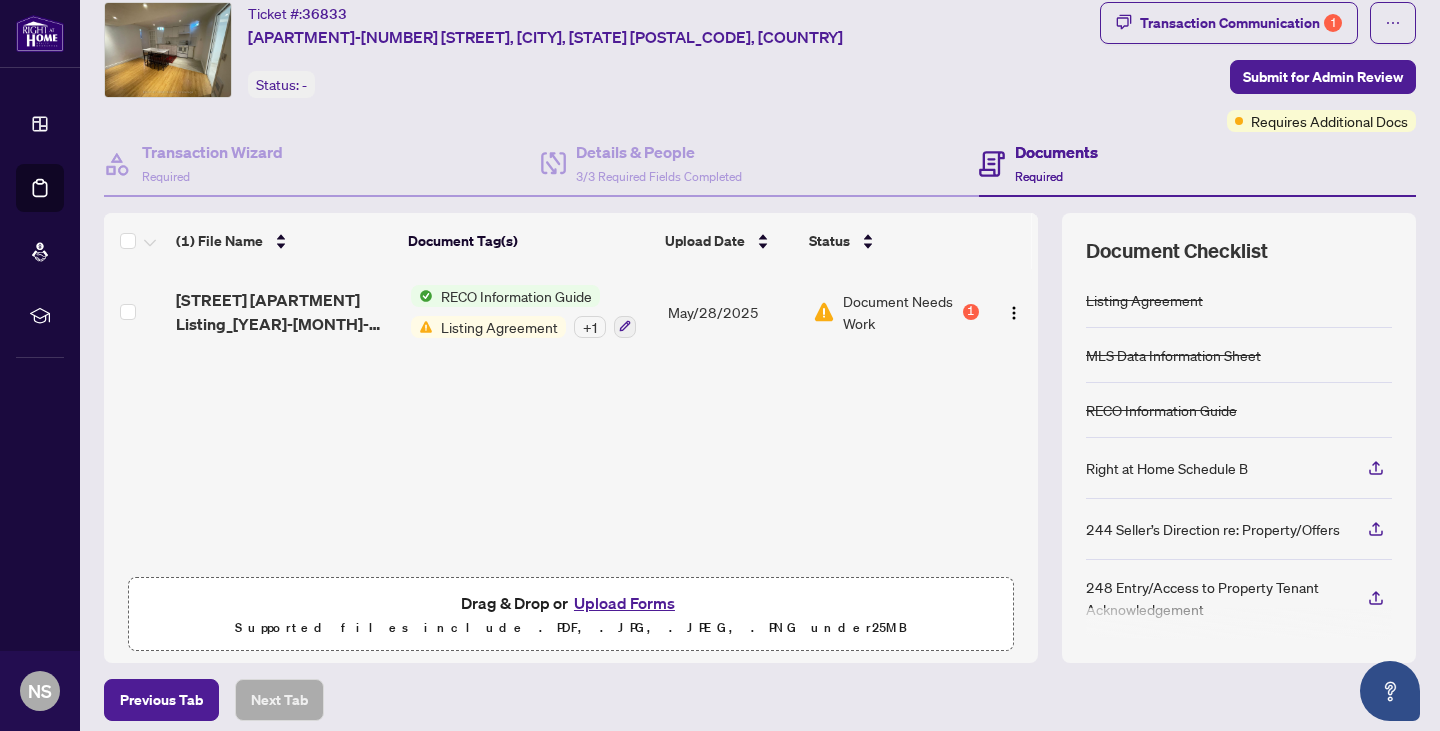 scroll, scrollTop: 67, scrollLeft: 0, axis: vertical 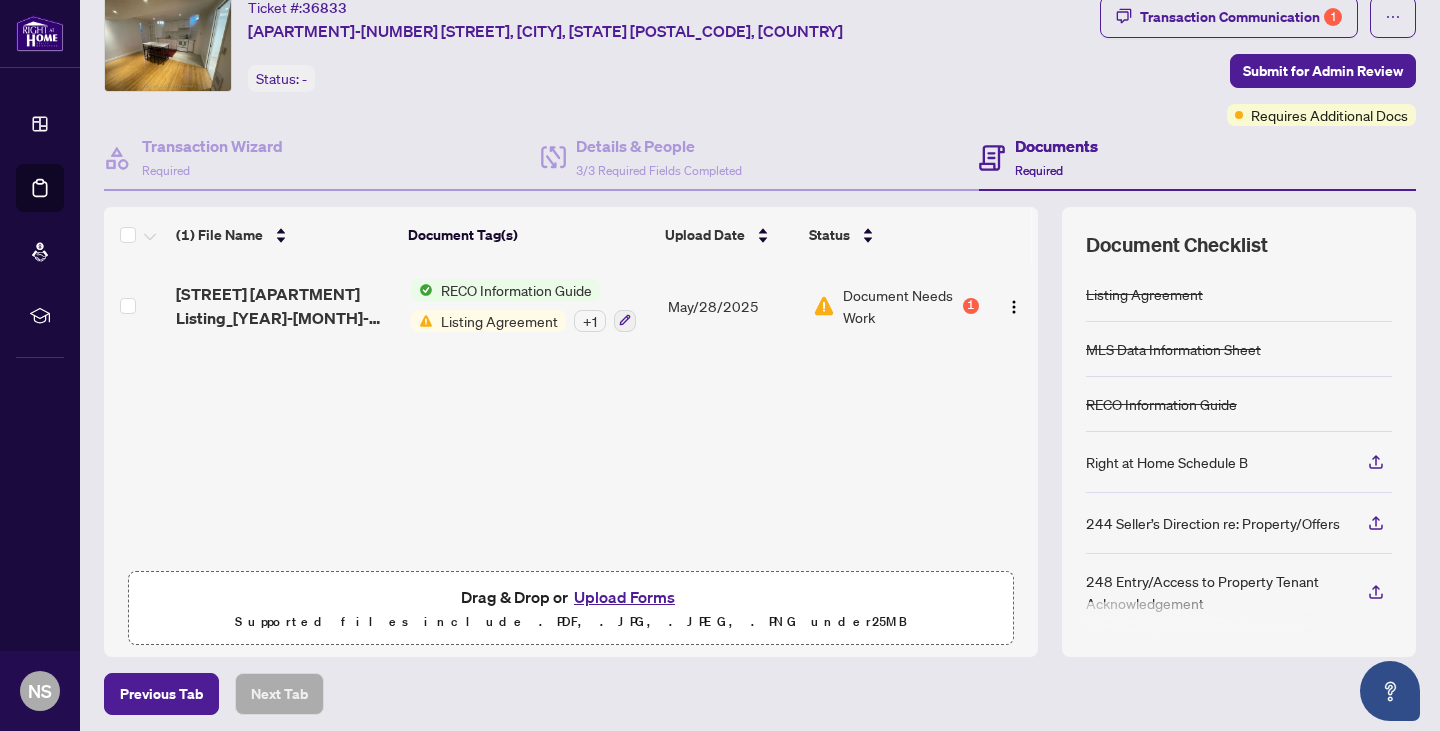 click on "Listing Agreement" at bounding box center [499, 321] 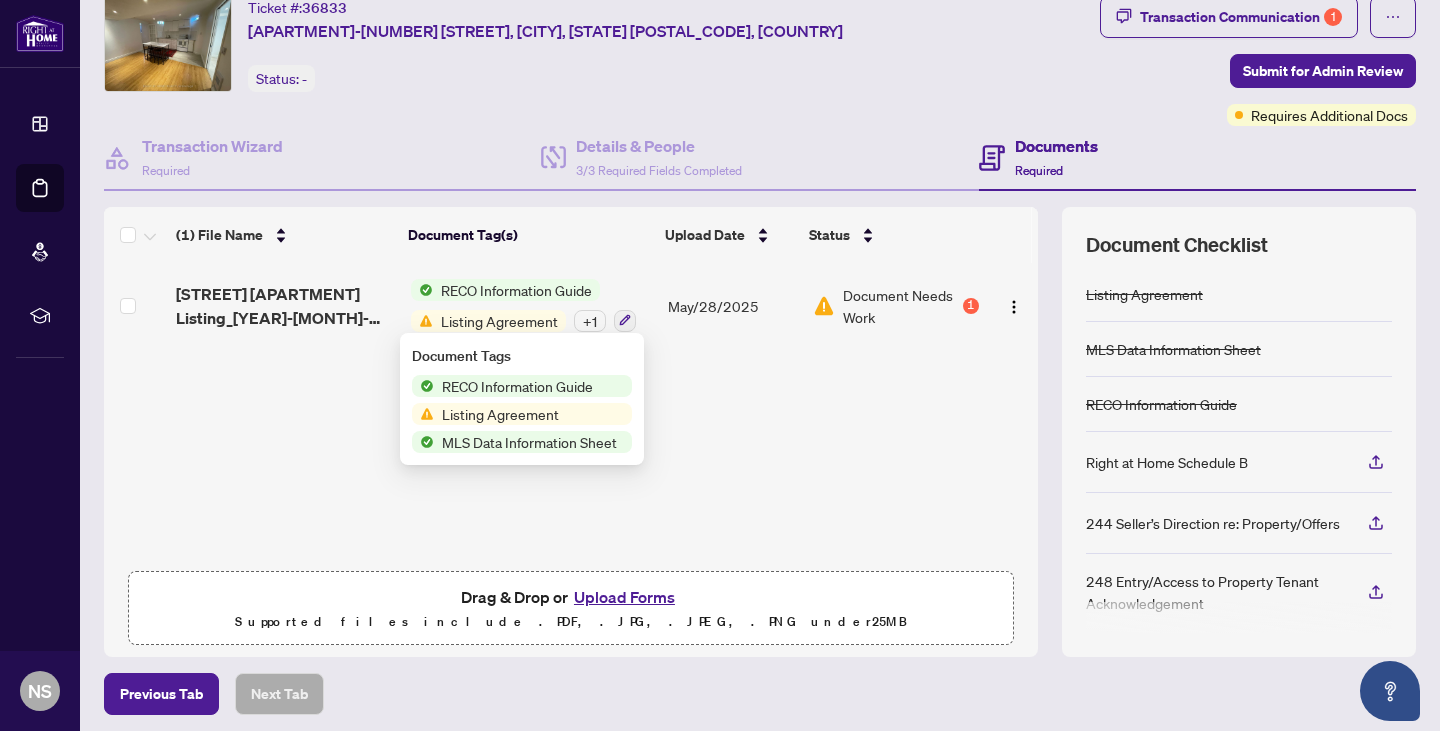 click on "(1) File Name Document Tag(s) Upload Date Status             [STREET] [APARTMENT] Listing_[YEAR]-[MONTH]-[DAY] [HOUR]_[MINUTE]_[MINUTE].pdf RECO Information Guide Listing Agreement + 1 [MONTH]/[DAY]/[YEAR] Document Needs Work 1 Drag & Drop or Upload Forms Supported files include   .PDF, .JPG, .JPEG, .PNG   under  25 MB" at bounding box center [571, 432] 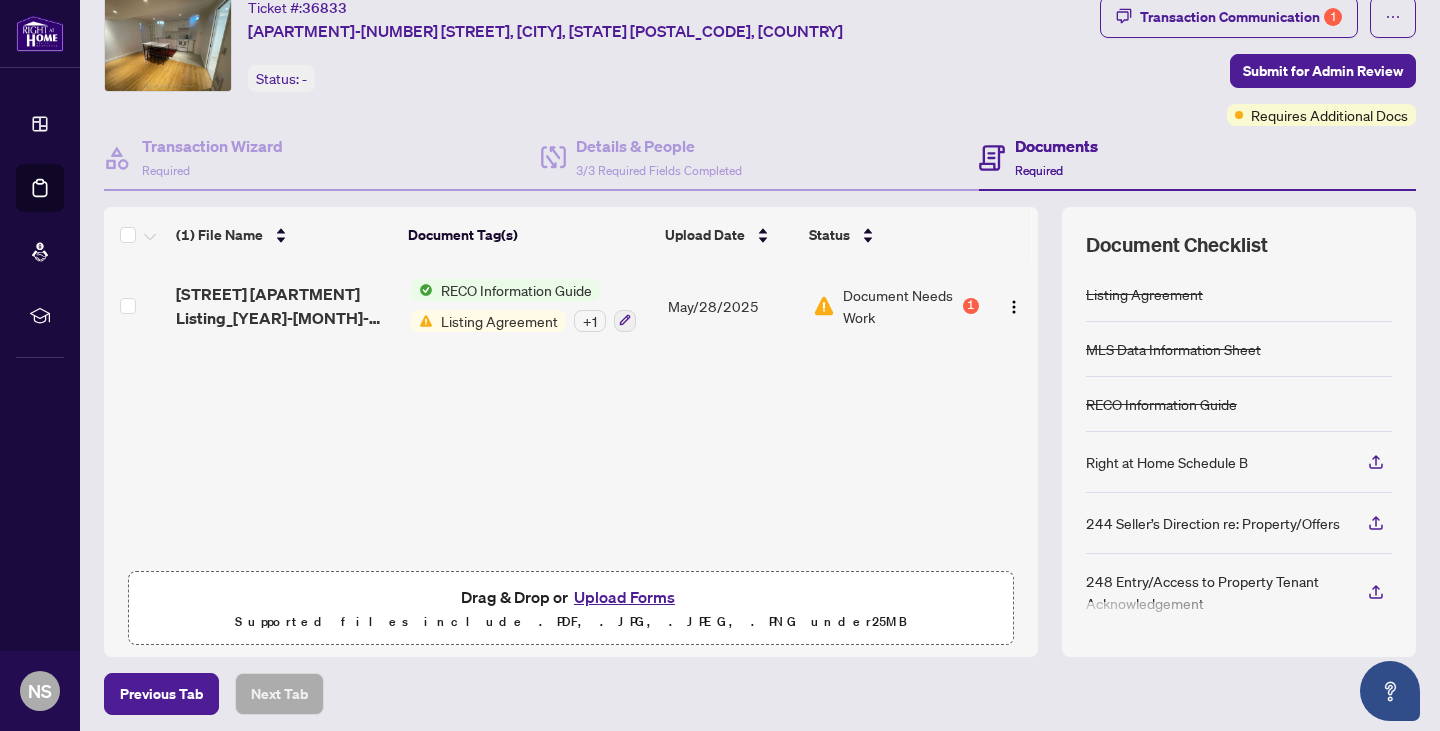 click on "Document Needs Work" at bounding box center (900, 306) 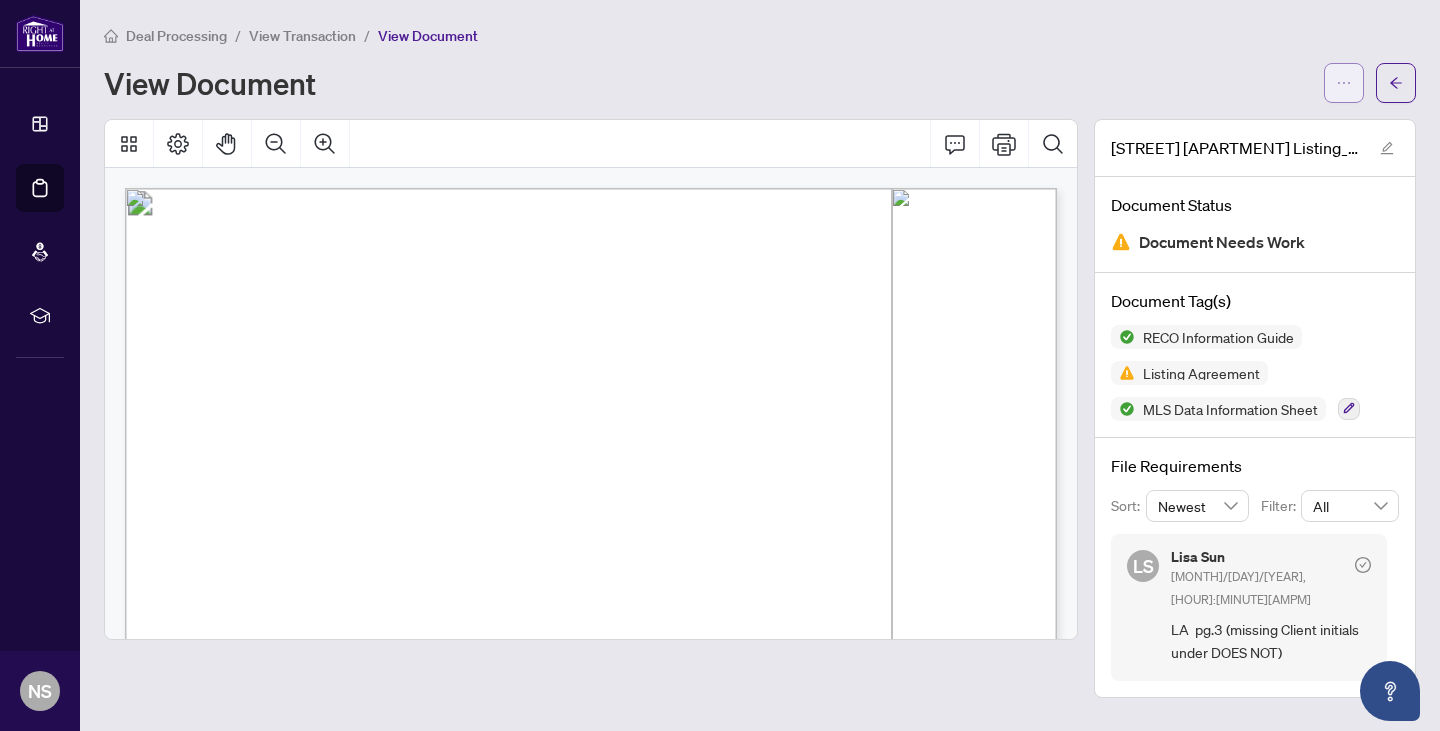 click at bounding box center [1344, 83] 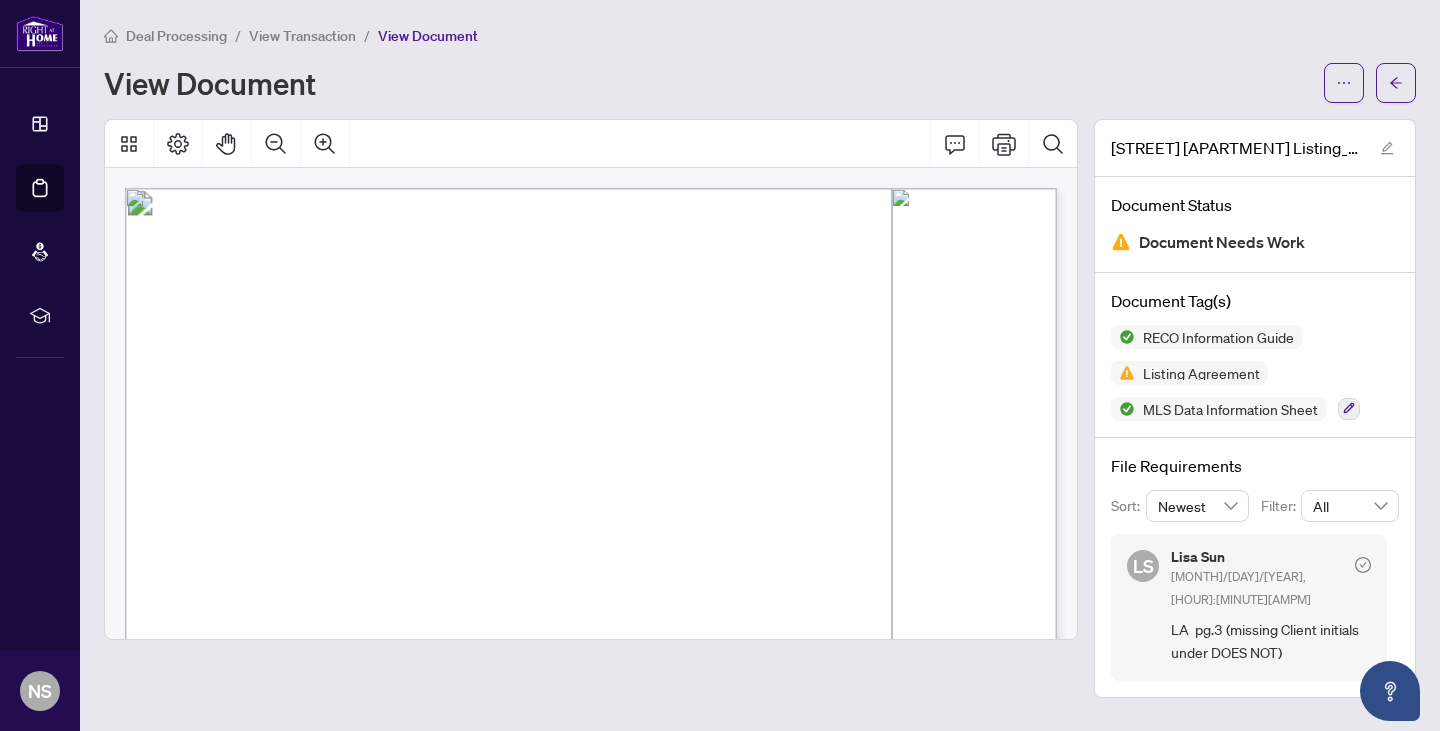 click on "View Document" at bounding box center (708, 83) 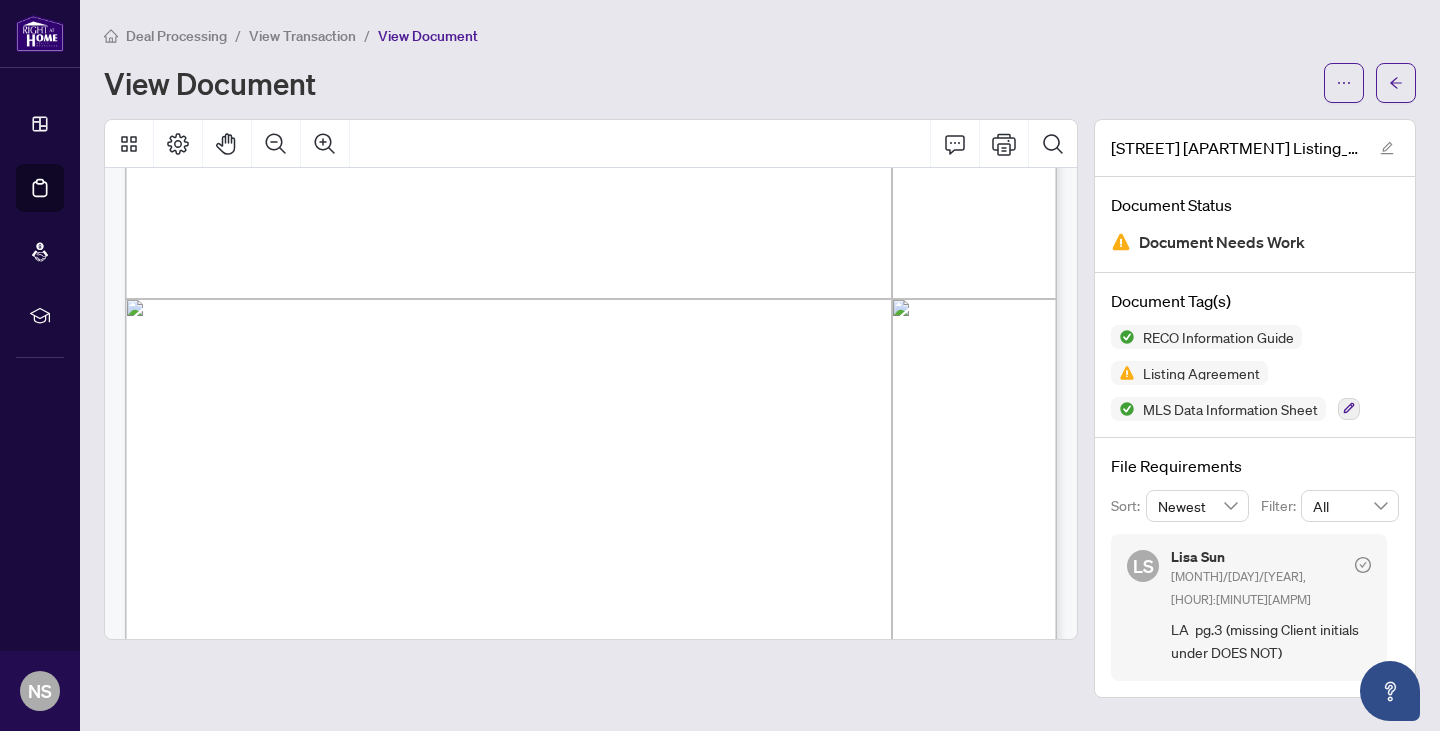 scroll, scrollTop: 22916, scrollLeft: 0, axis: vertical 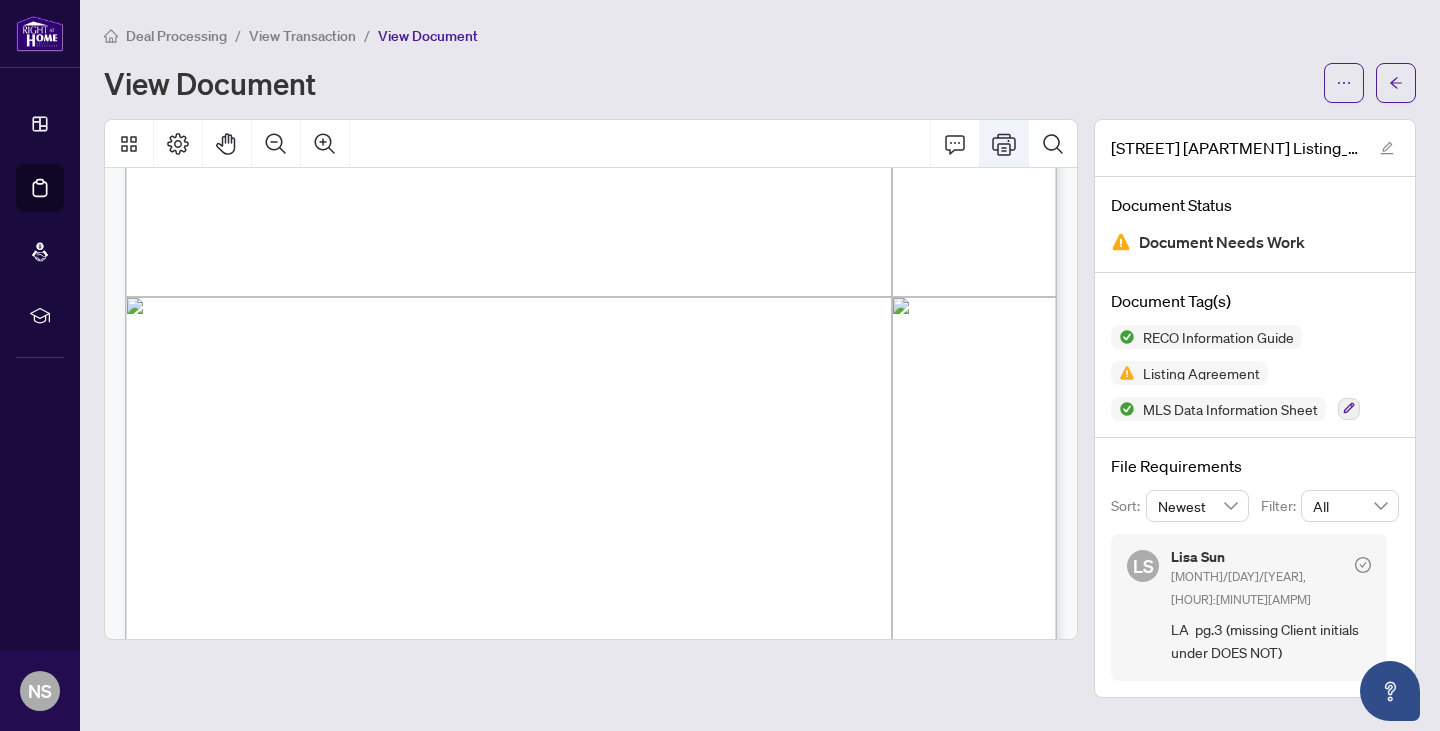 click 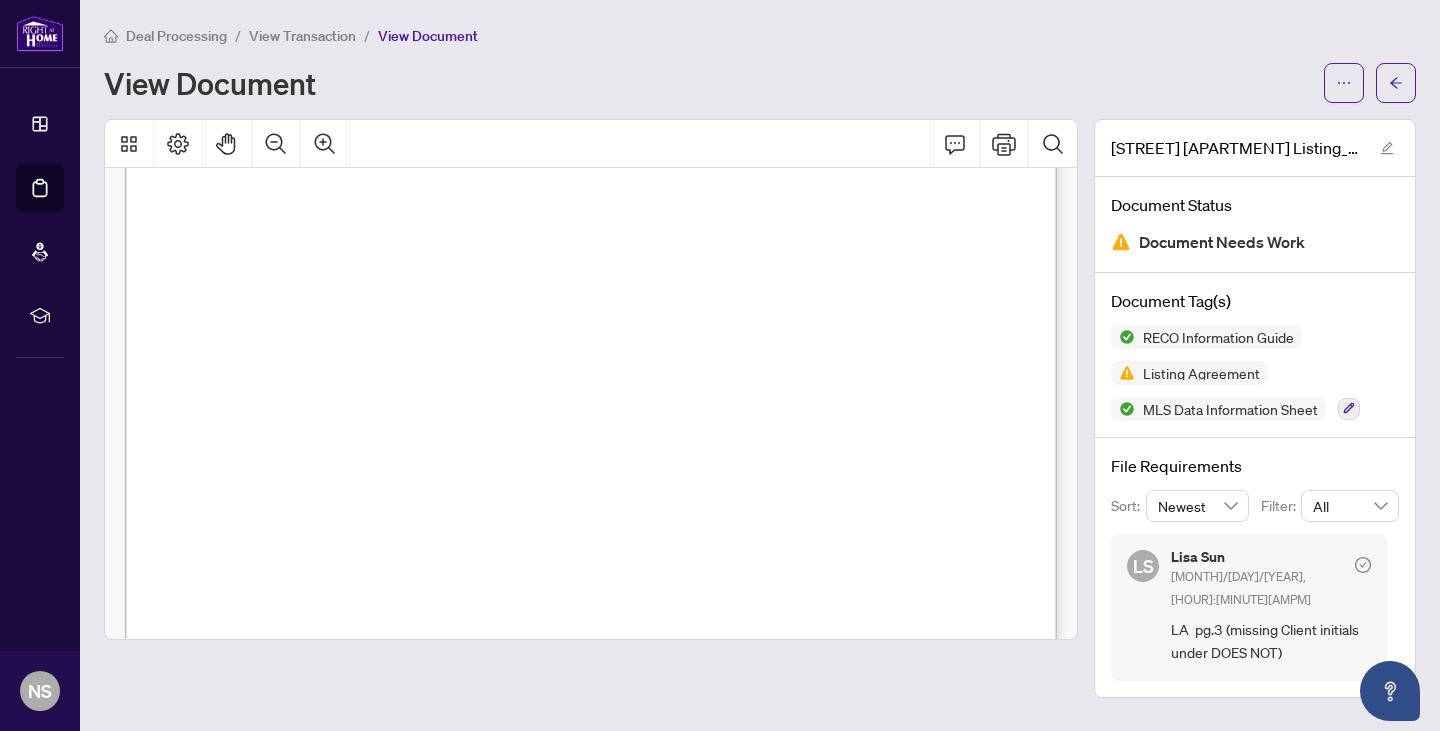 scroll, scrollTop: 9986, scrollLeft: 0, axis: vertical 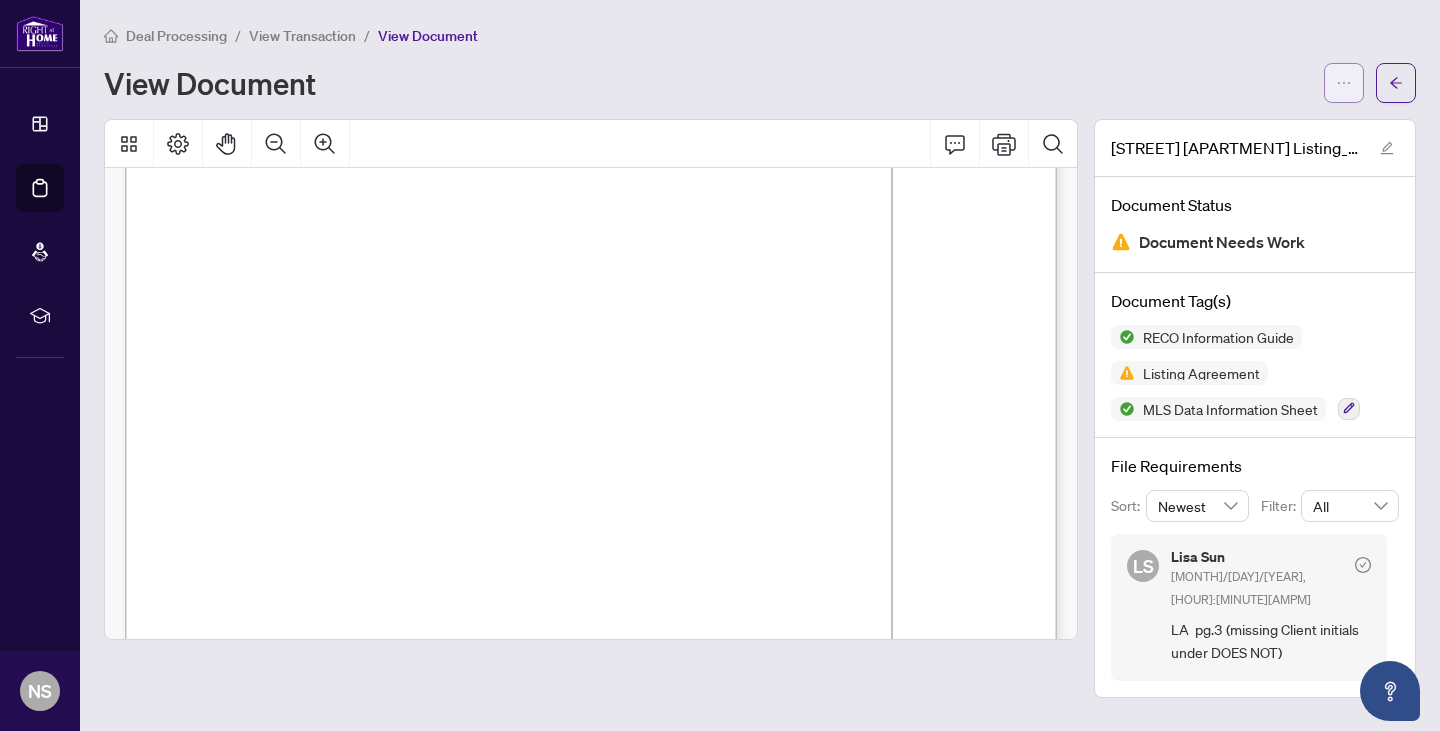click 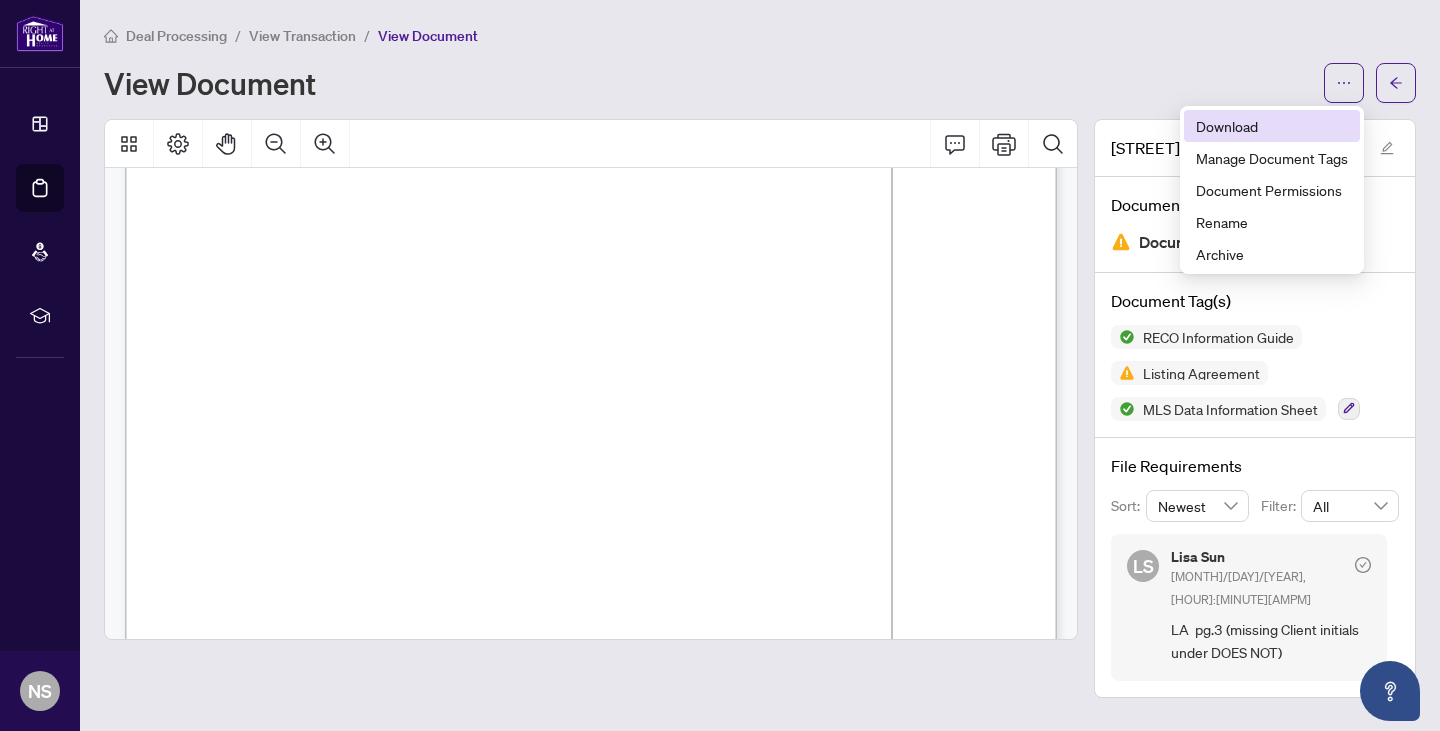 click on "Download" at bounding box center (1272, 126) 